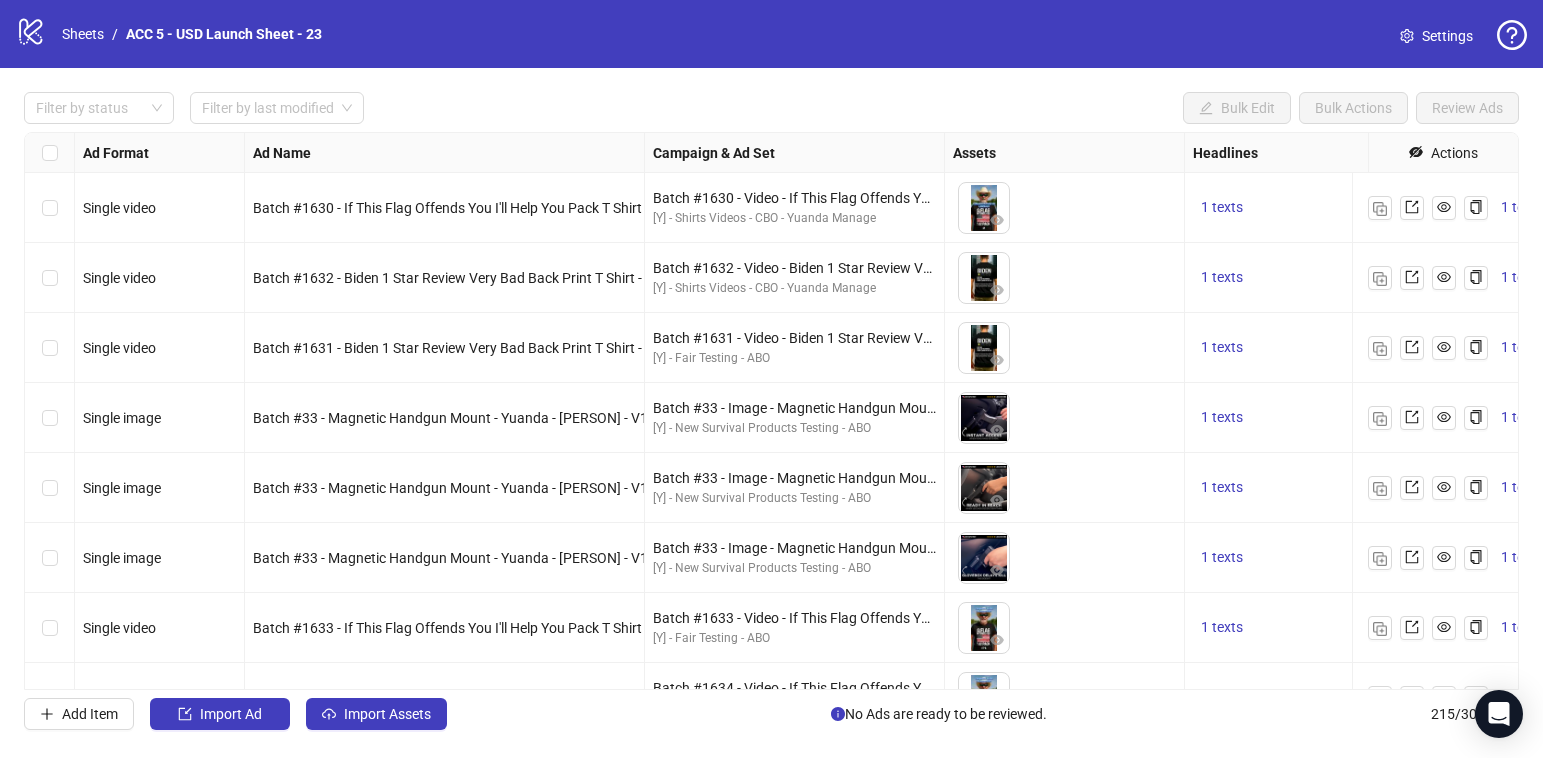 scroll, scrollTop: 0, scrollLeft: 0, axis: both 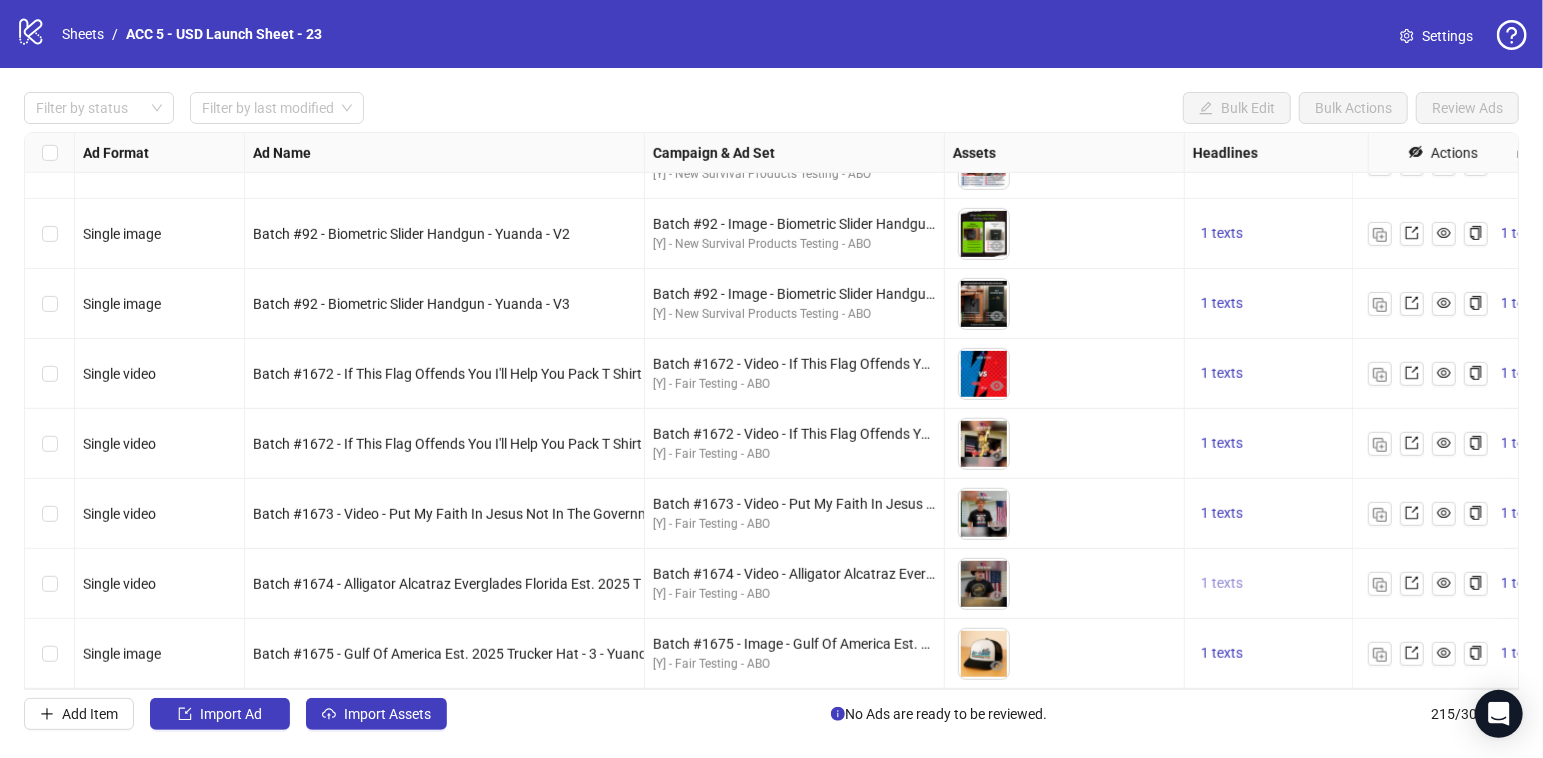 click on "1 texts" at bounding box center (1222, 583) 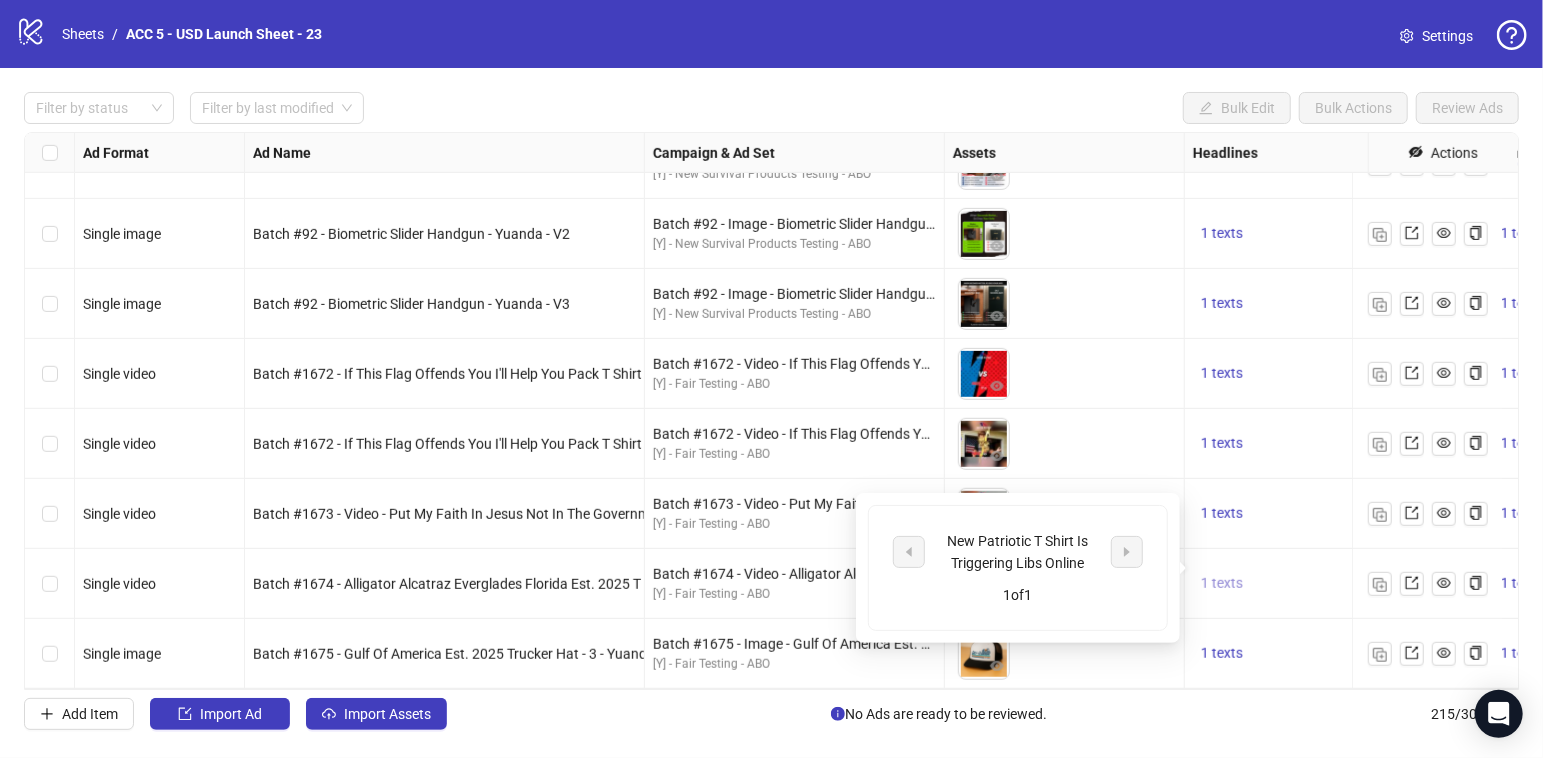 click on "1 texts" at bounding box center (1222, 583) 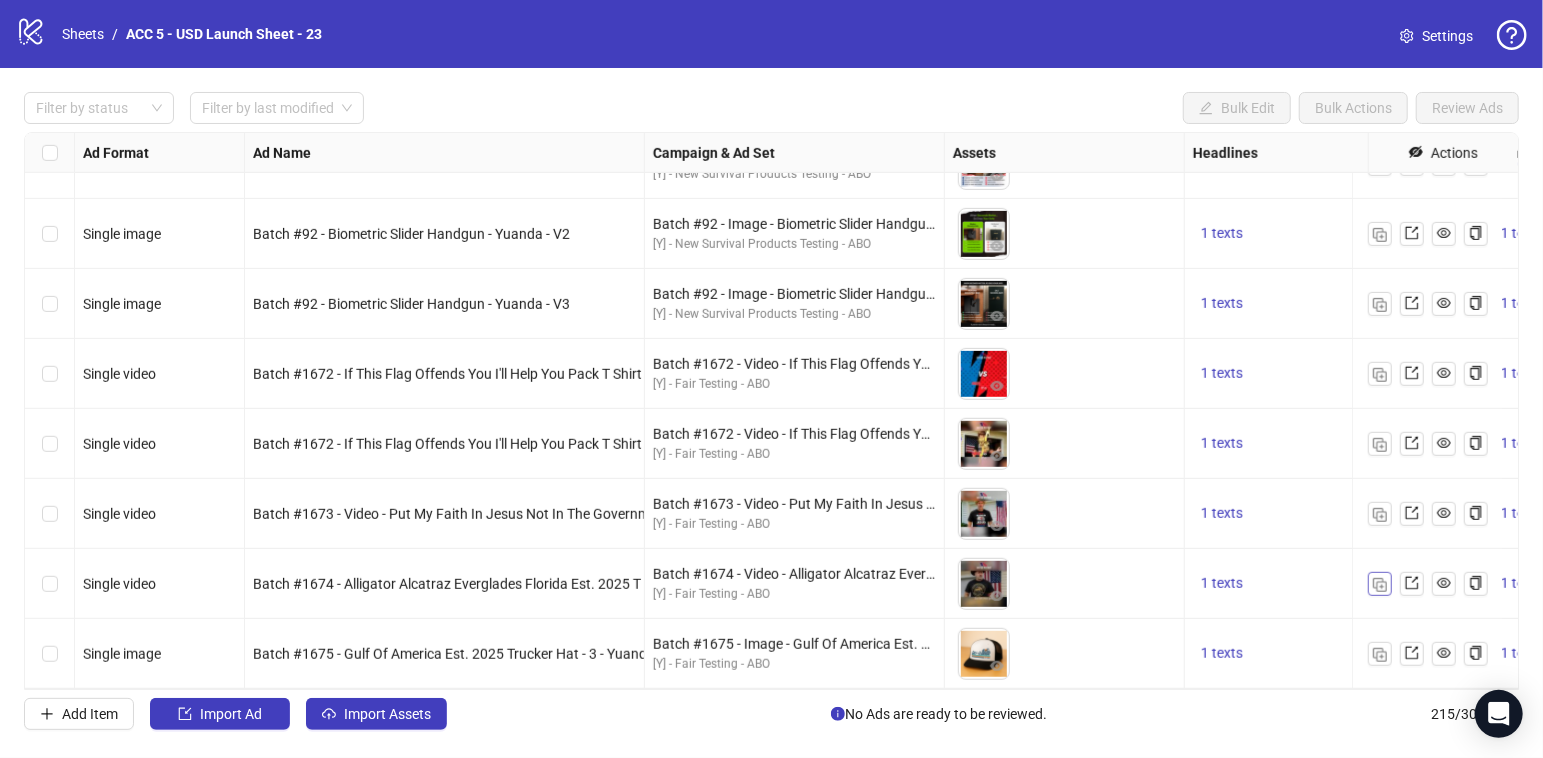 click at bounding box center [1380, 585] 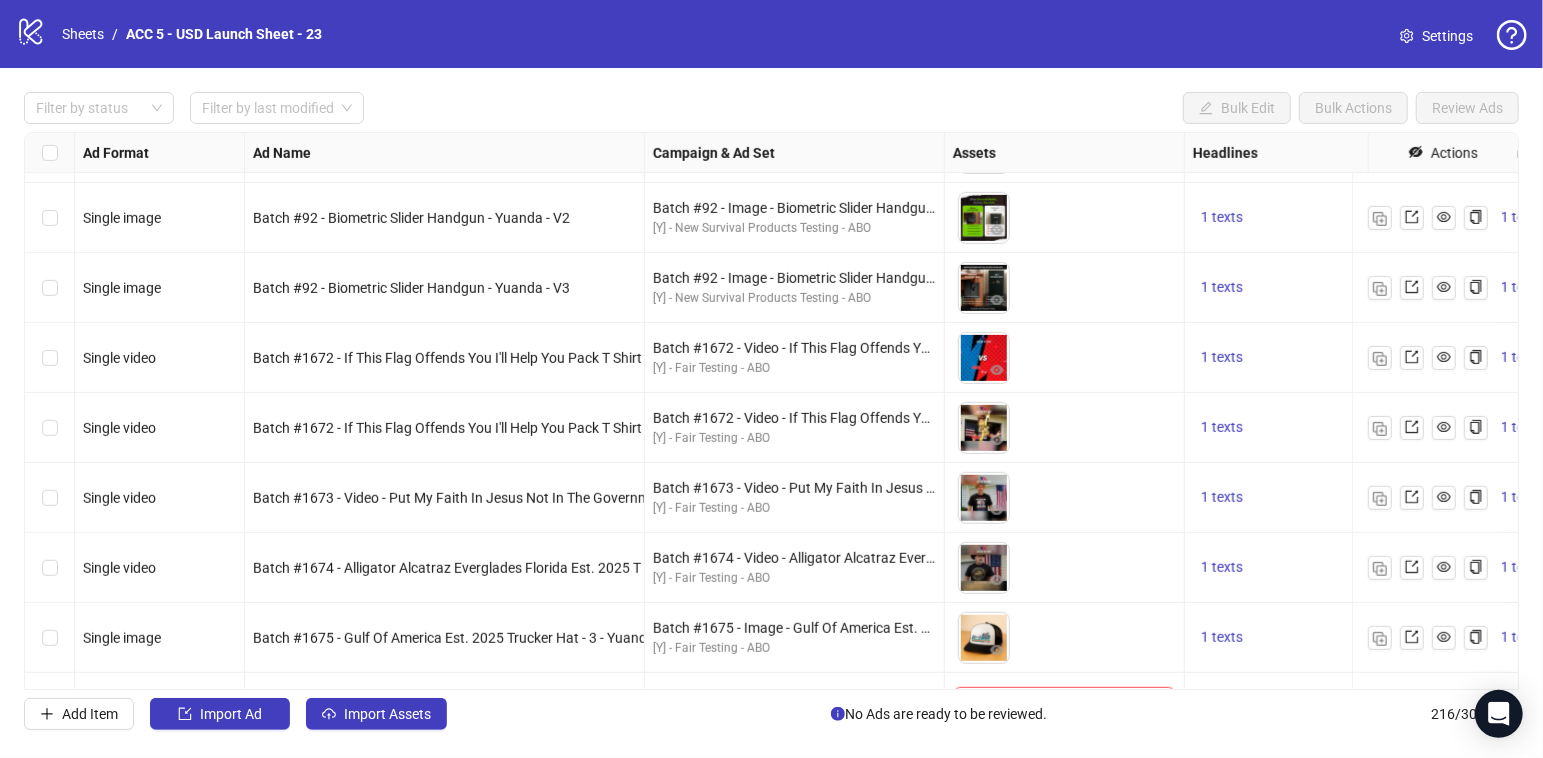 scroll, scrollTop: 14620, scrollLeft: 0, axis: vertical 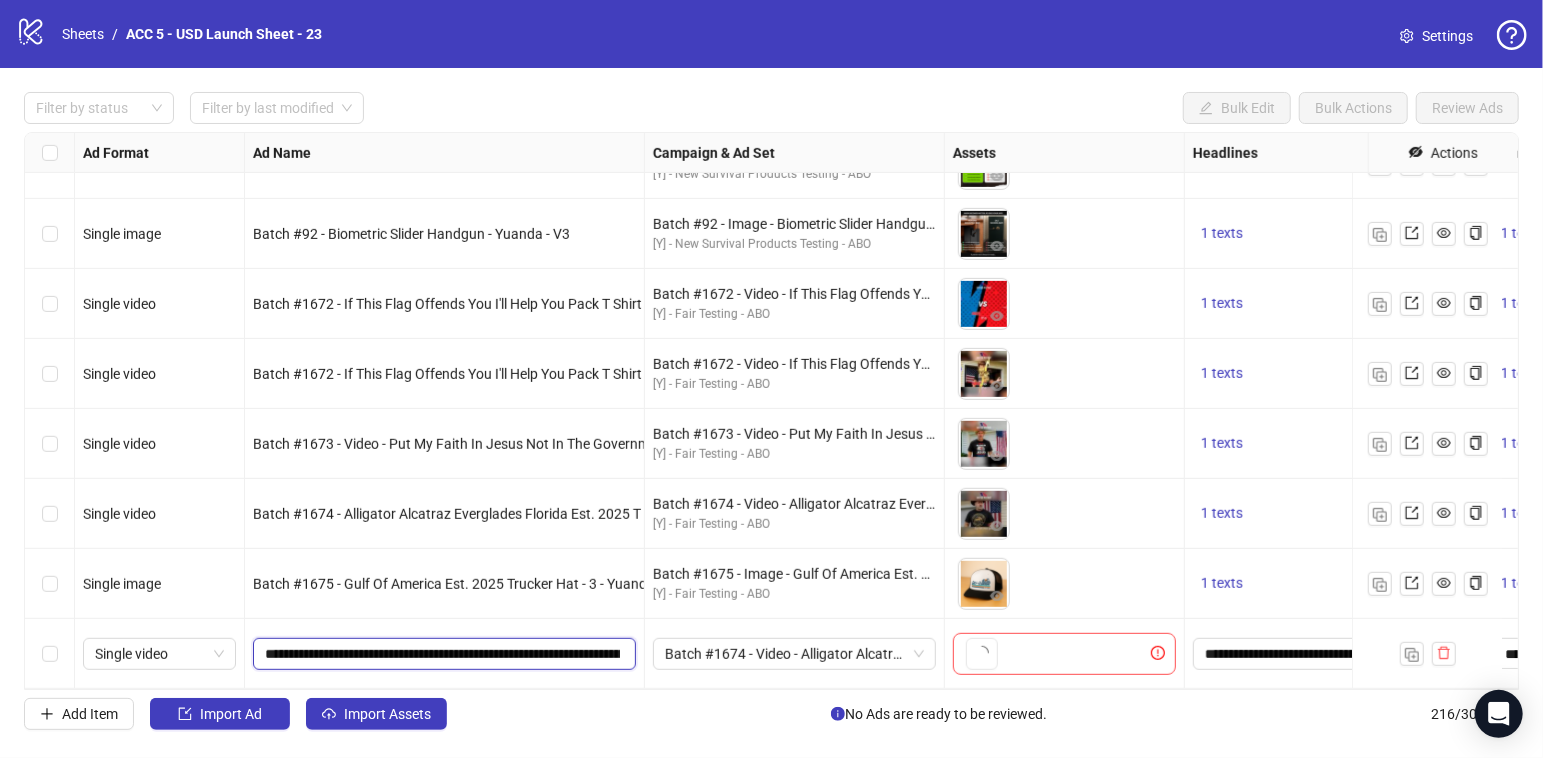drag, startPoint x: 483, startPoint y: 632, endPoint x: 499, endPoint y: 631, distance: 16.03122 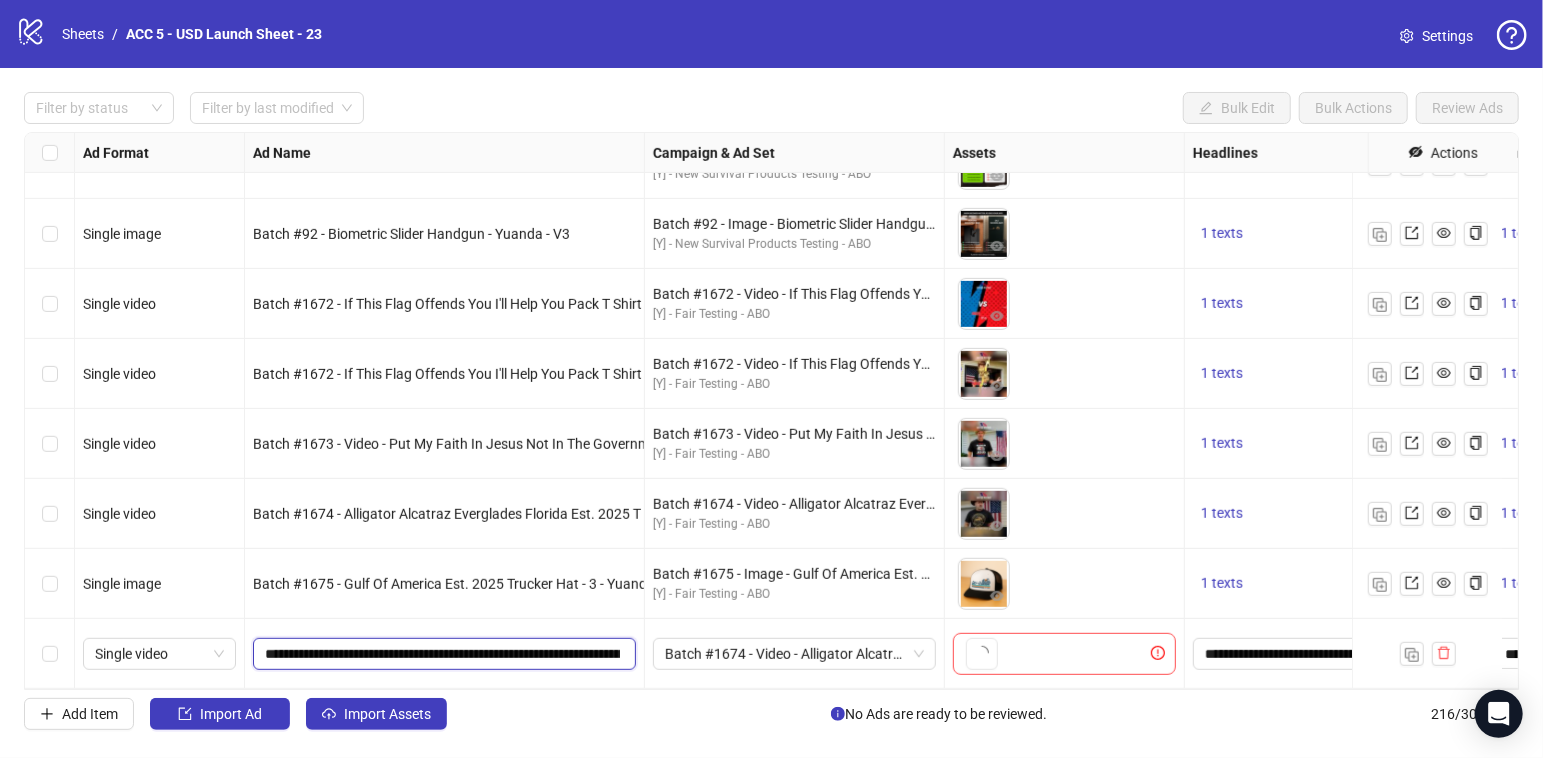 click on "**********" at bounding box center [442, 654] 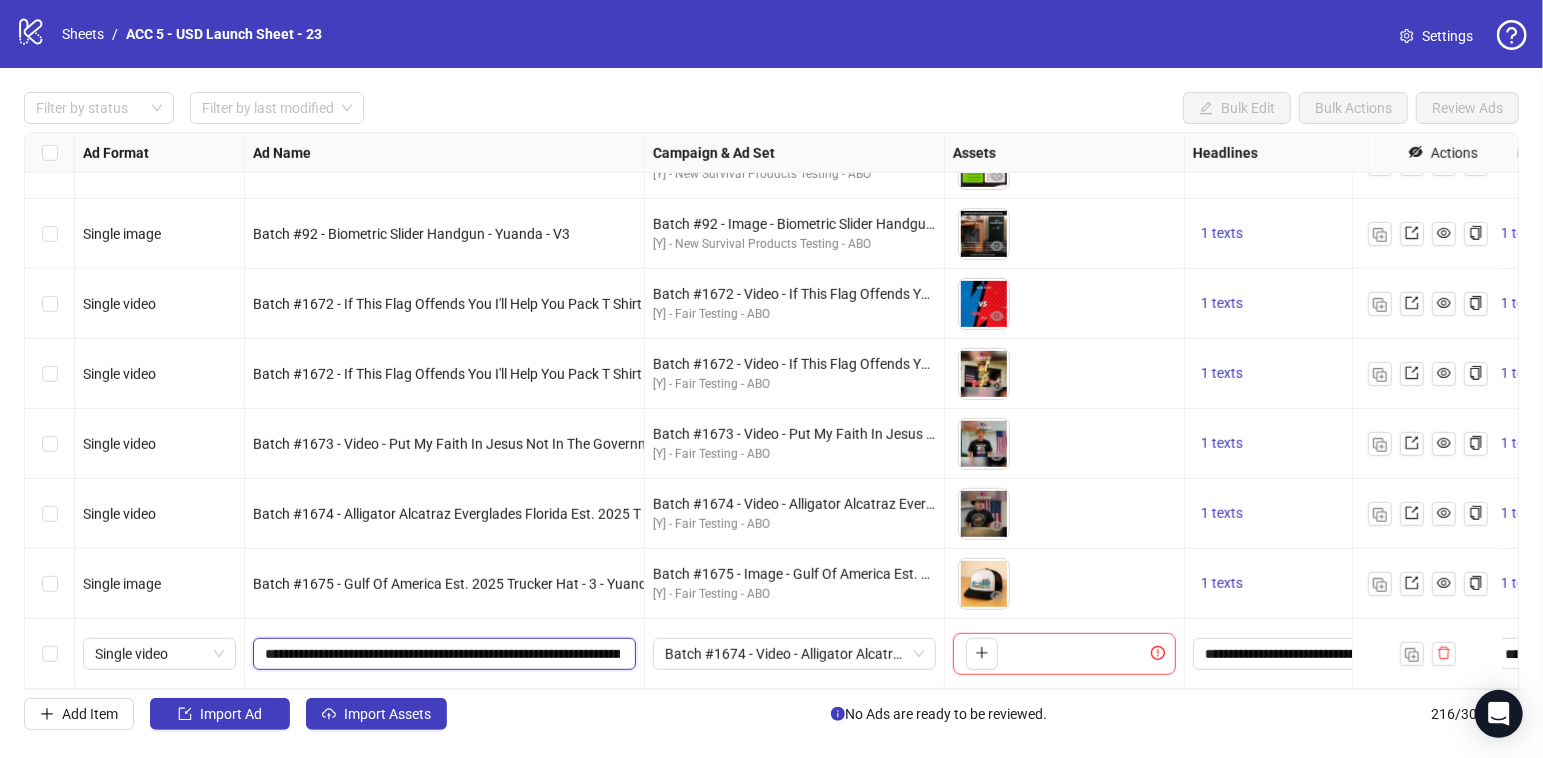 paste 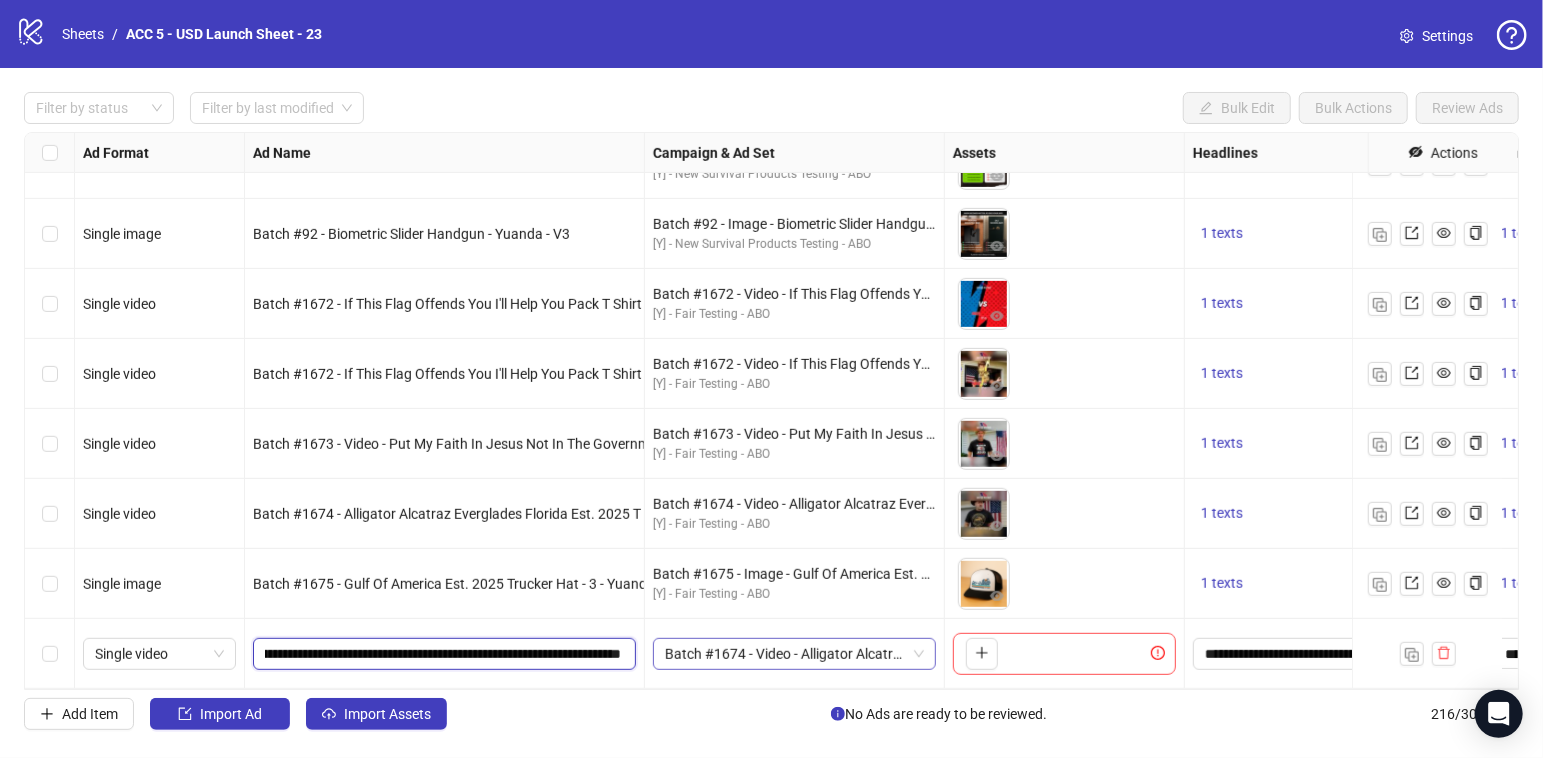 drag, startPoint x: 564, startPoint y: 637, endPoint x: 728, endPoint y: 640, distance: 164.02744 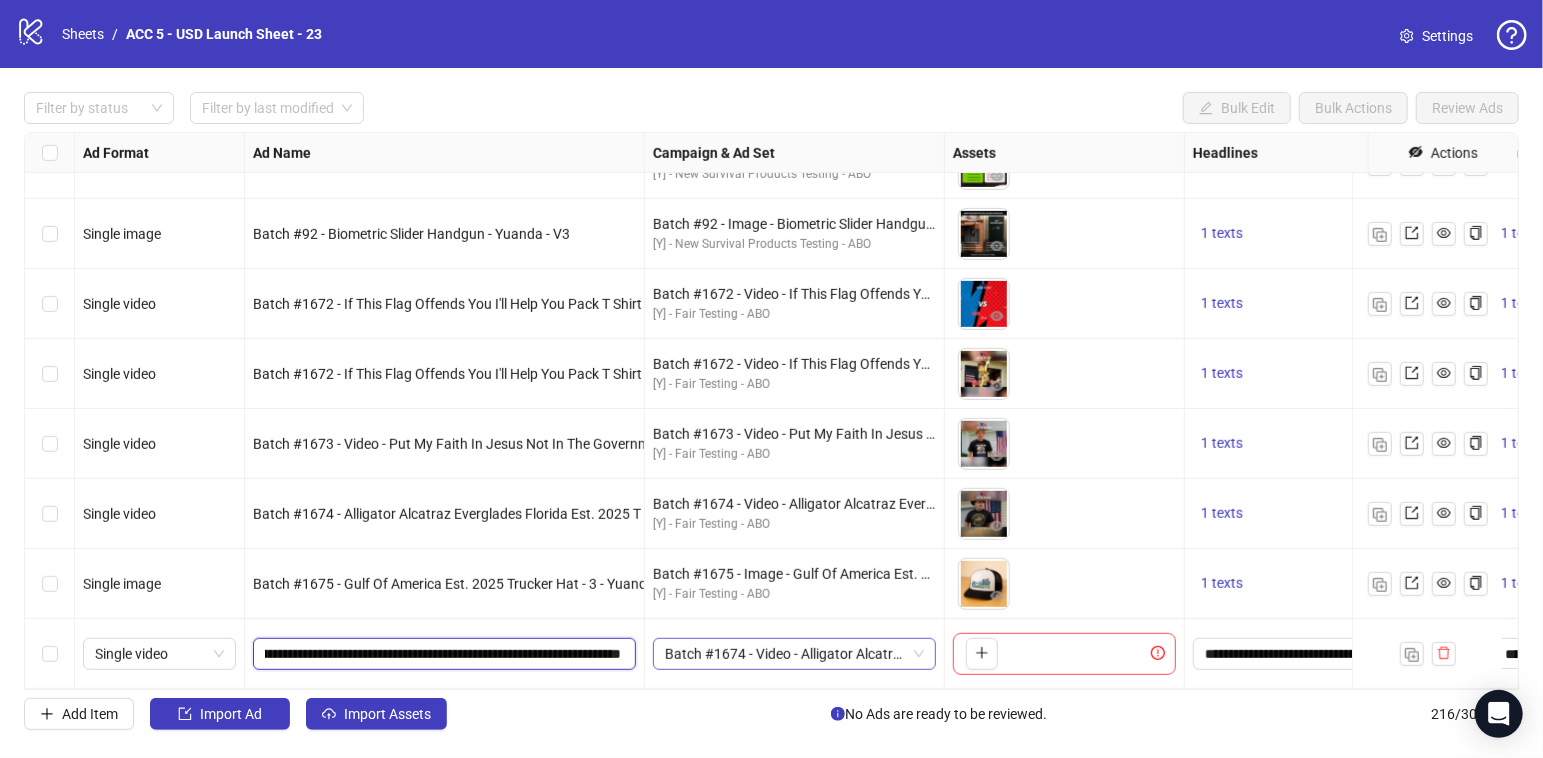 click on "Single image Batch #92 - Biometric Slider Handgun - Yuanda - V1 Batch #92 - Image - Biometric Slider Handgun - Yuanda - August 1 [Y] - New Survival Products Testing - ABO
To pick up a draggable item, press the space bar.
While dragging, use the arrow keys to move the item.
Press space again to drop the item in its new position, or press escape to cancel.
1 texts 1 texts - Single image Batch #92 - Biometric Slider Handgun - Yuanda - V2 Batch #92 - Image - Biometric Slider Handgun - Yuanda - August 1 [Y] - New Survival Products Testing - ABO
To pick up a draggable item, press the space bar.
While dragging, use the arrow keys to move the item.
Press space again to drop the item in its new position, or press escape to cancel.
1 texts 1 texts - Single image Batch #92 - Biometric Slider Handgun - Yuanda - V3 Batch #92 - Image - Biometric Slider Handgun - Yuanda - August 1 [Y] - New Survival Products Testing - ABO 1 texts 1 texts - Single video [Y] - Fair Testing - ABO 1 texts 1 texts" at bounding box center [1155, -14471] 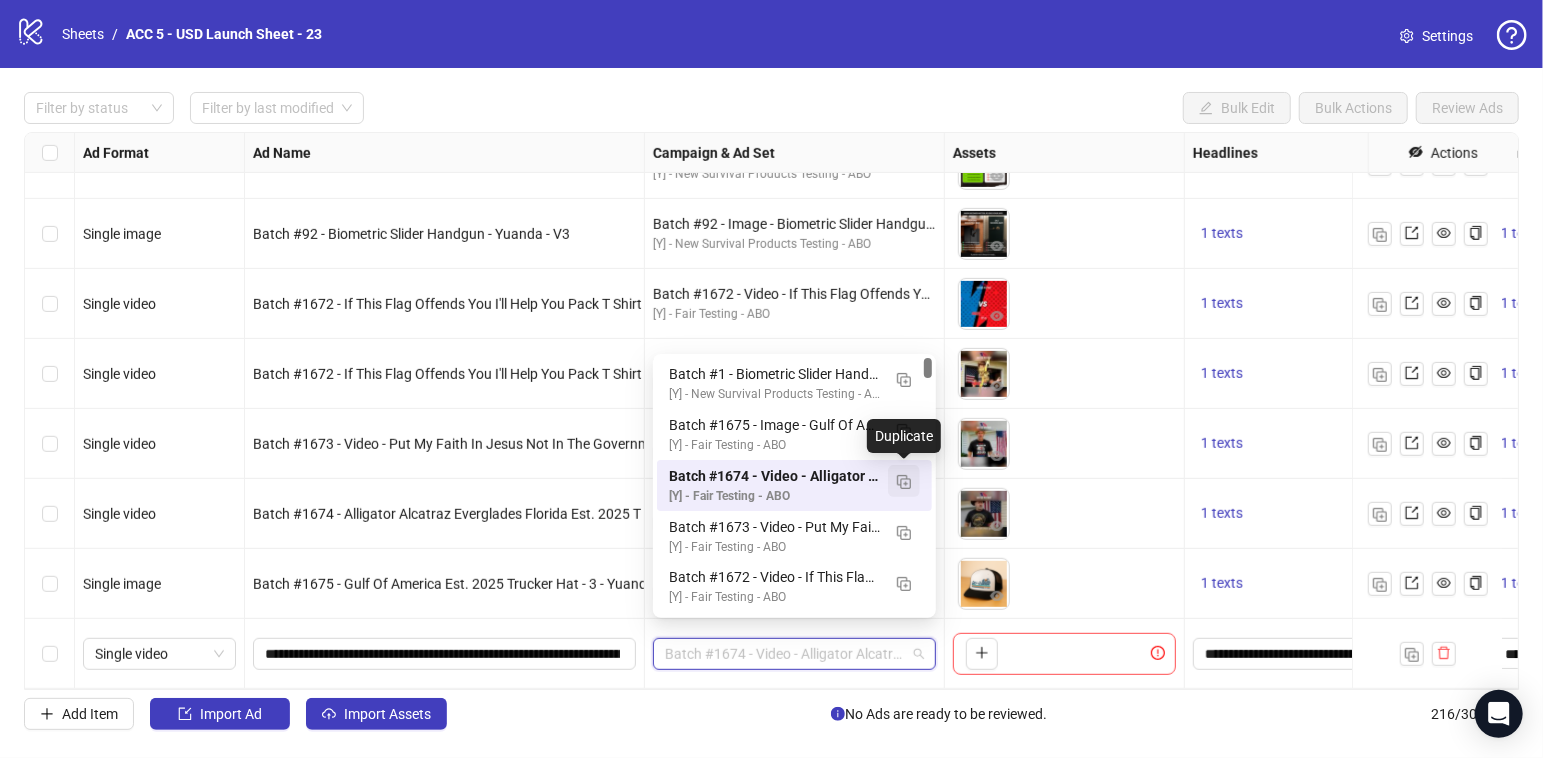 click at bounding box center [904, 482] 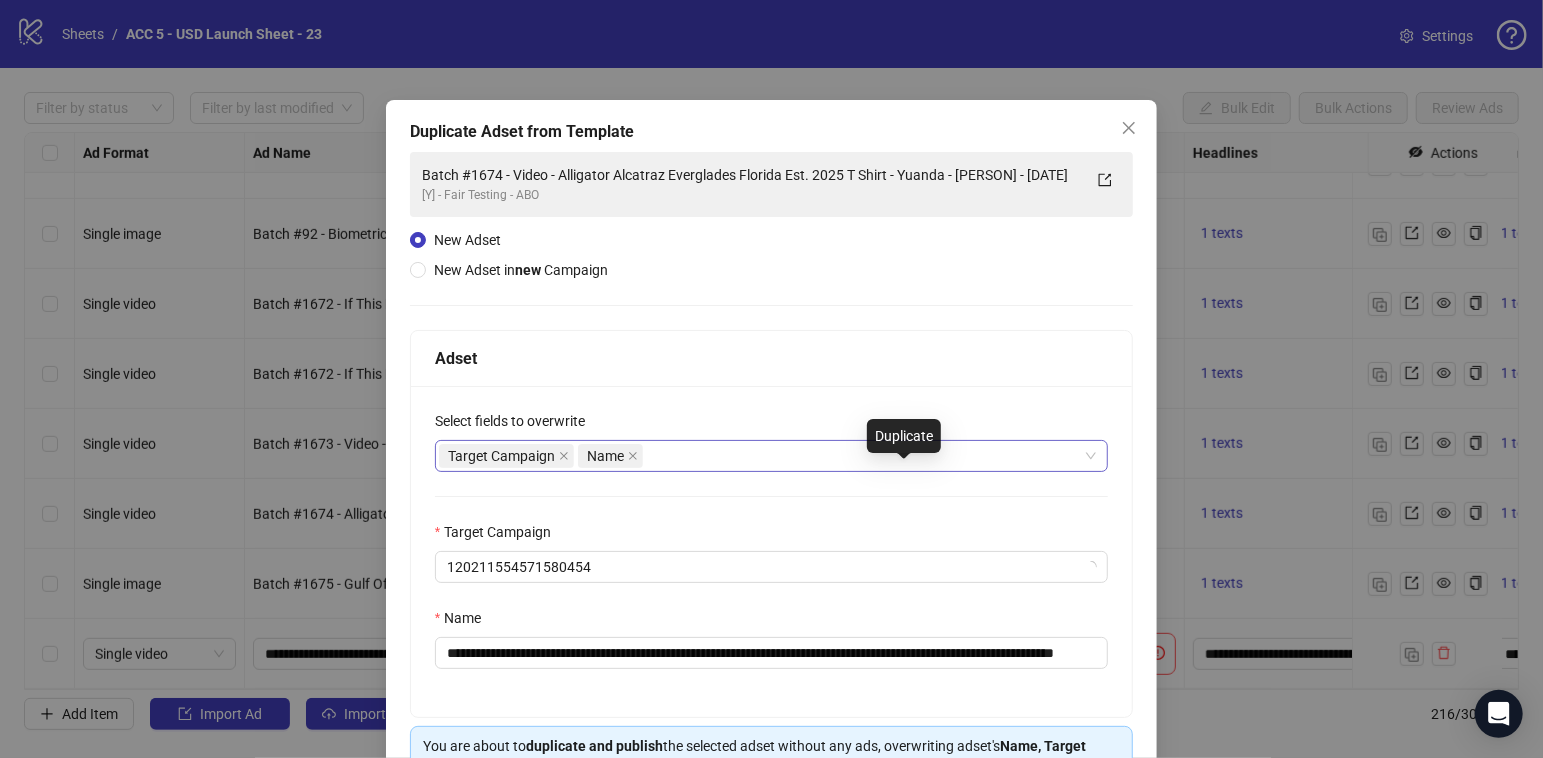 click on "Target Campaign Name" at bounding box center [761, 456] 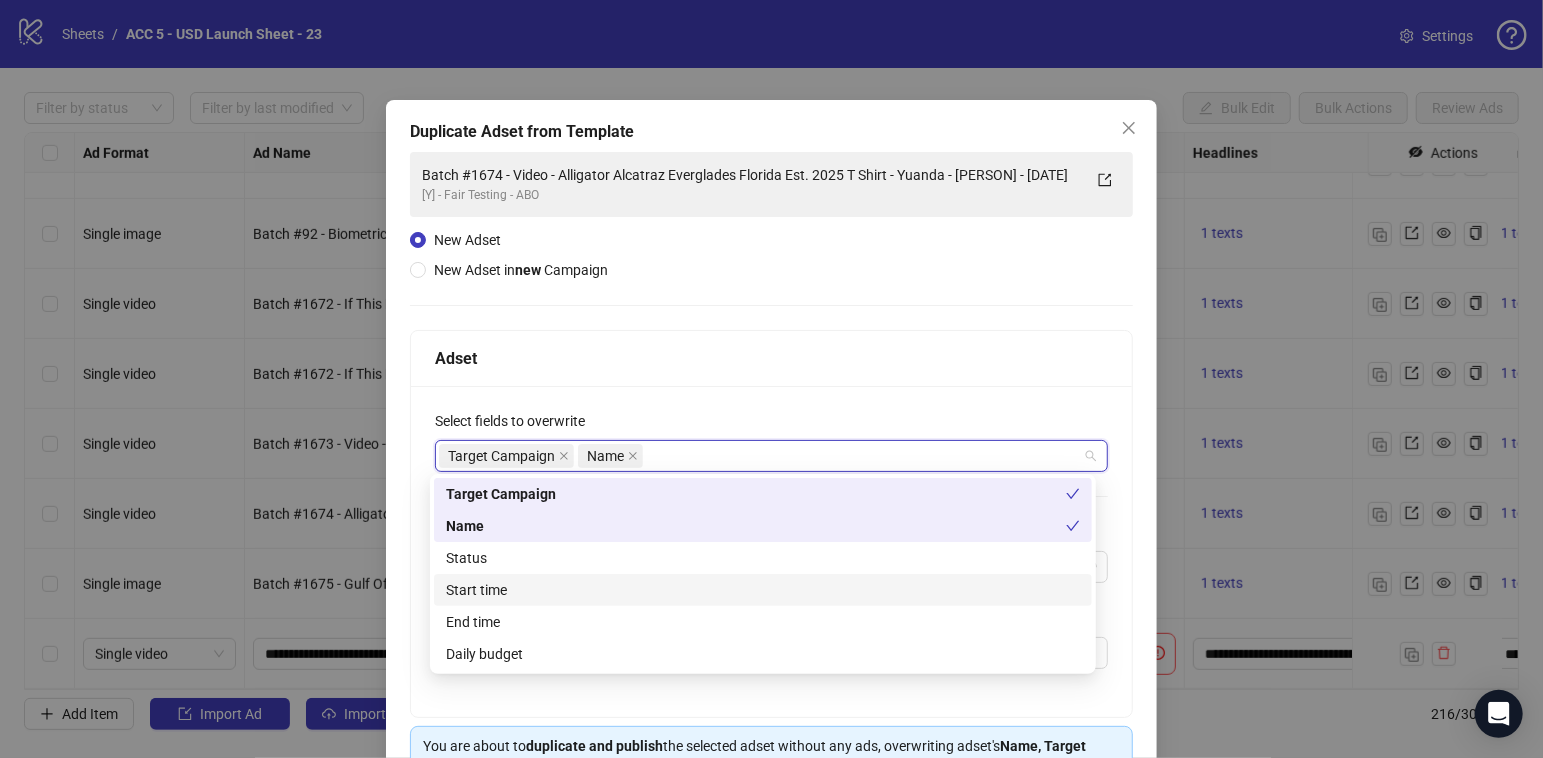 click on "Status" at bounding box center (763, 558) 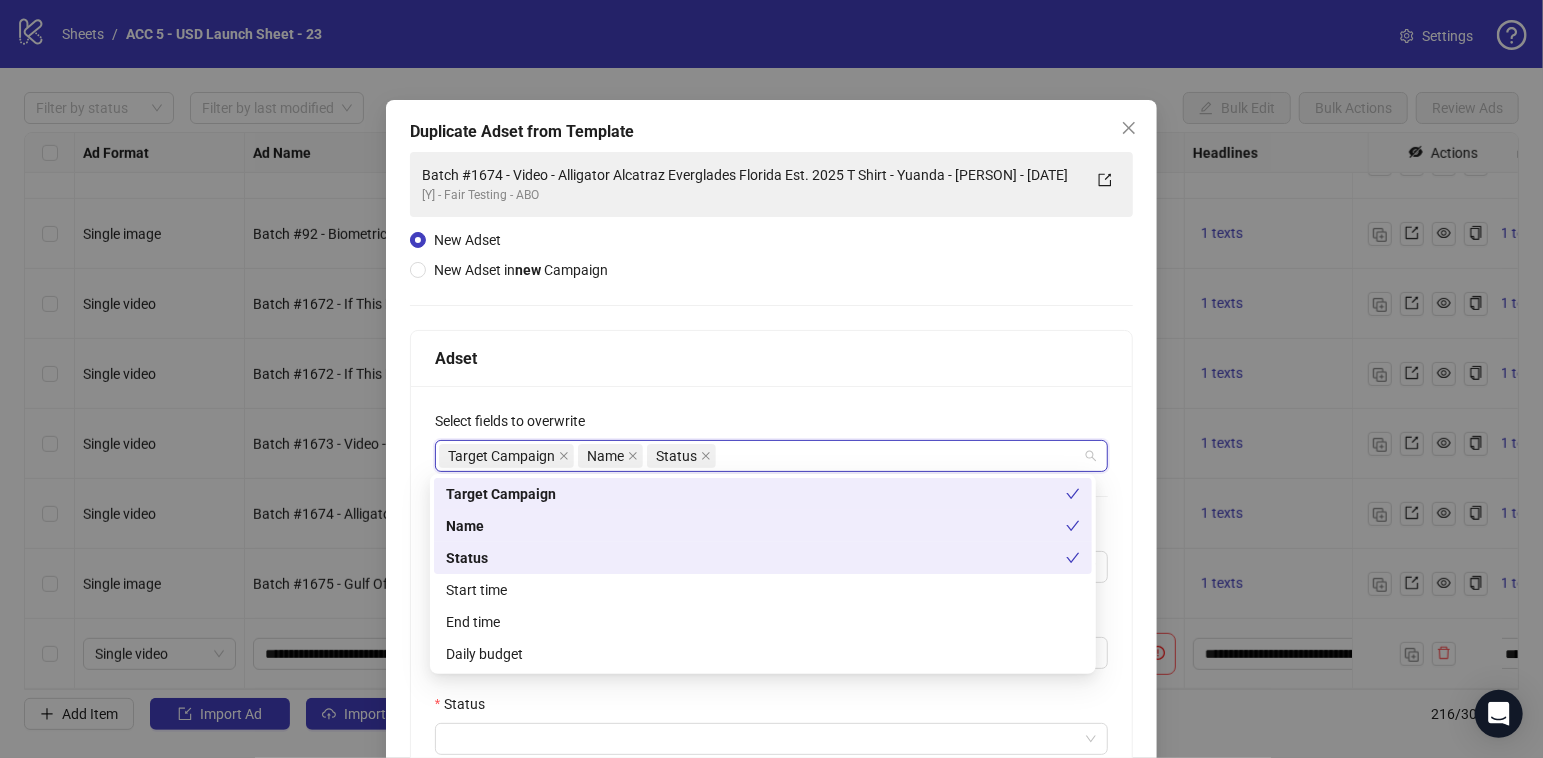 click on "Start time" at bounding box center [763, 590] 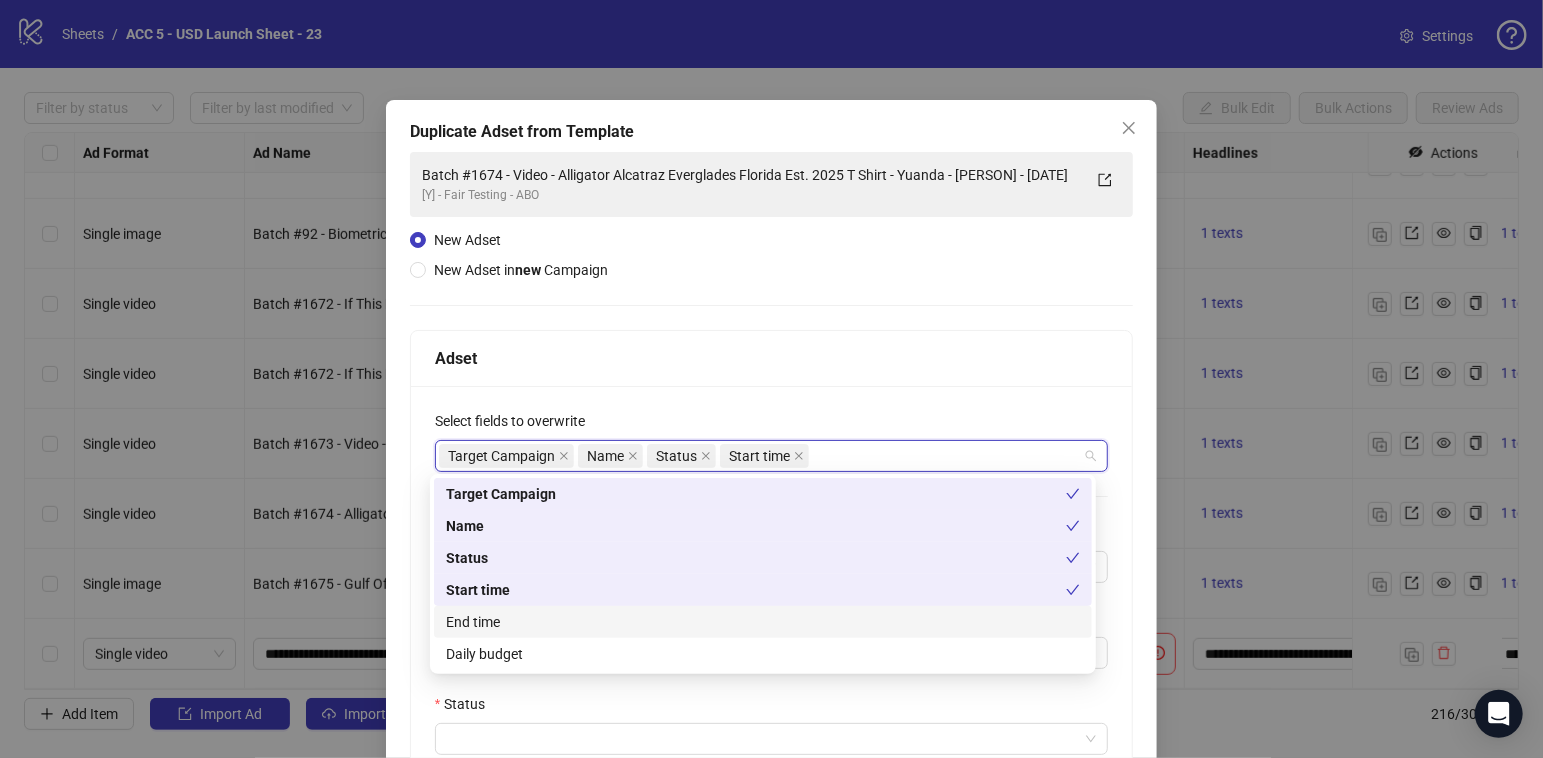click on "End time" at bounding box center (763, 622) 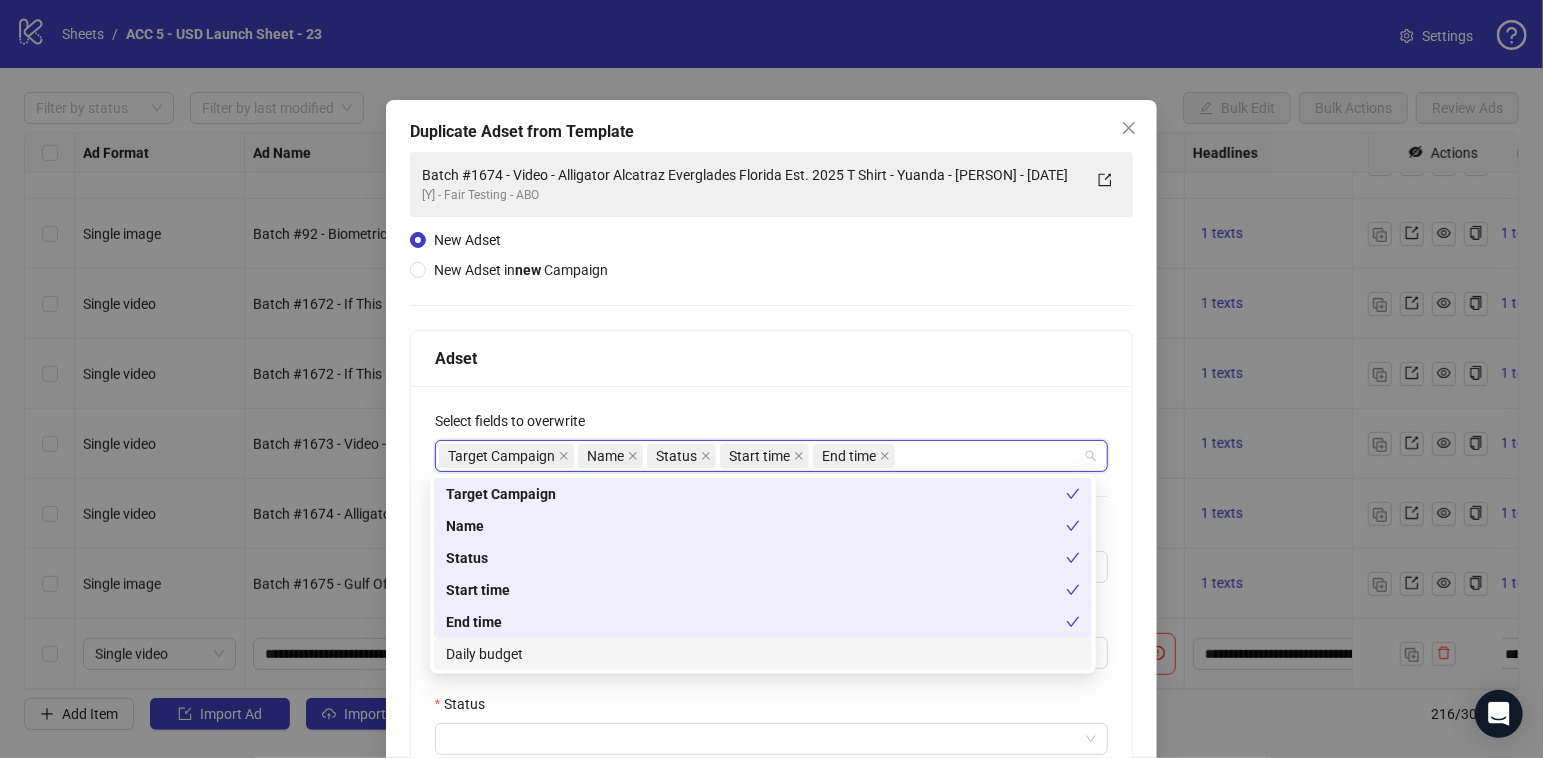 click on "Daily budget" at bounding box center [763, 654] 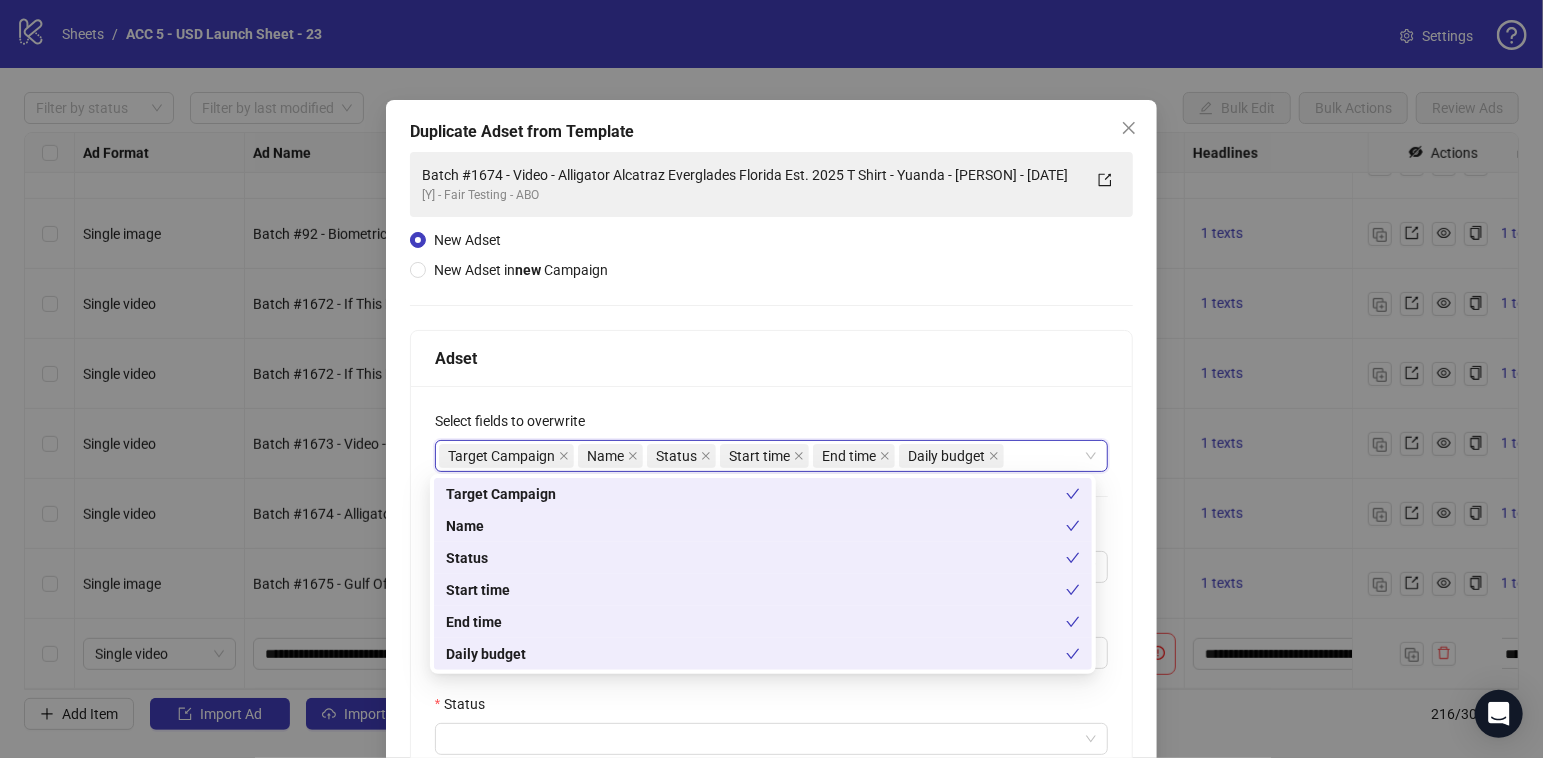 click on "**********" at bounding box center [772, 723] 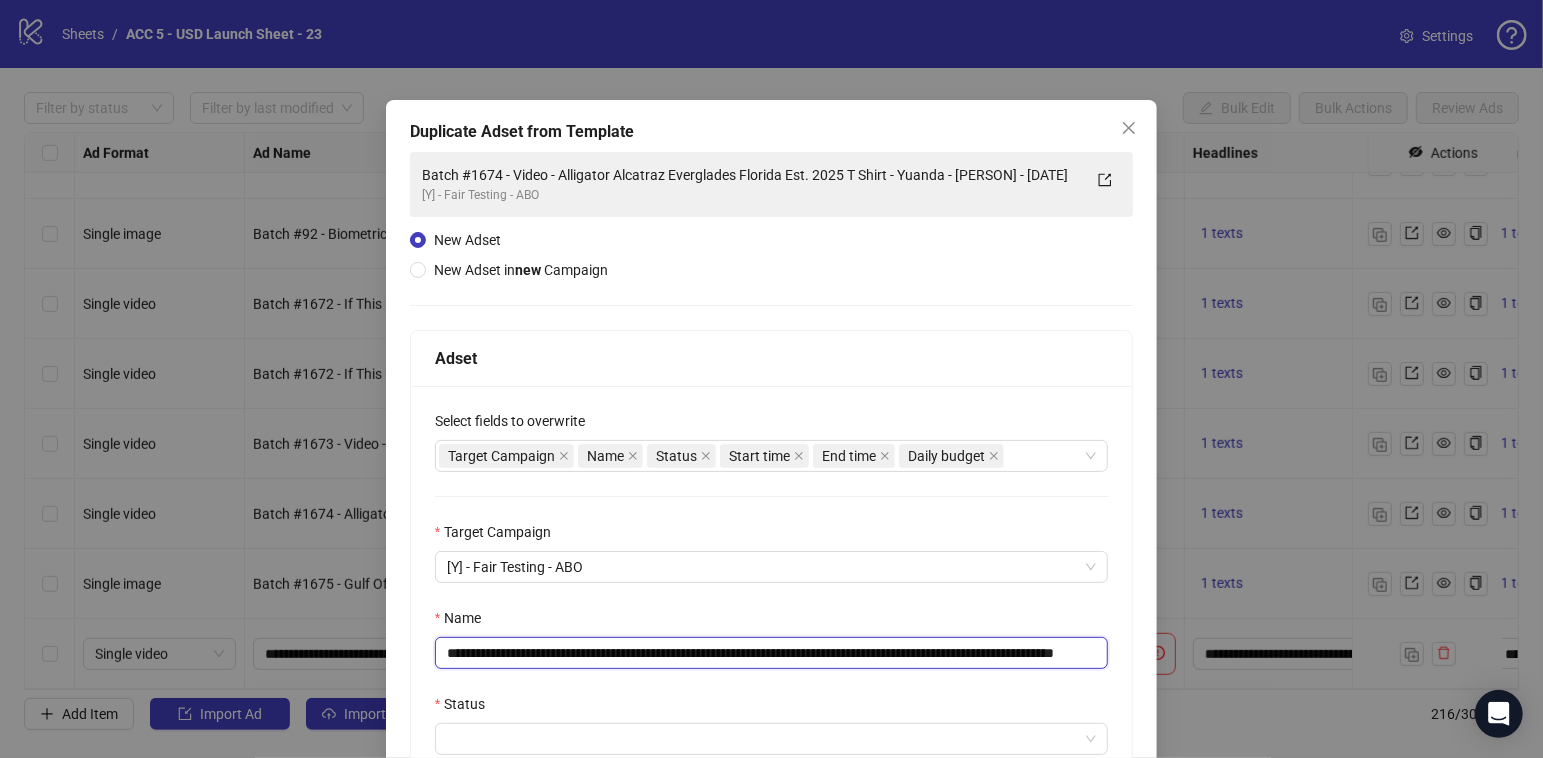 click on "**********" at bounding box center (772, 653) 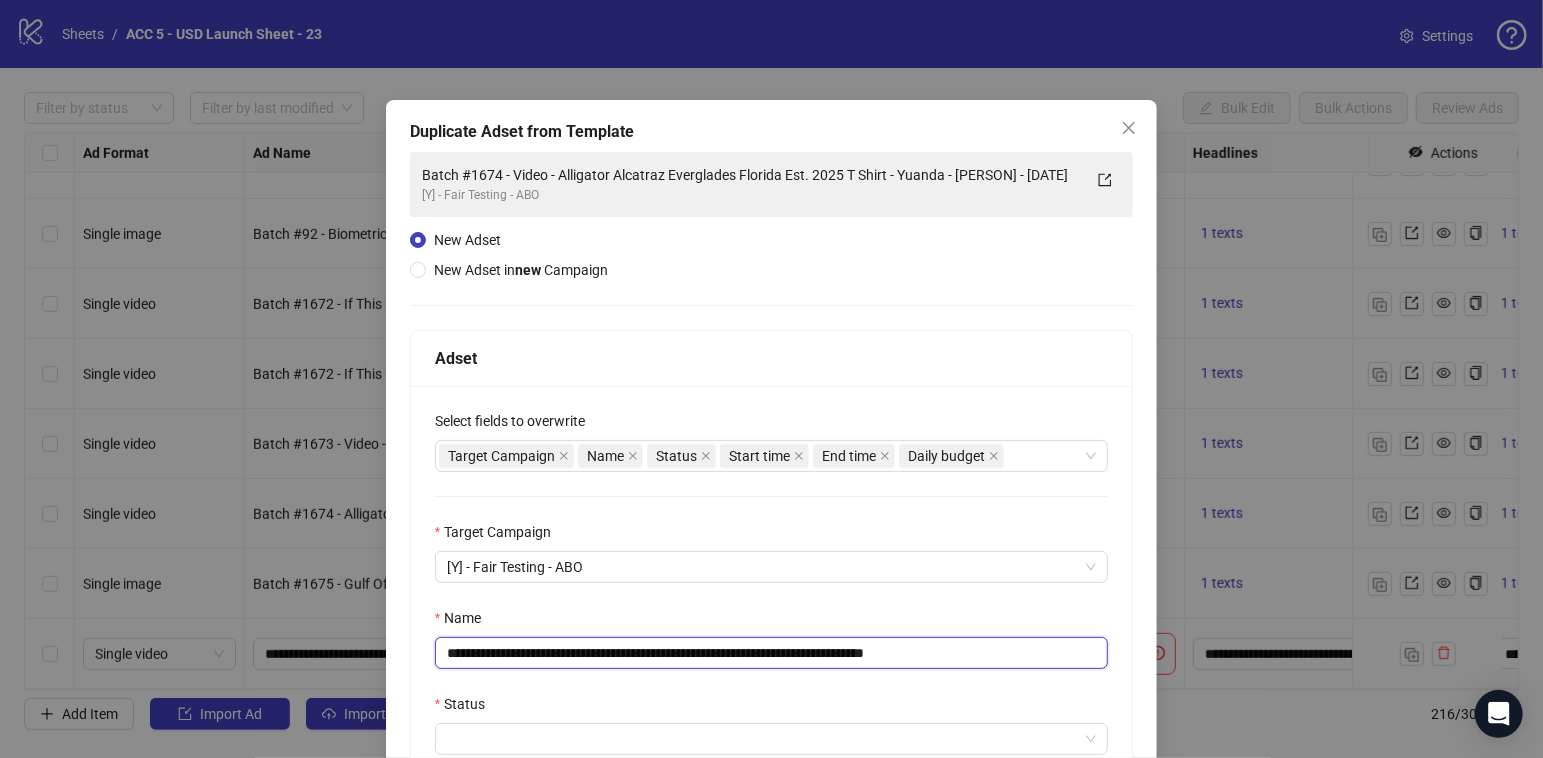scroll, scrollTop: 222, scrollLeft: 0, axis: vertical 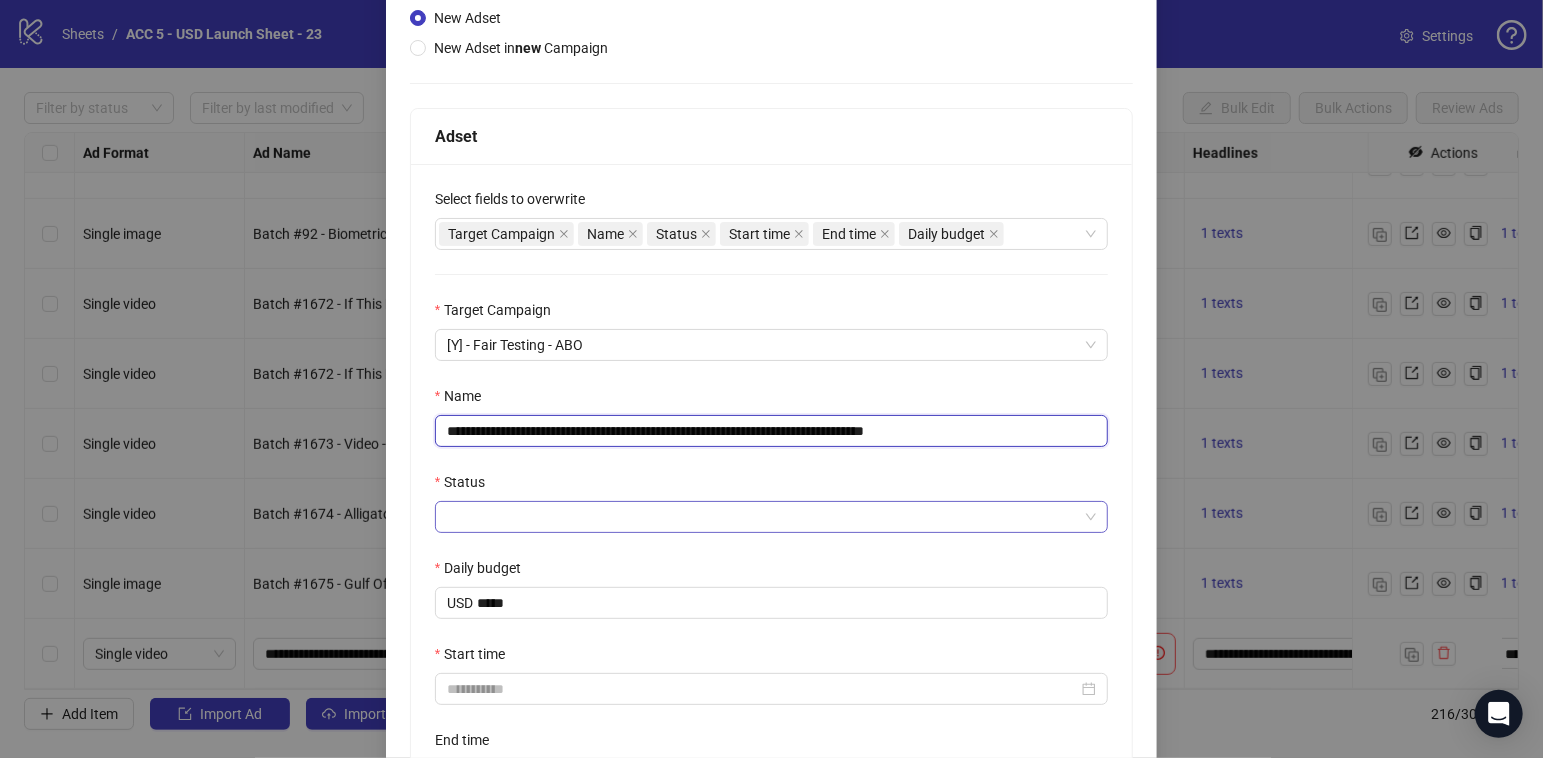 type on "**********" 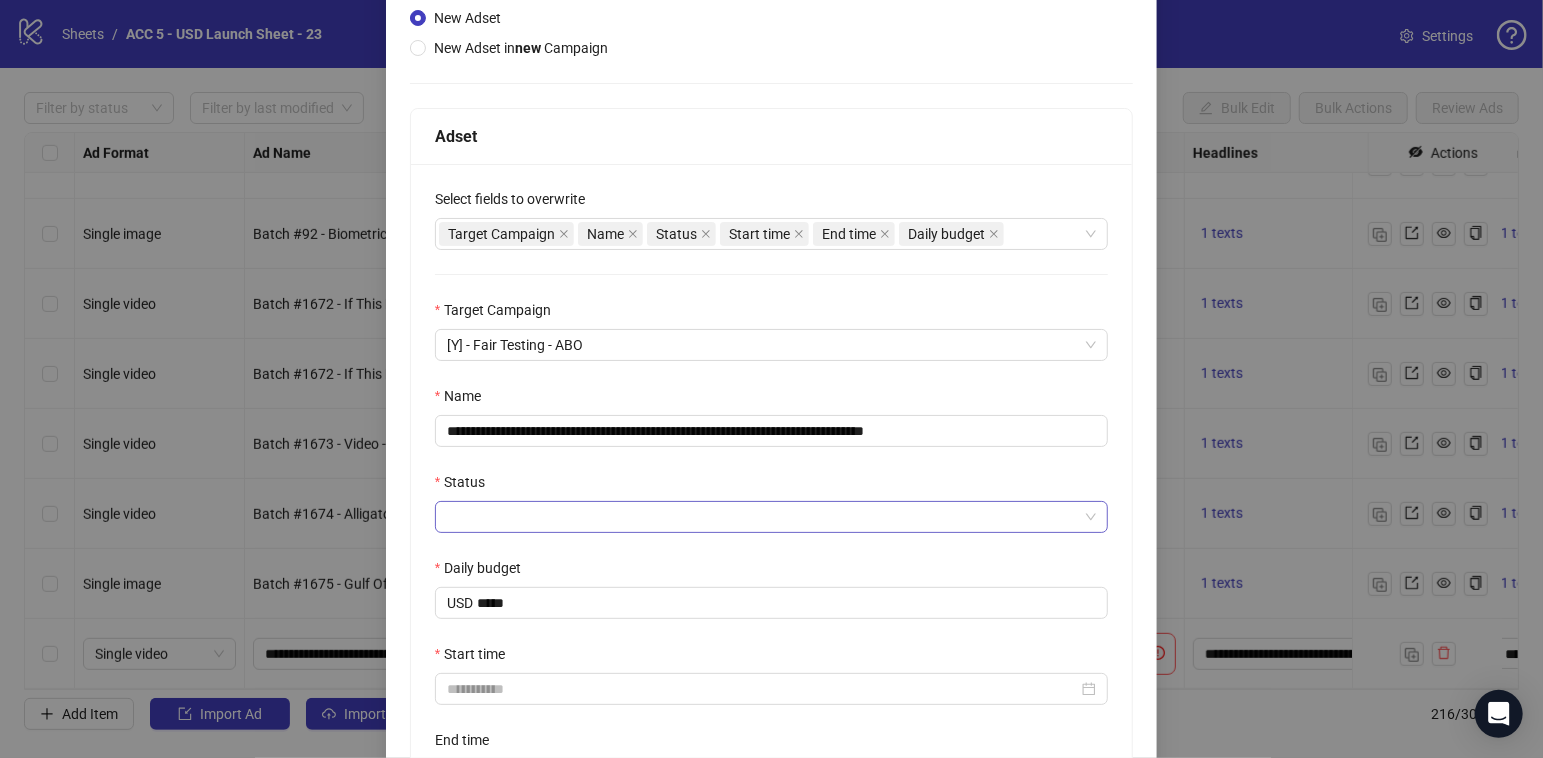 click on "Status" at bounding box center [763, 517] 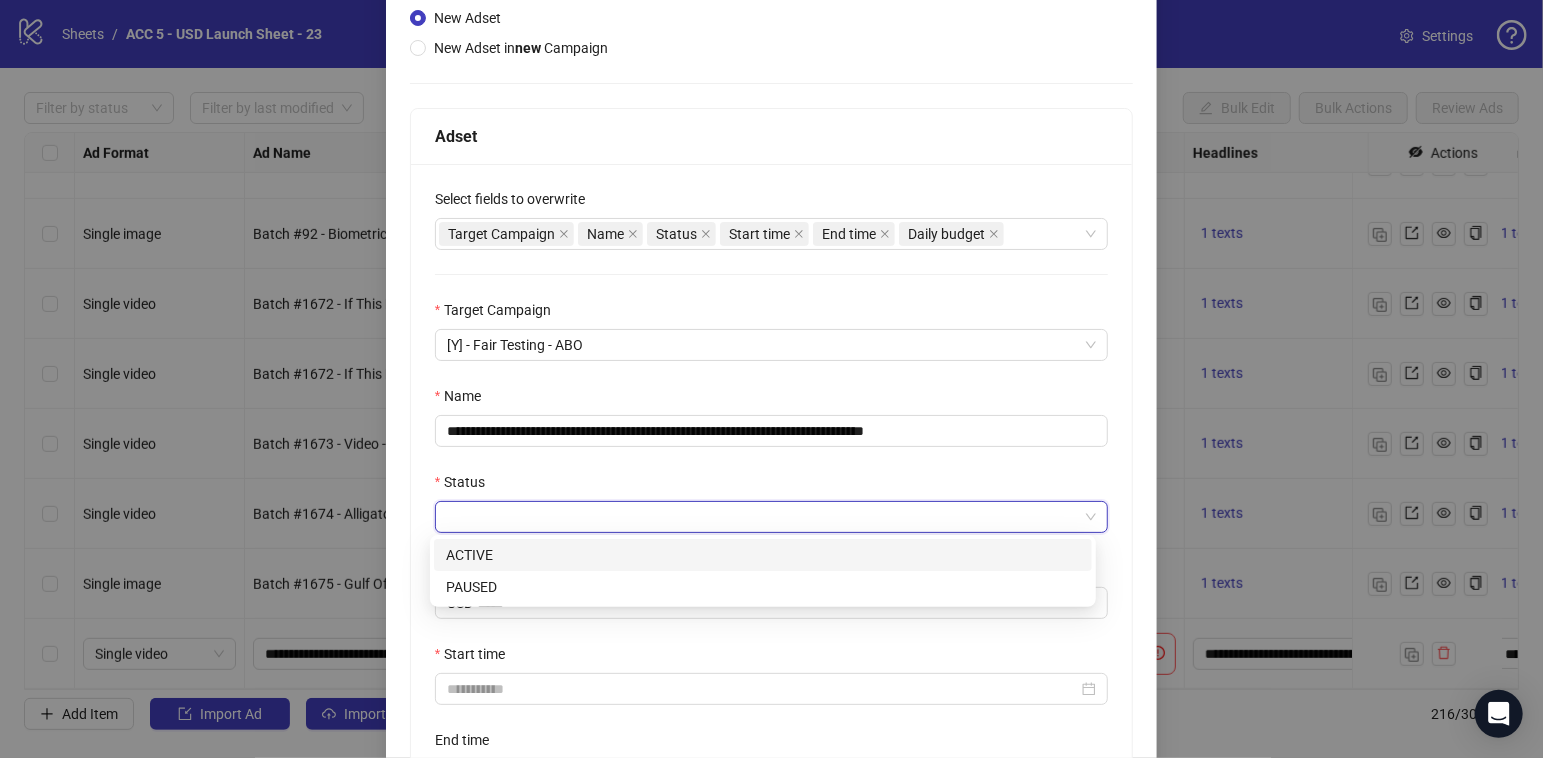 click on "ACTIVE" at bounding box center [763, 555] 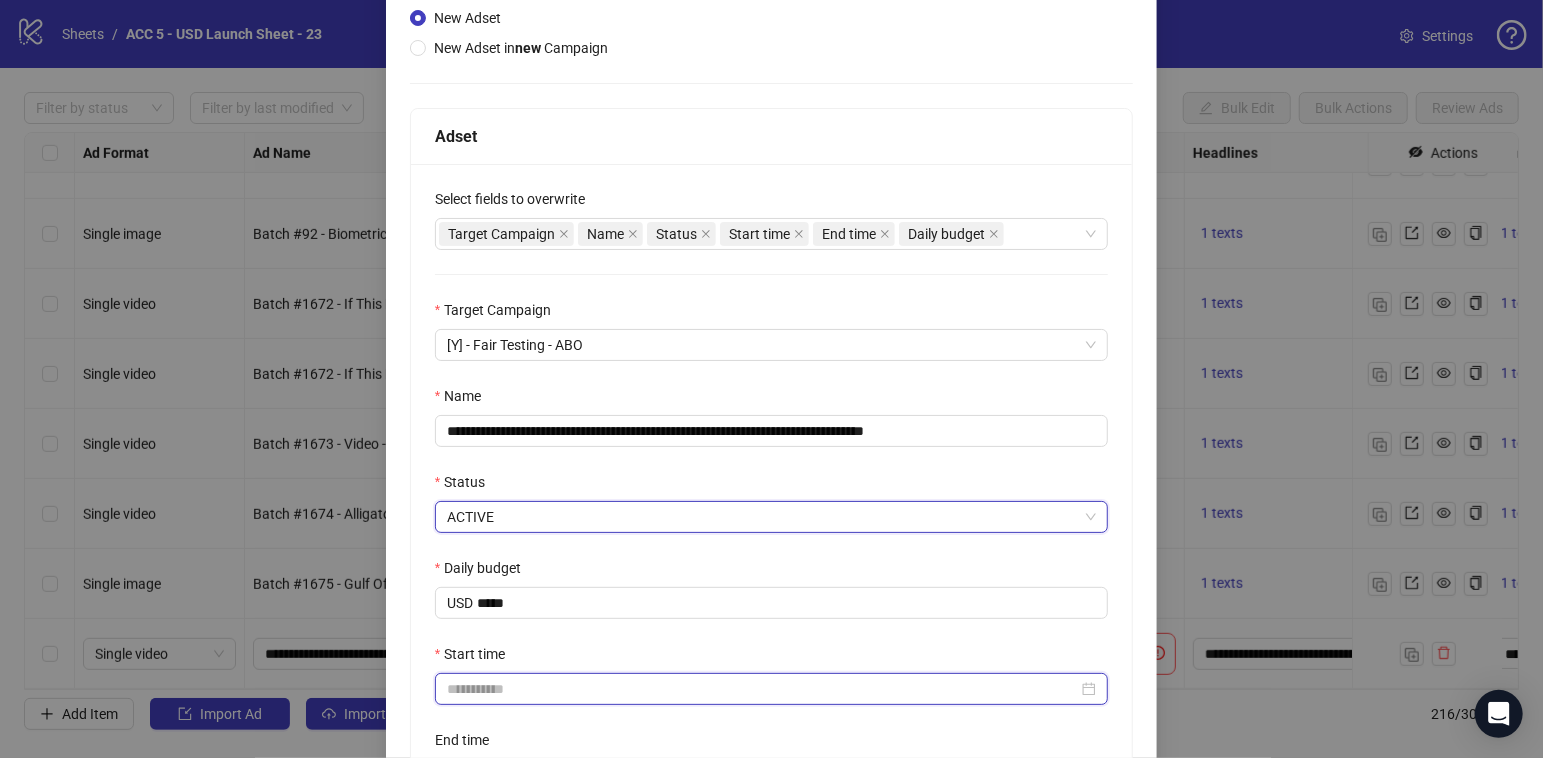 click on "Start time" at bounding box center [763, 689] 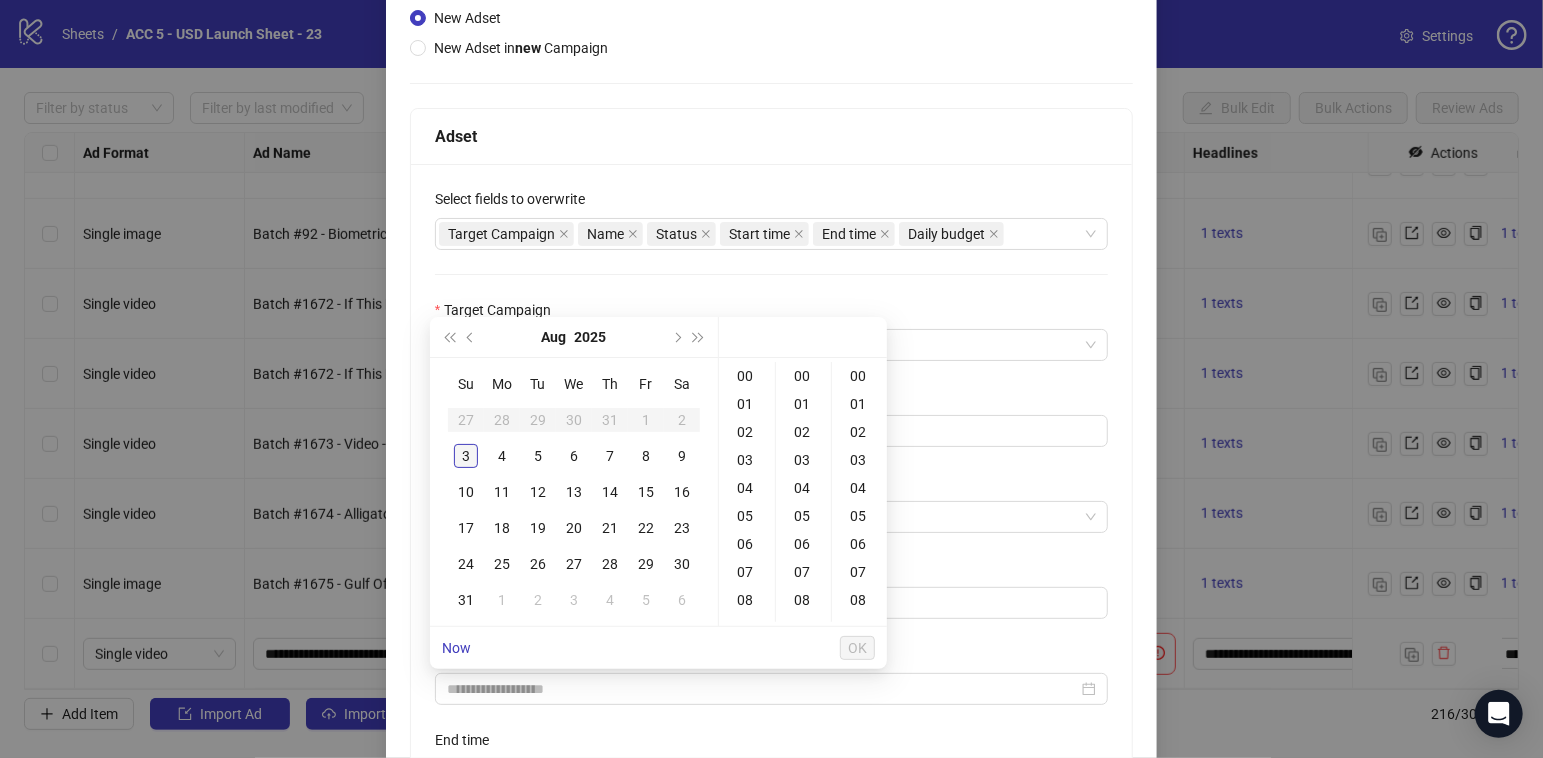 click on "3" at bounding box center (466, 456) 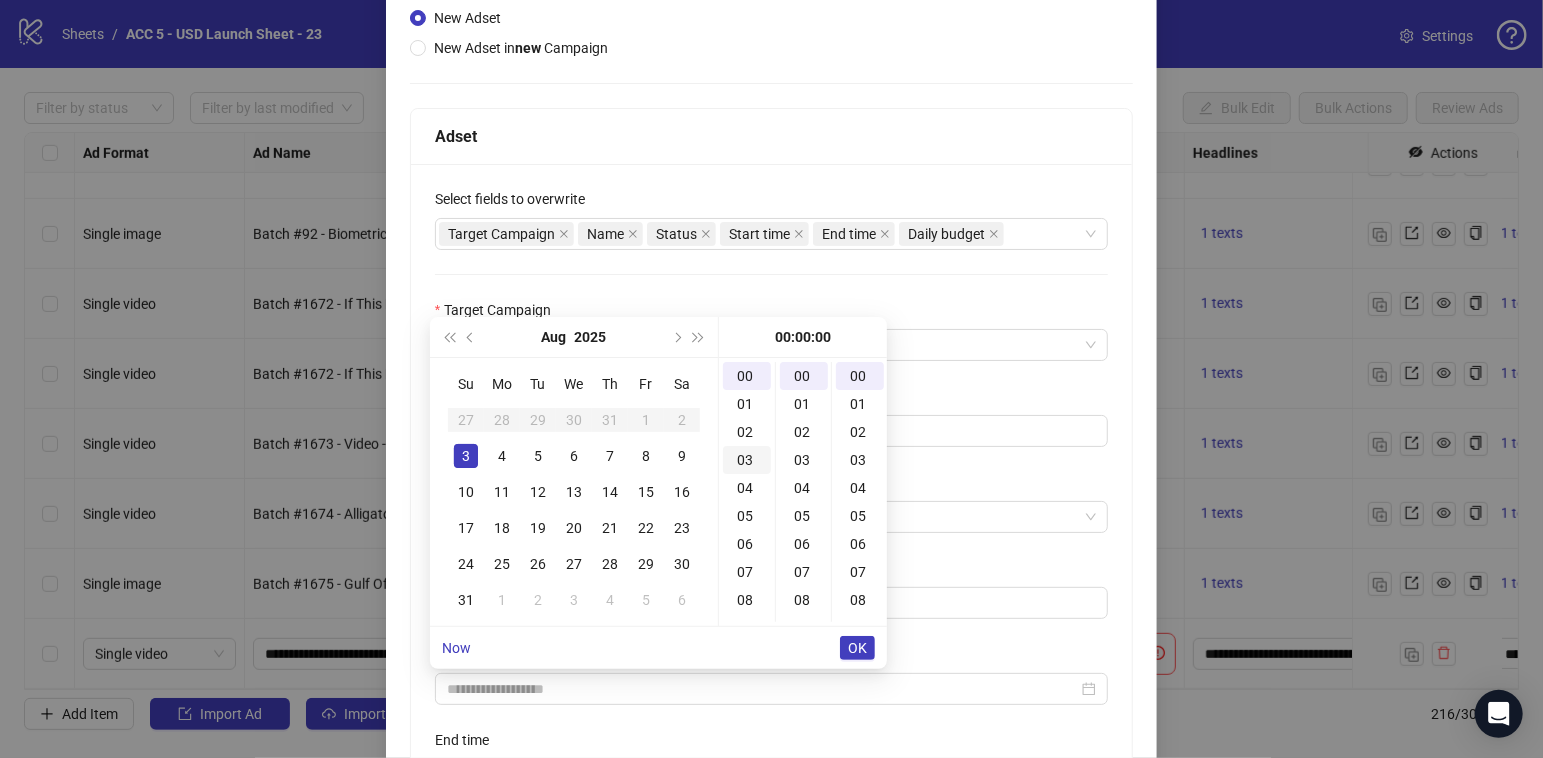 click on "03" at bounding box center (747, 460) 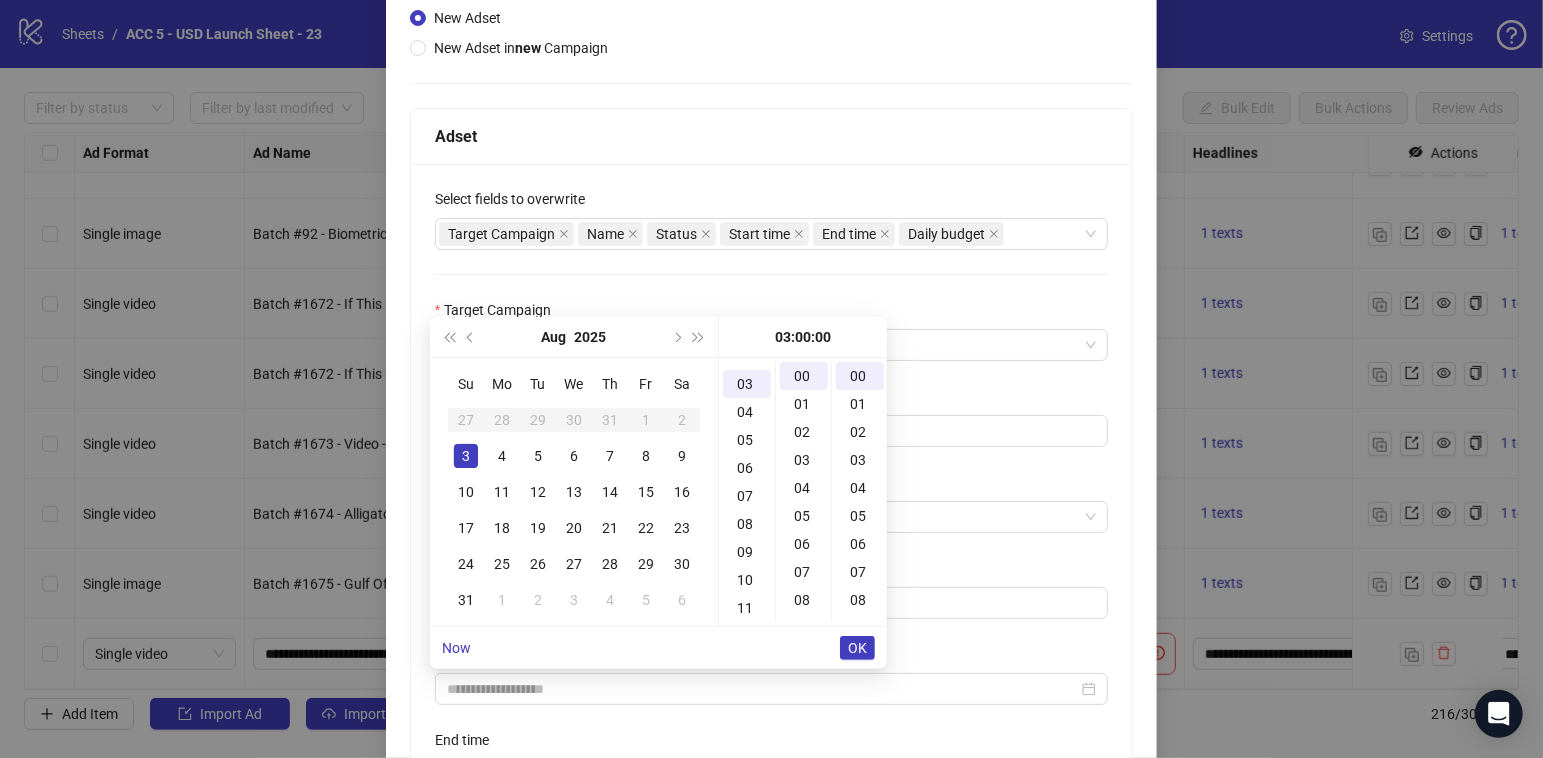 type on "**********" 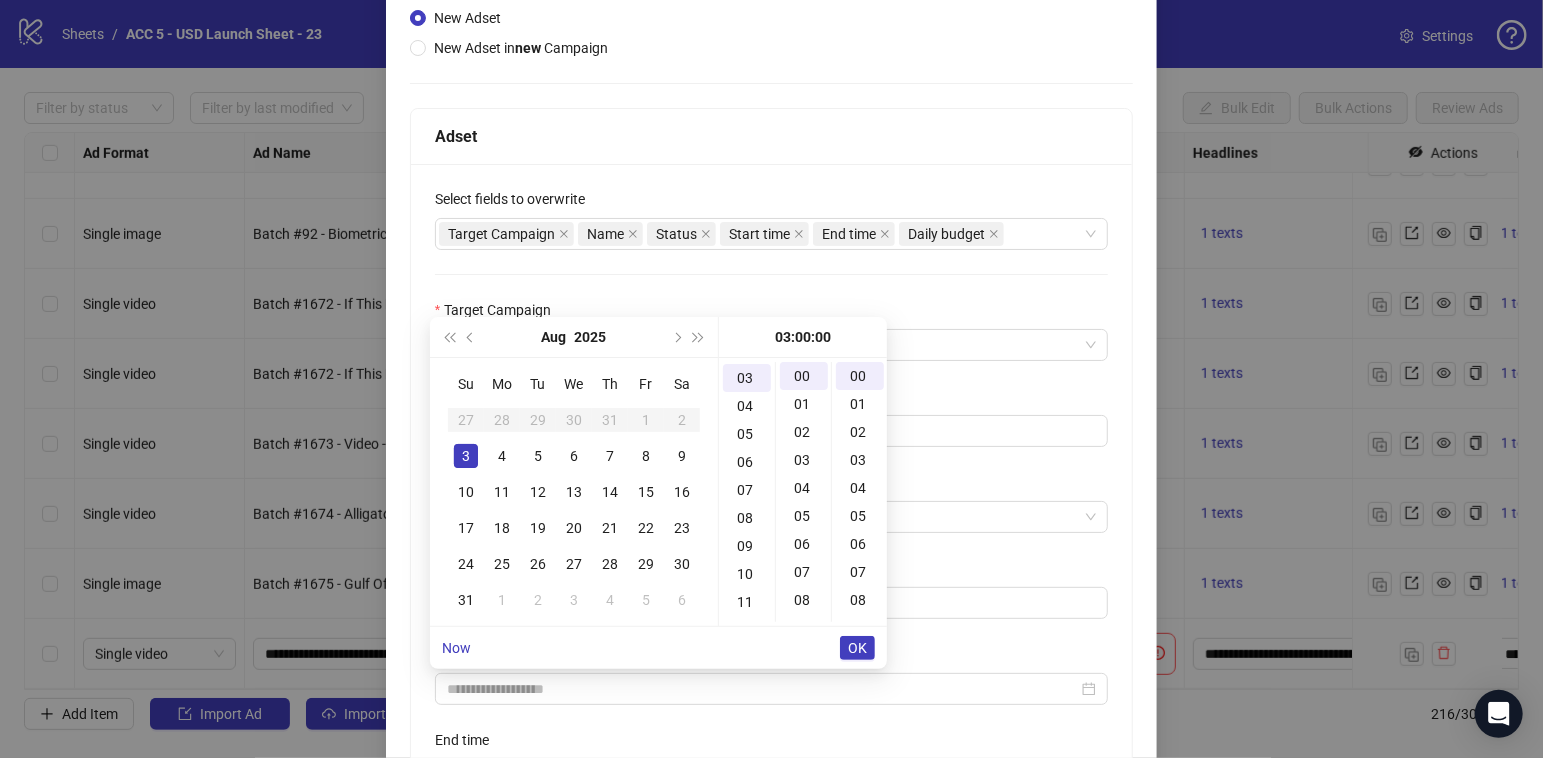scroll, scrollTop: 83, scrollLeft: 0, axis: vertical 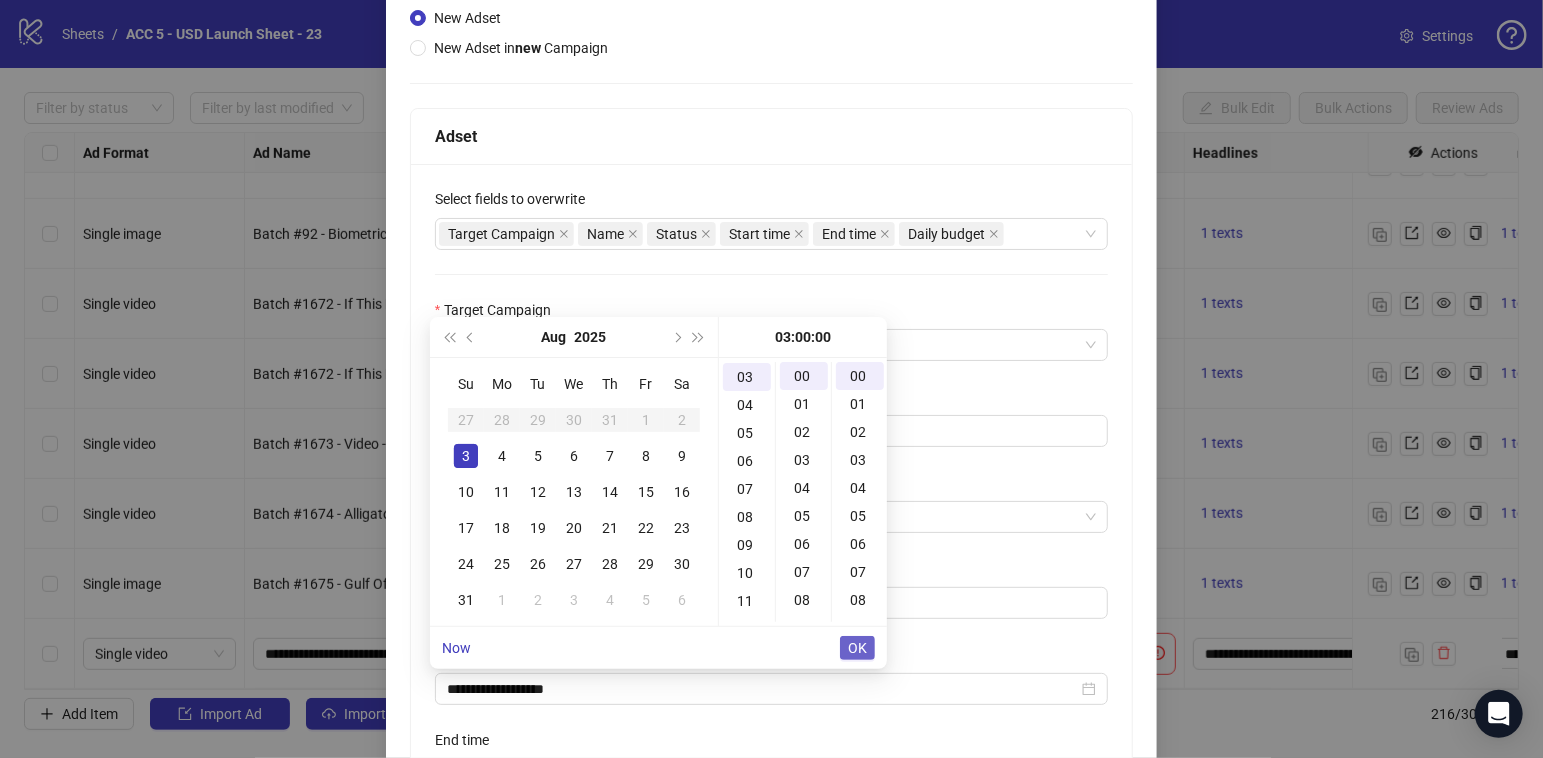 click on "OK" at bounding box center [857, 648] 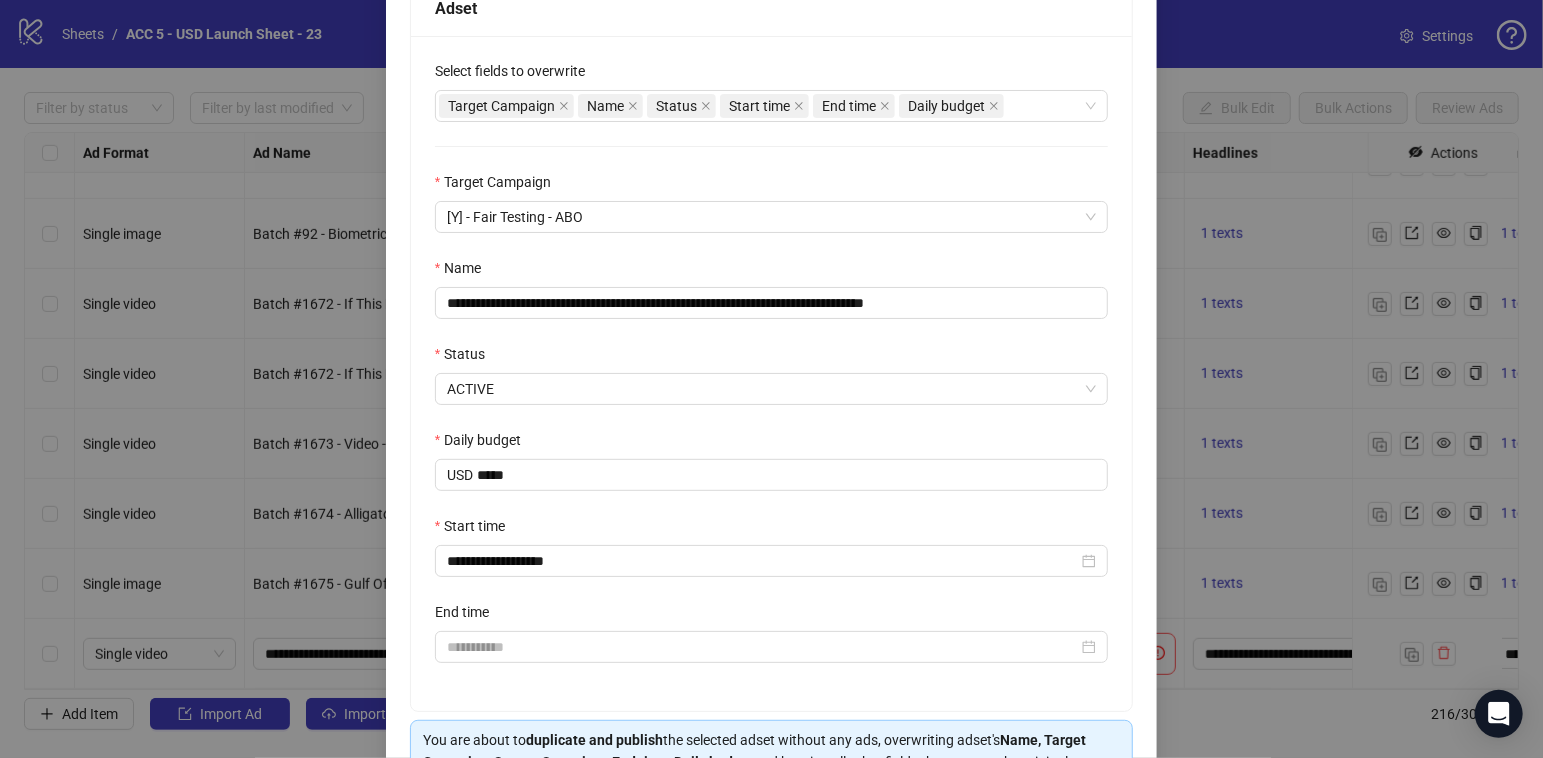 scroll, scrollTop: 459, scrollLeft: 0, axis: vertical 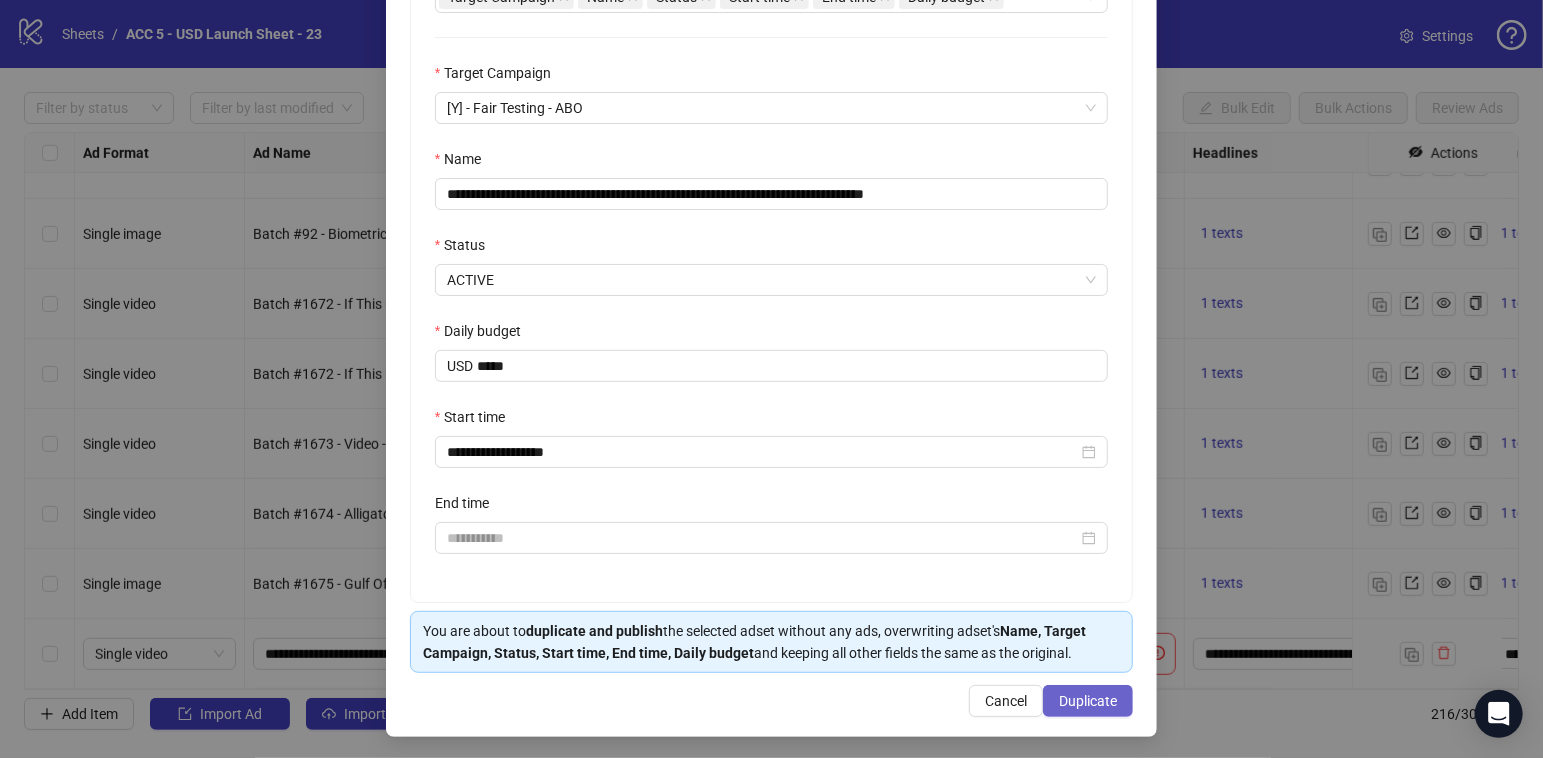 click on "Duplicate" at bounding box center (1088, 701) 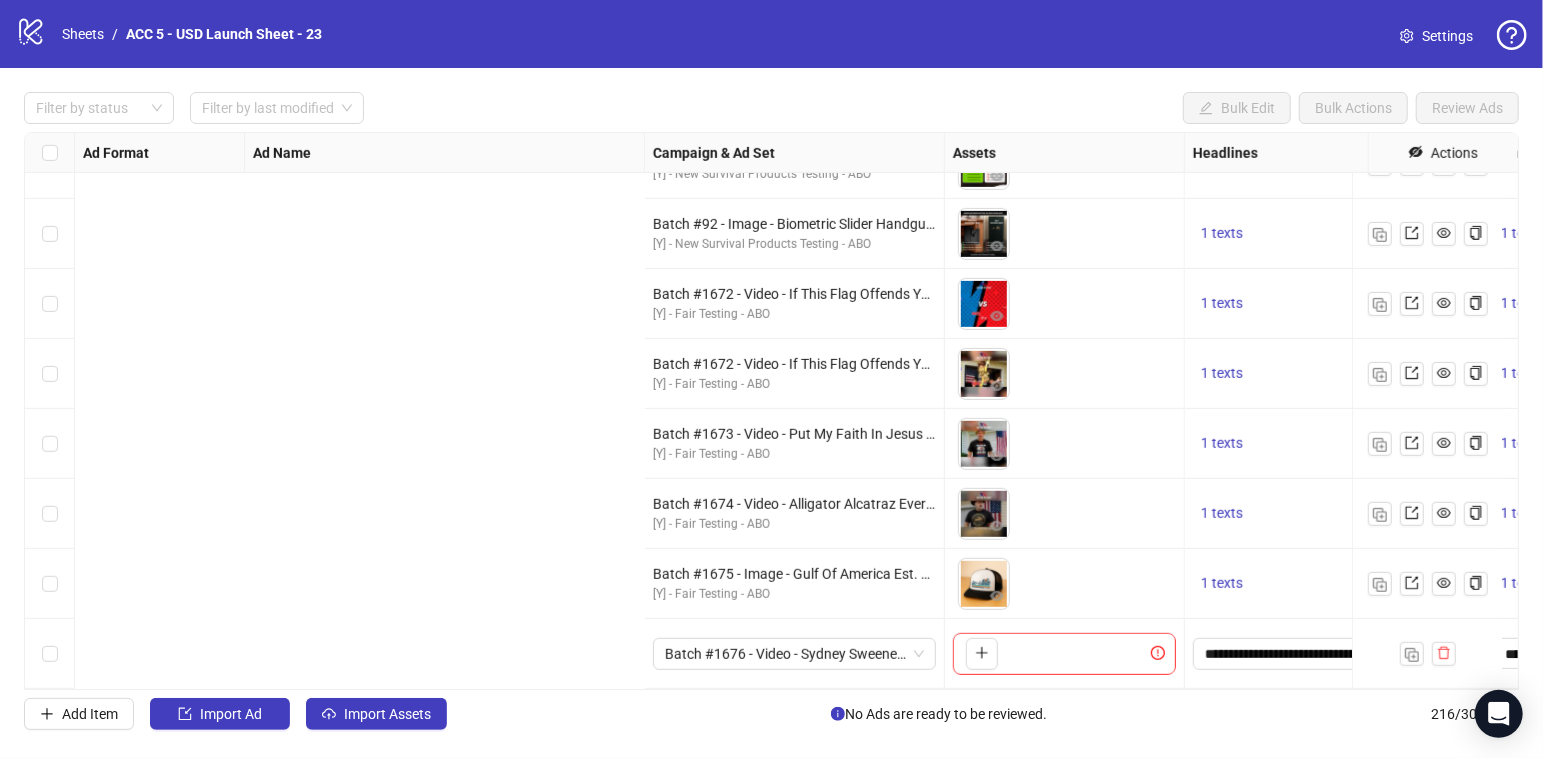 scroll, scrollTop: 14620, scrollLeft: 1143, axis: both 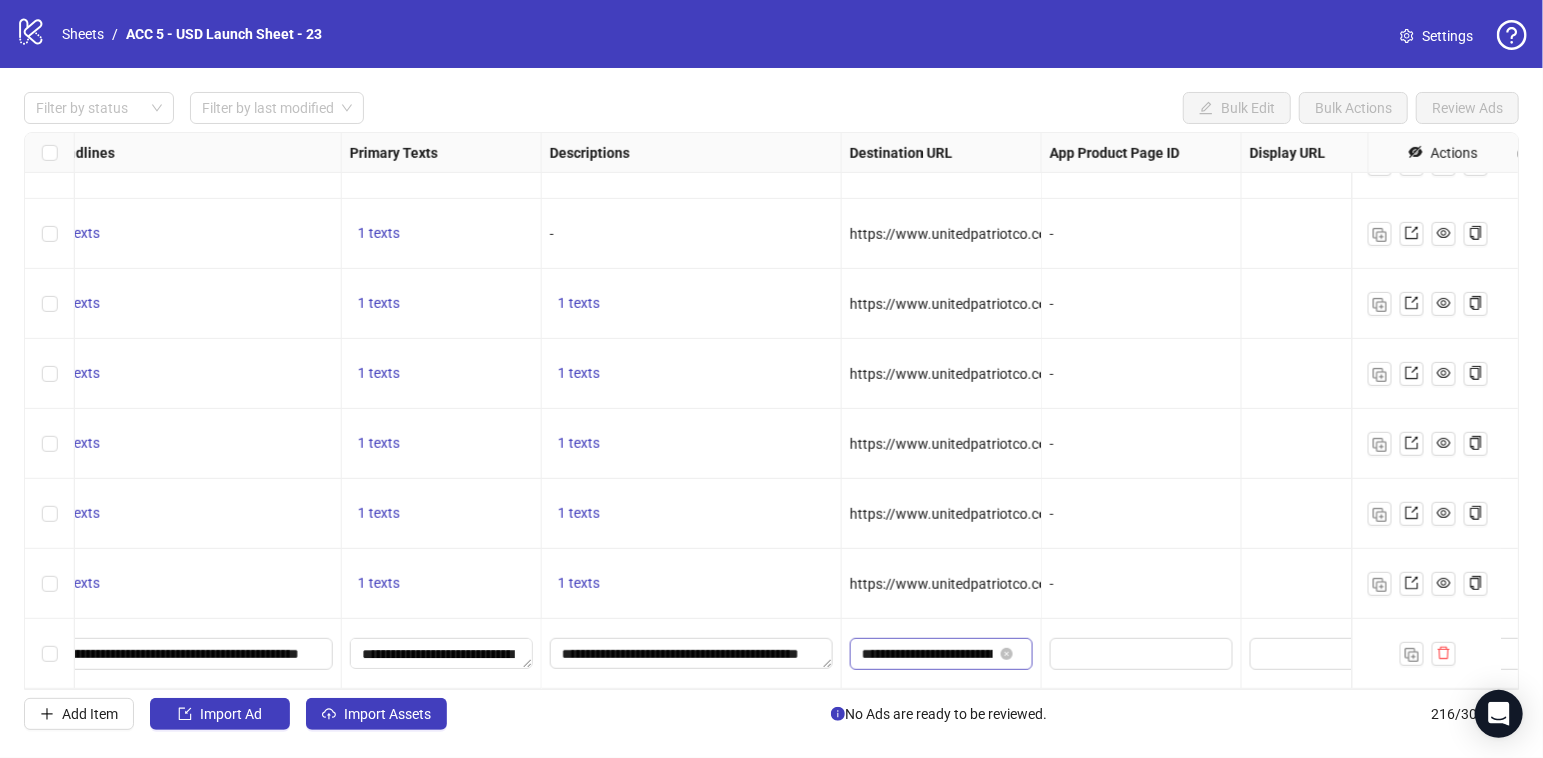 click at bounding box center [1009, 654] 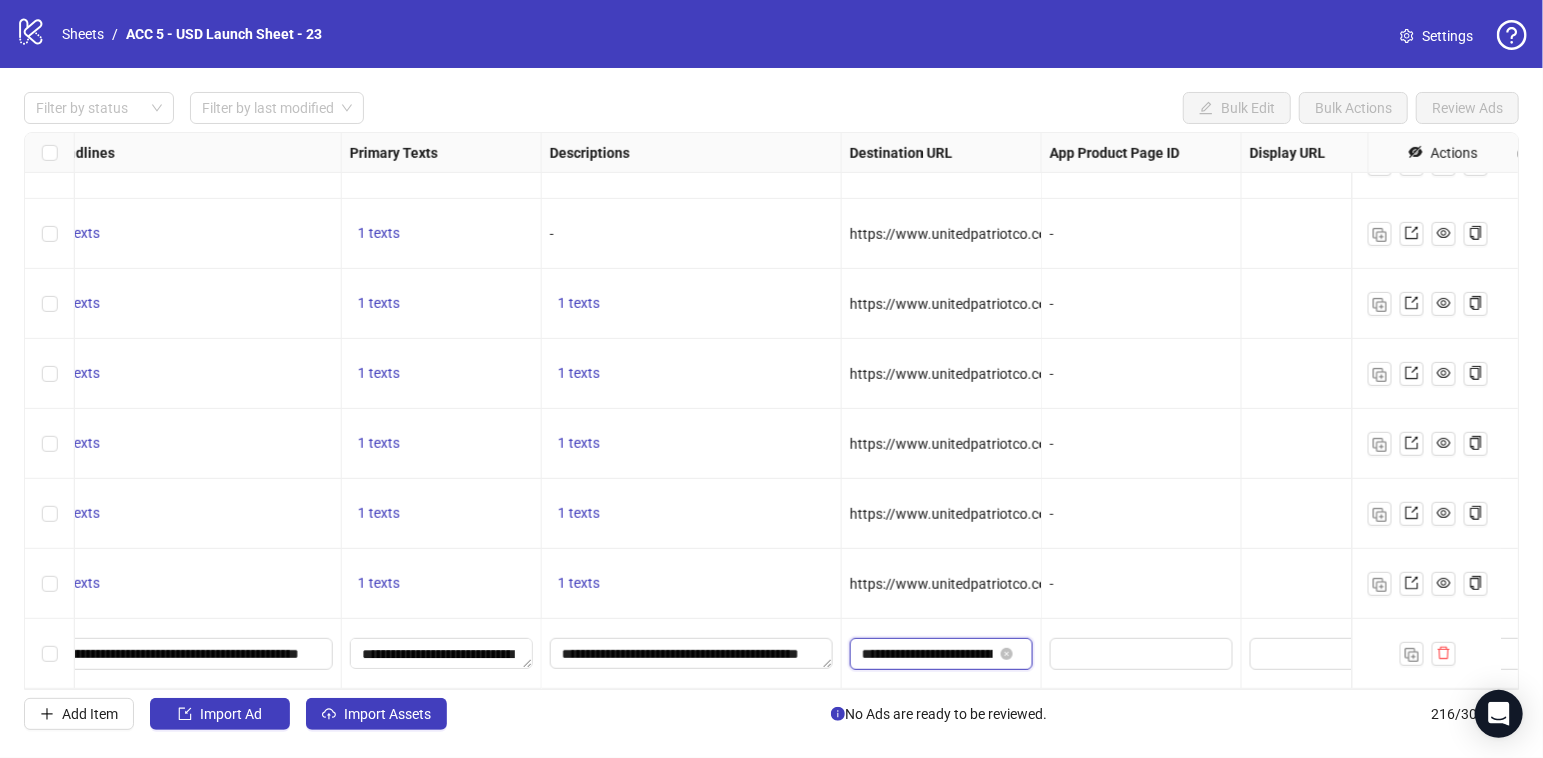 scroll, scrollTop: 0, scrollLeft: 457, axis: horizontal 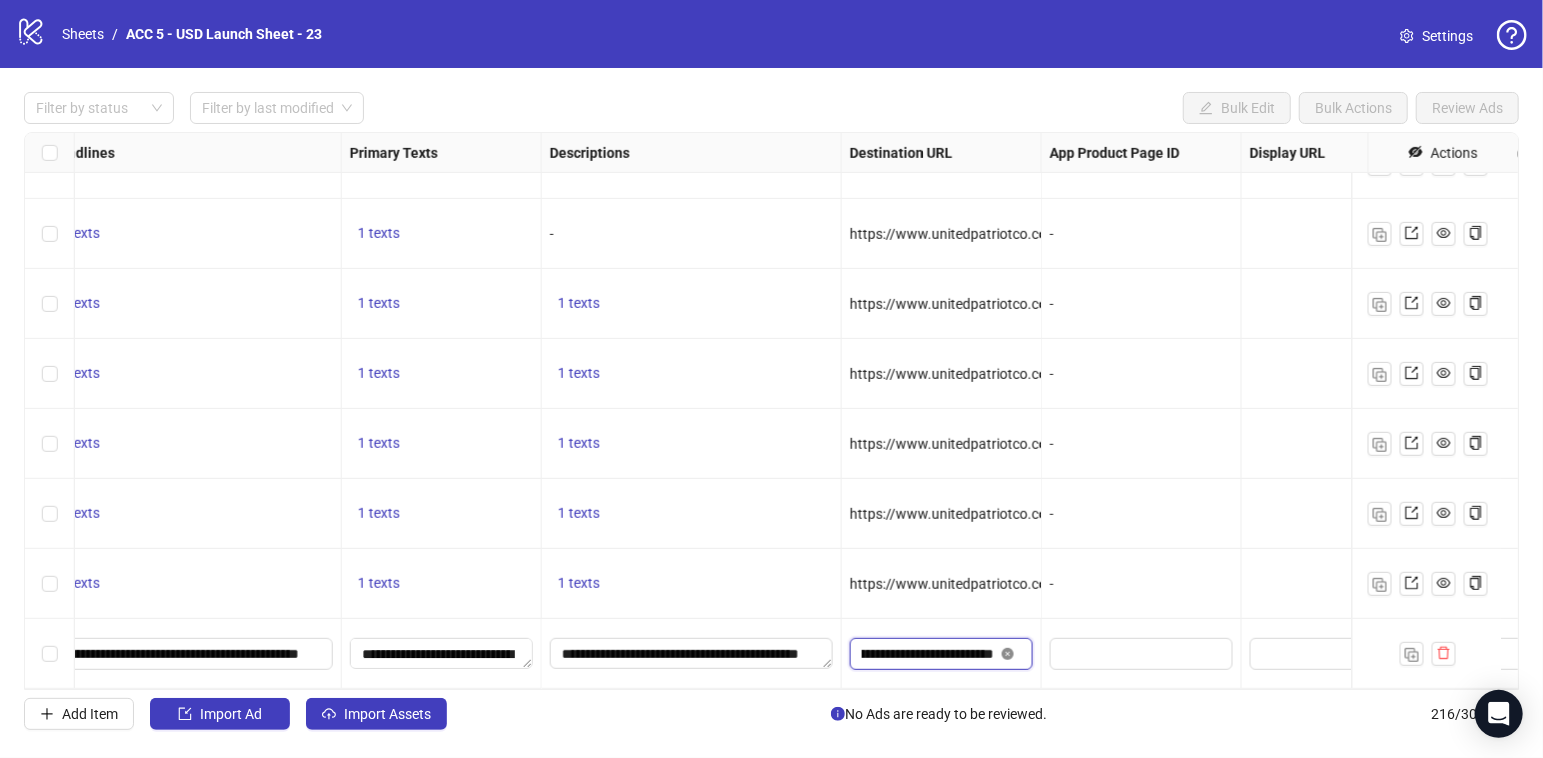 click 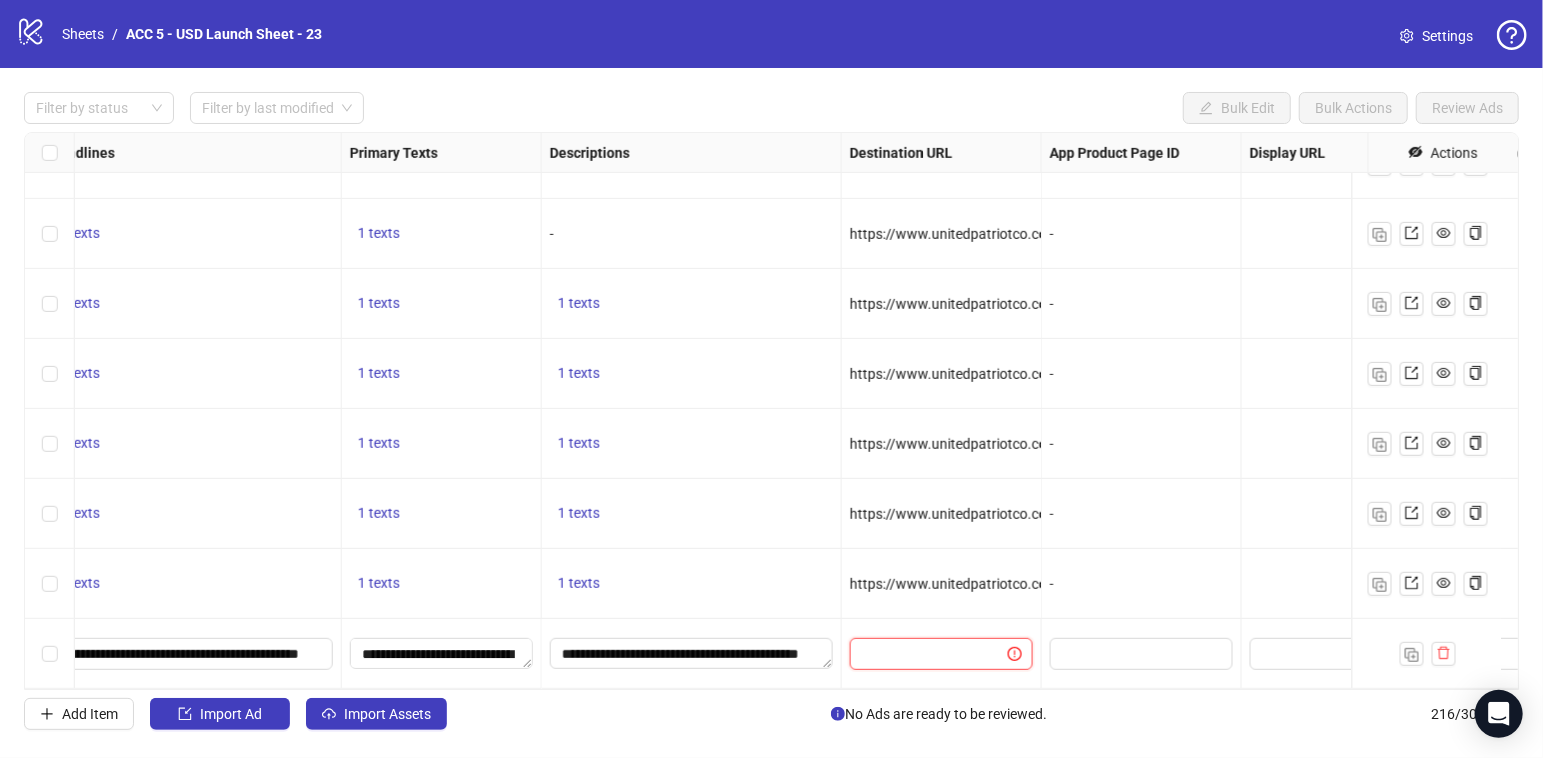 scroll, scrollTop: 0, scrollLeft: 0, axis: both 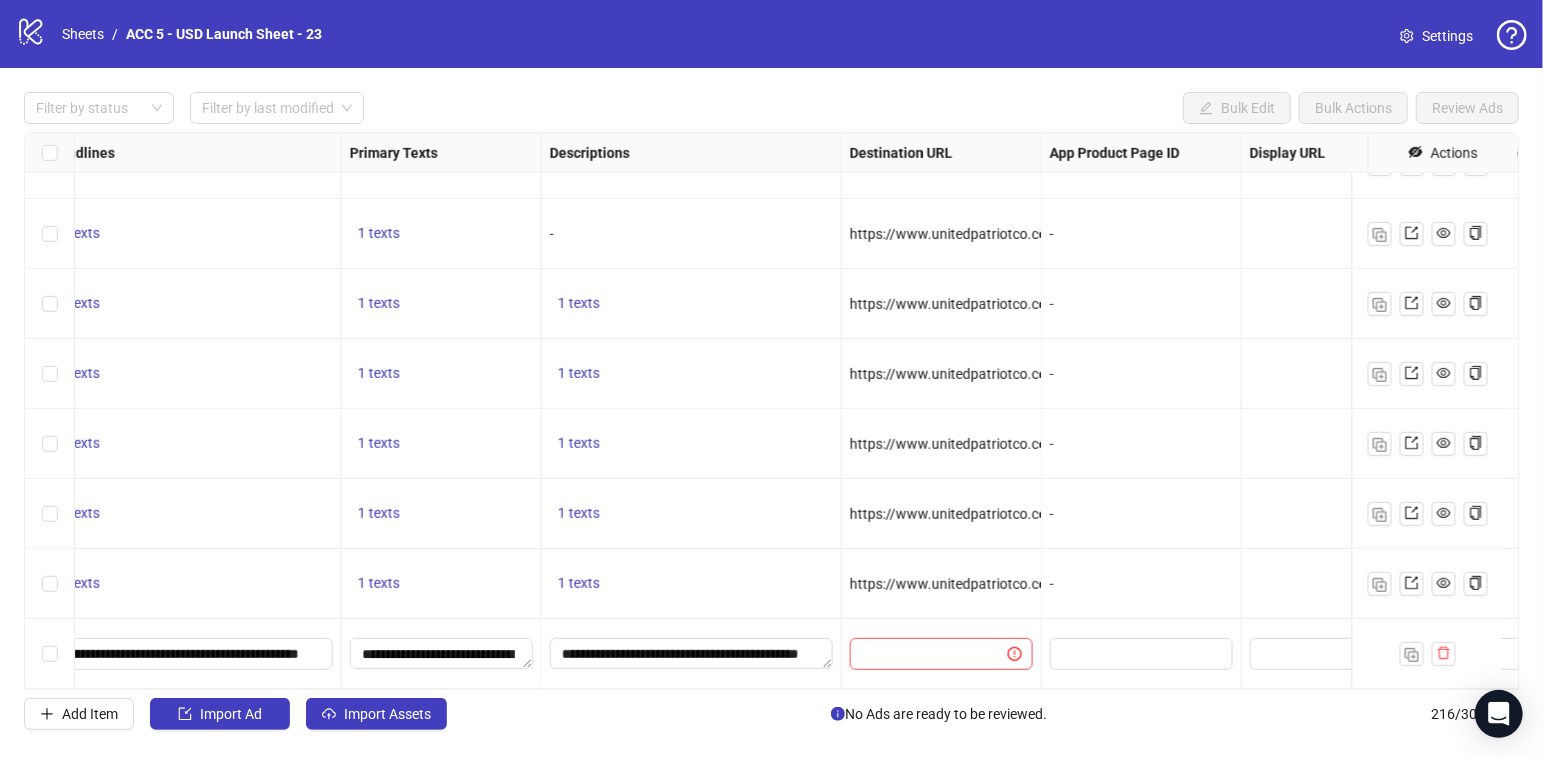 click on "-" at bounding box center [1141, 584] 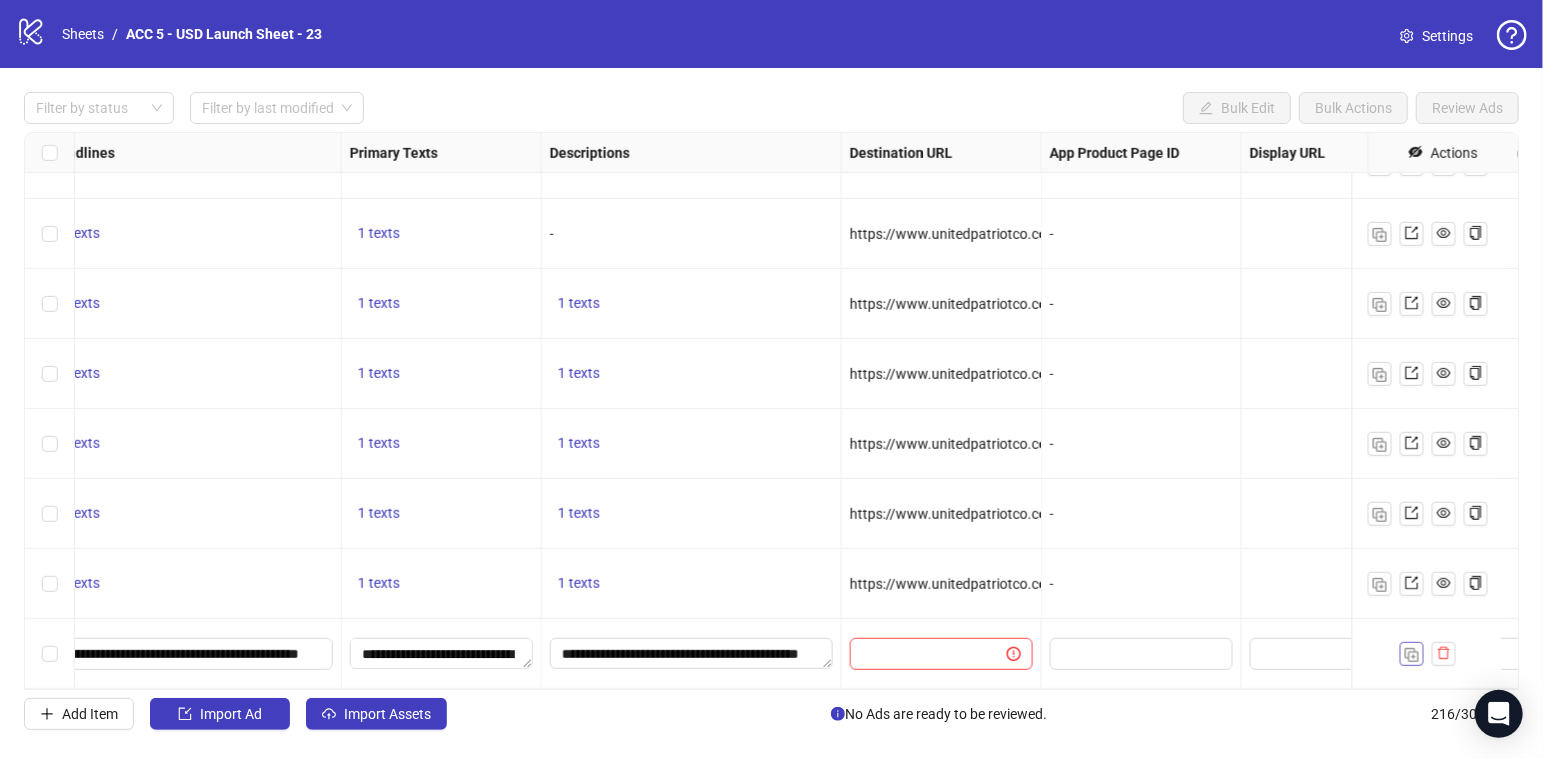 click at bounding box center [1412, 655] 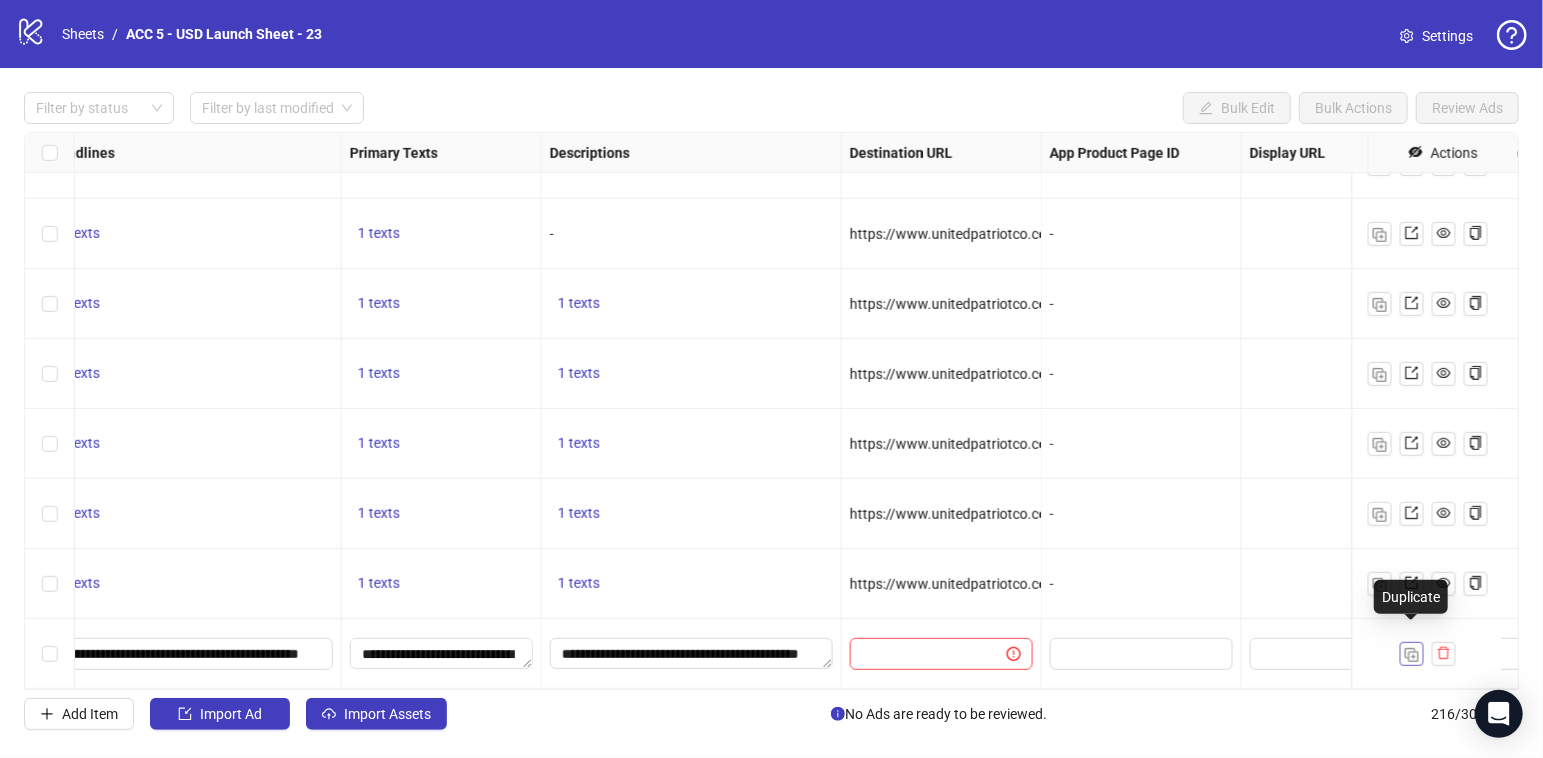 click at bounding box center [1412, 655] 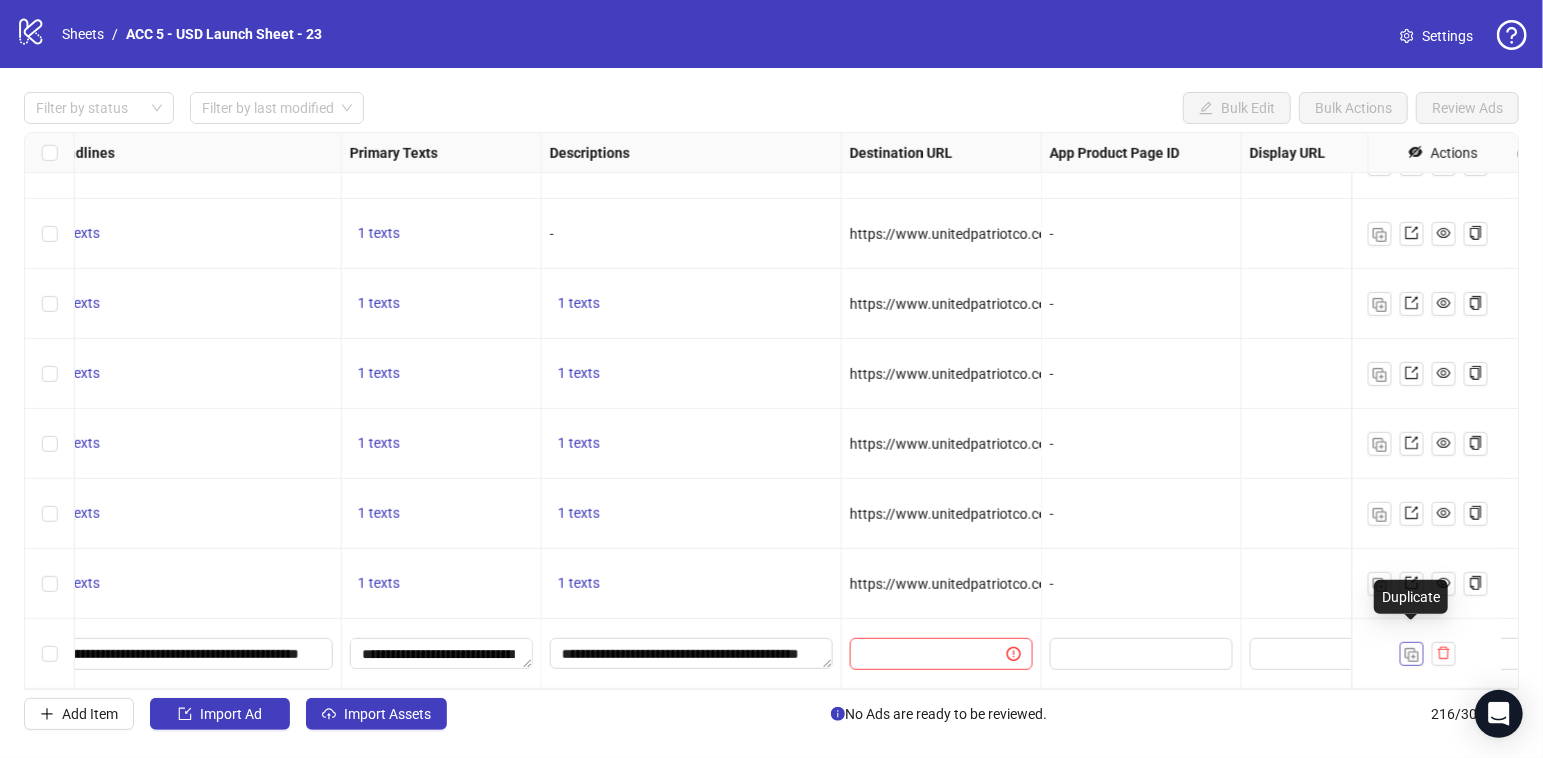 click at bounding box center [1412, 655] 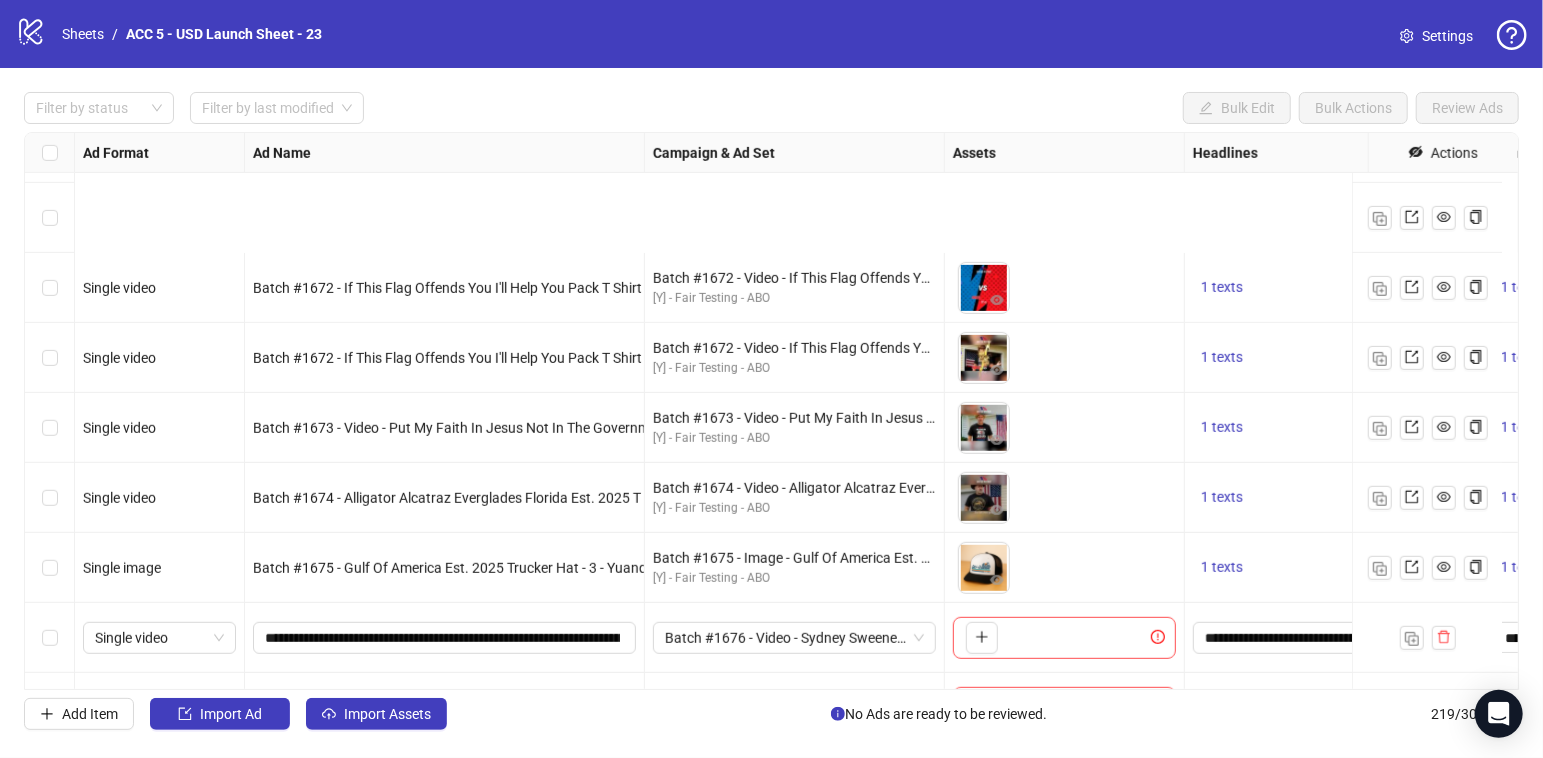 scroll, scrollTop: 14830, scrollLeft: 0, axis: vertical 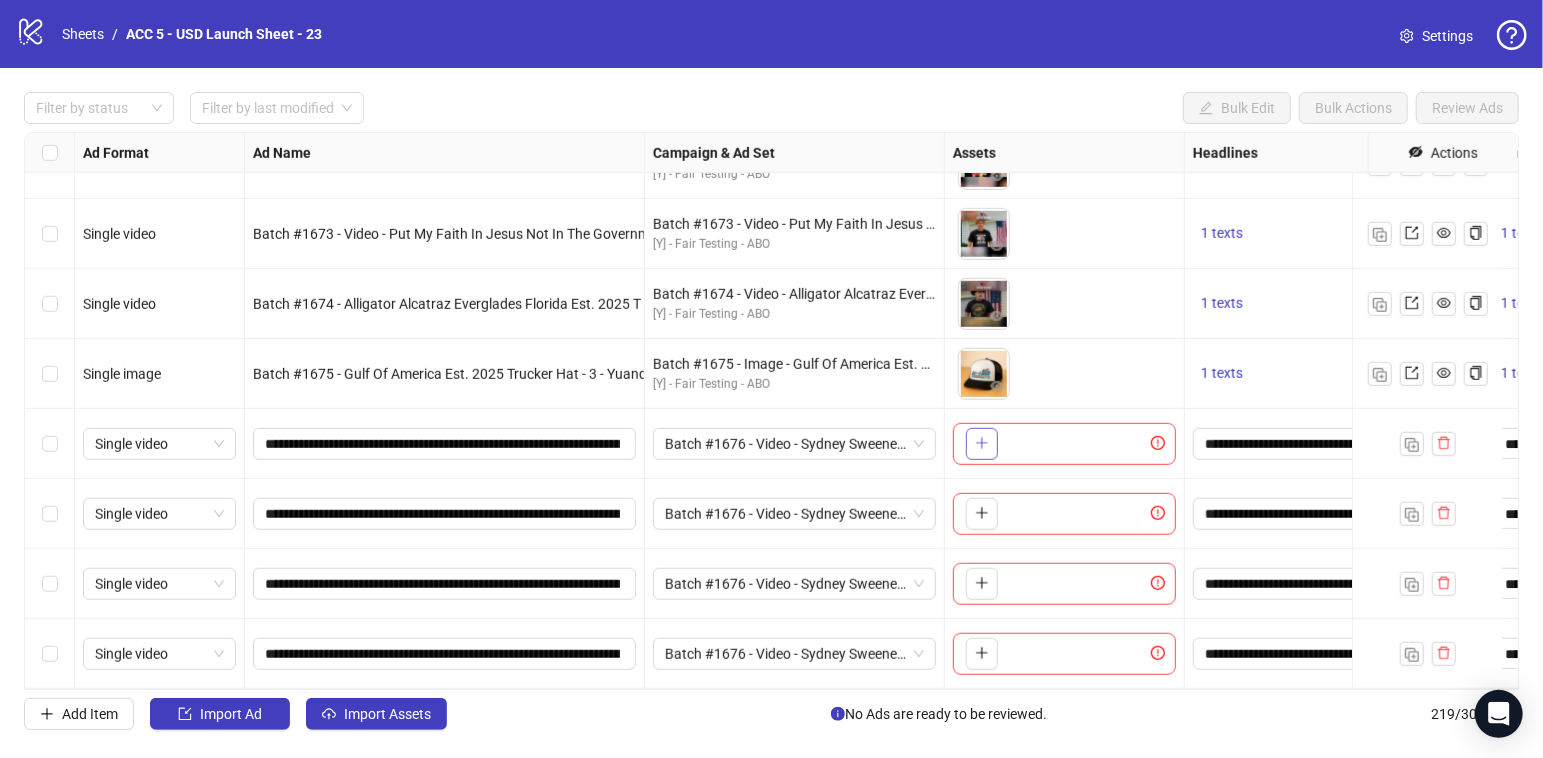 click 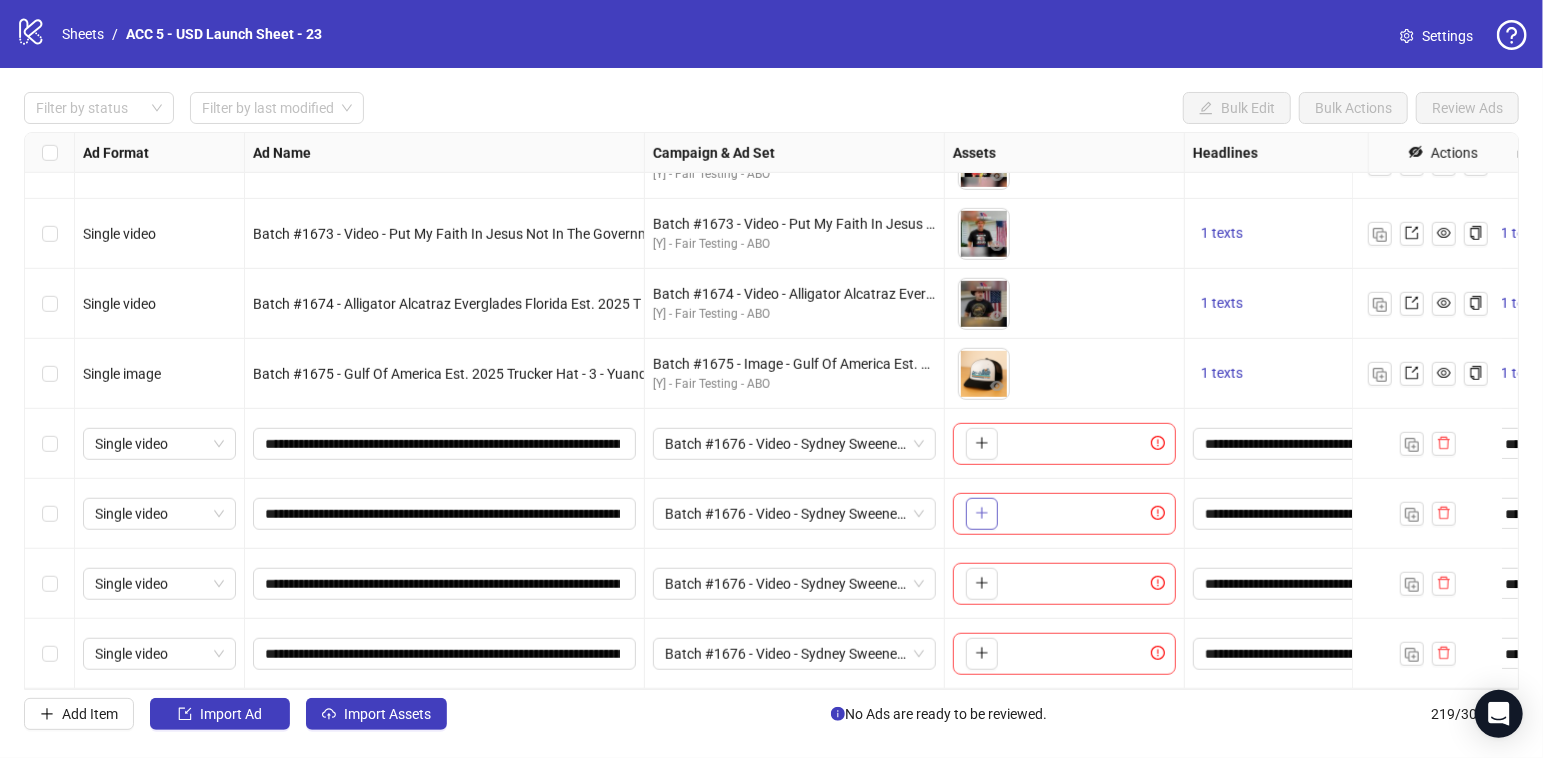 click 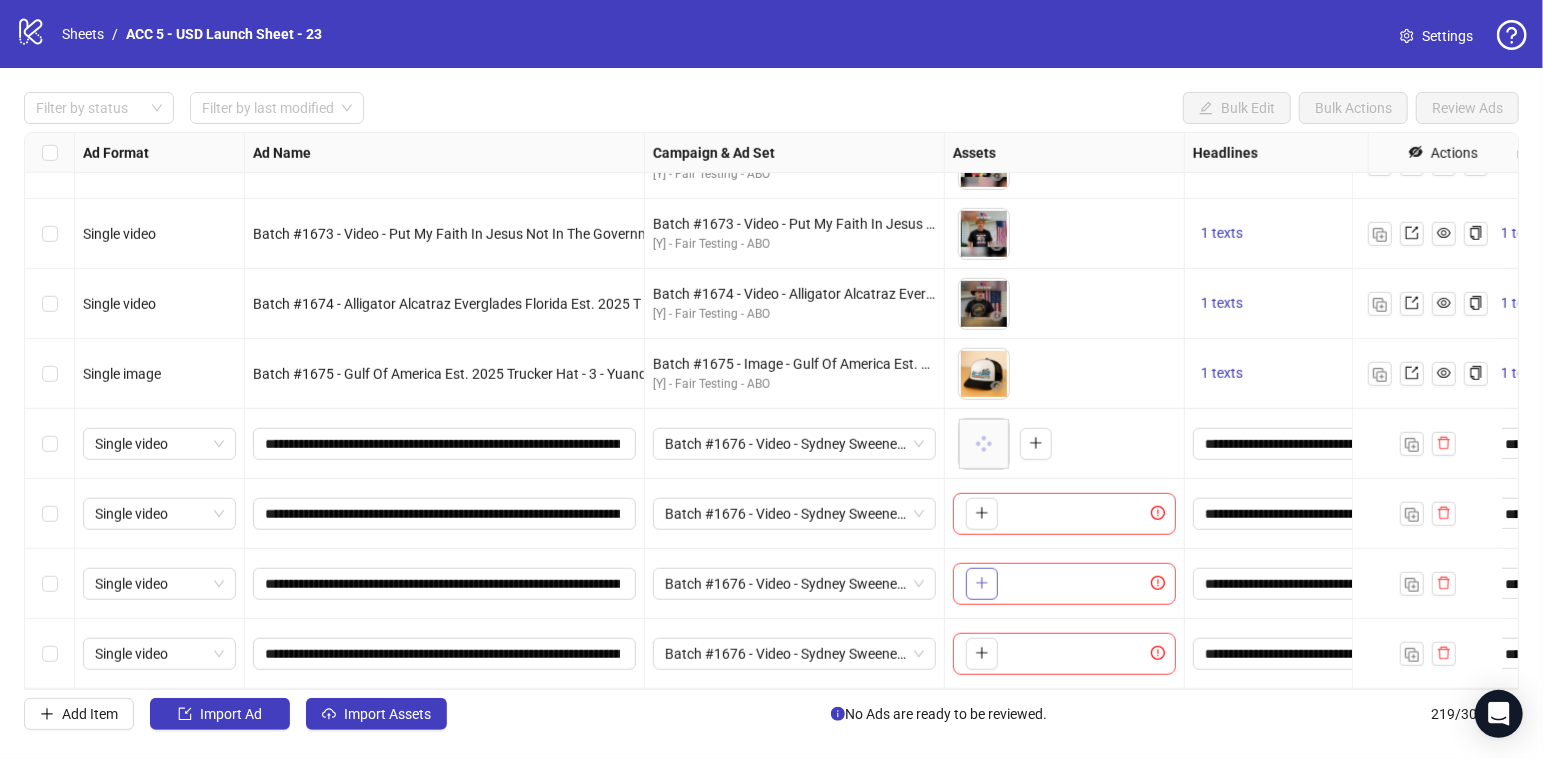 click at bounding box center (982, 584) 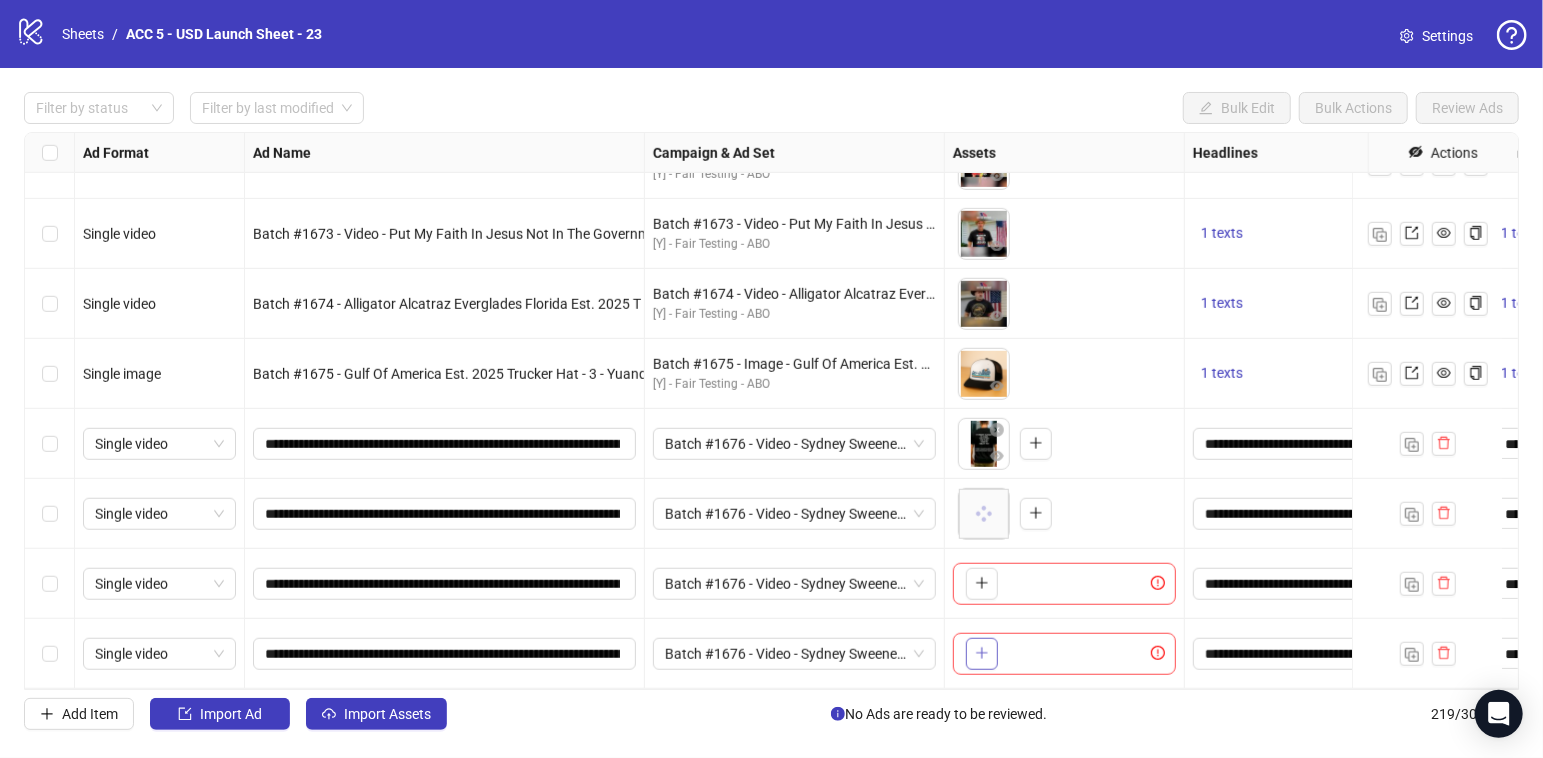 click at bounding box center [982, 654] 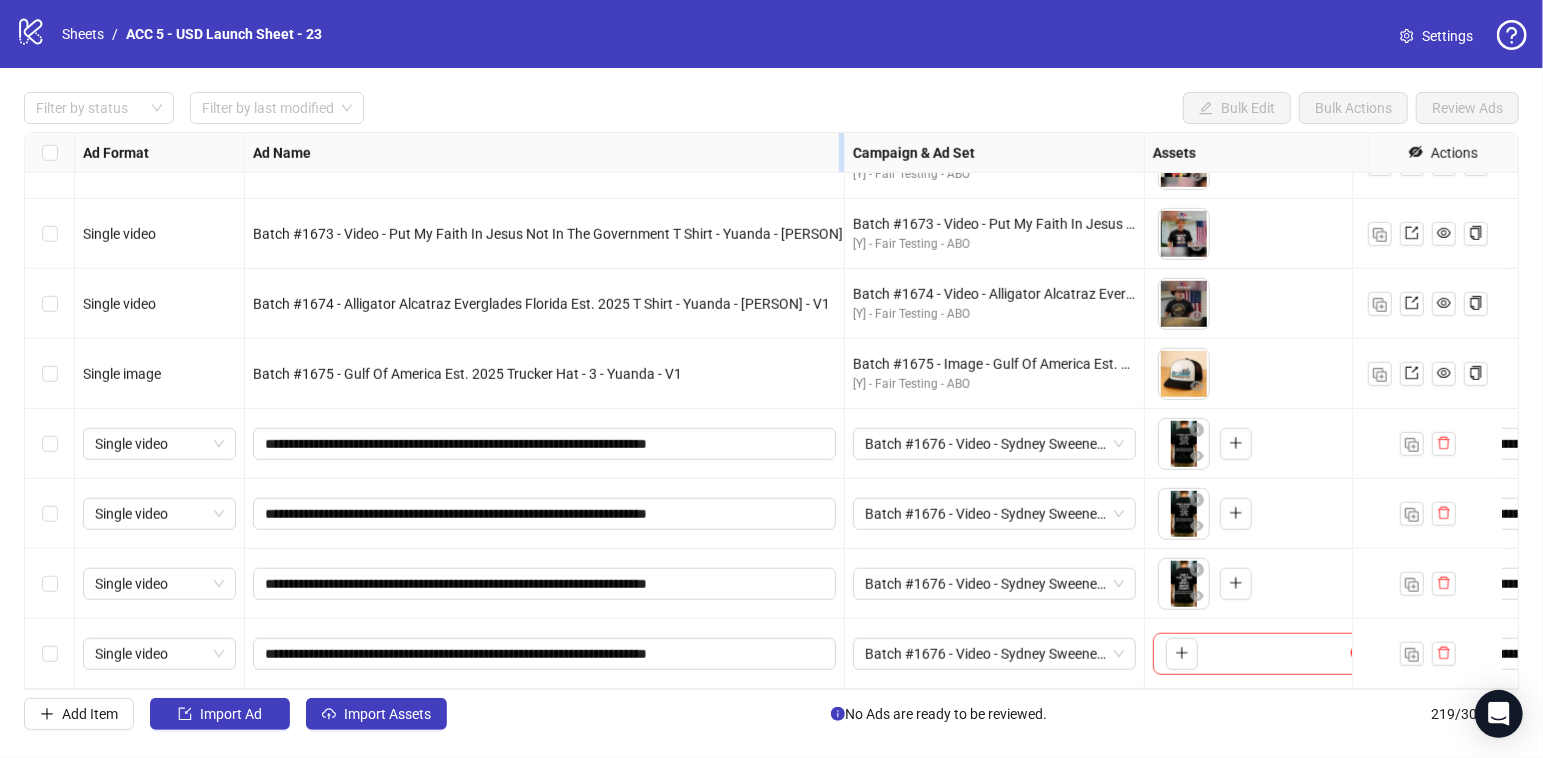 drag, startPoint x: 641, startPoint y: 147, endPoint x: 843, endPoint y: 150, distance: 202.02228 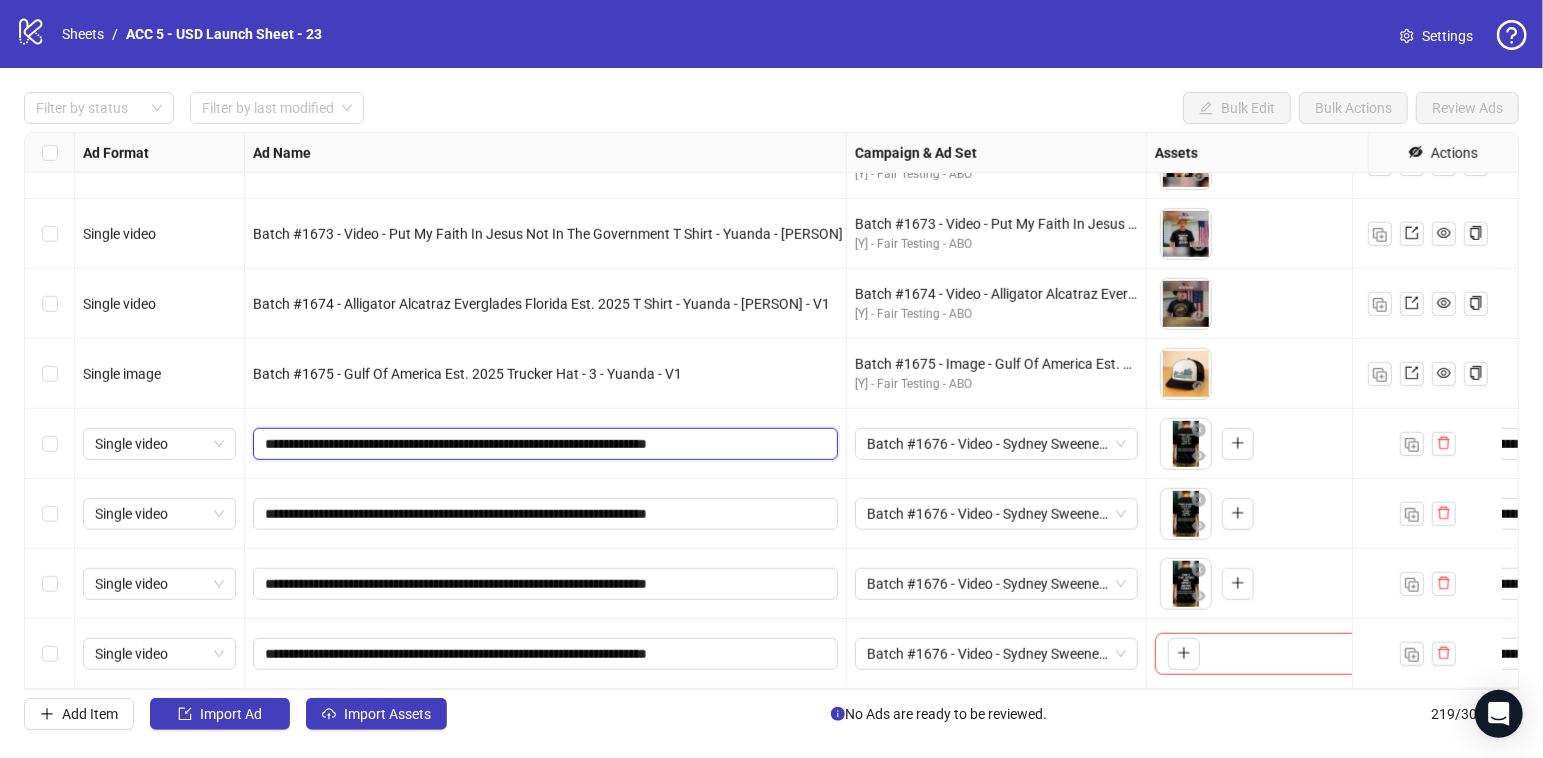 click on "**********" at bounding box center [543, 444] 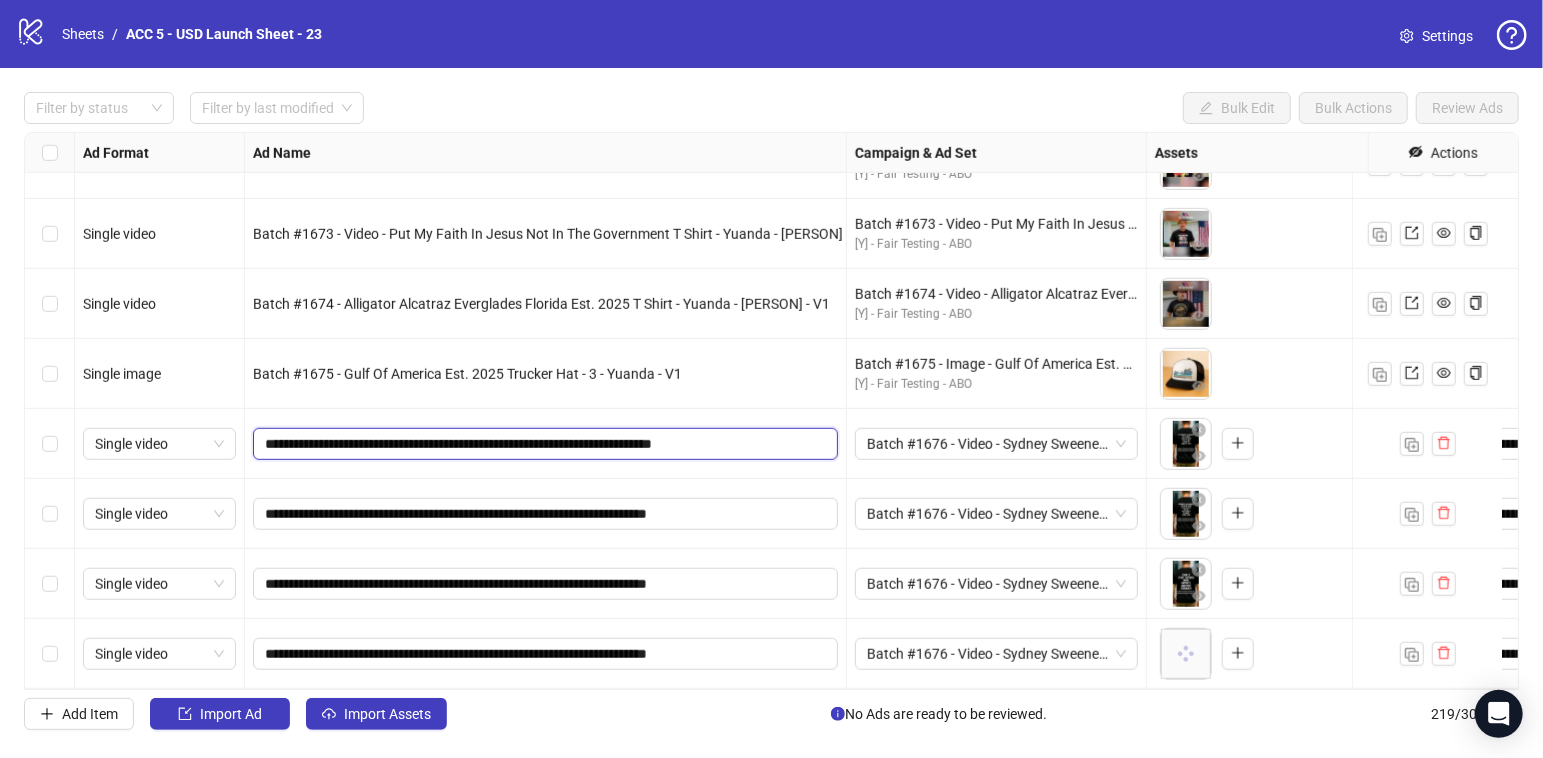 type on "**********" 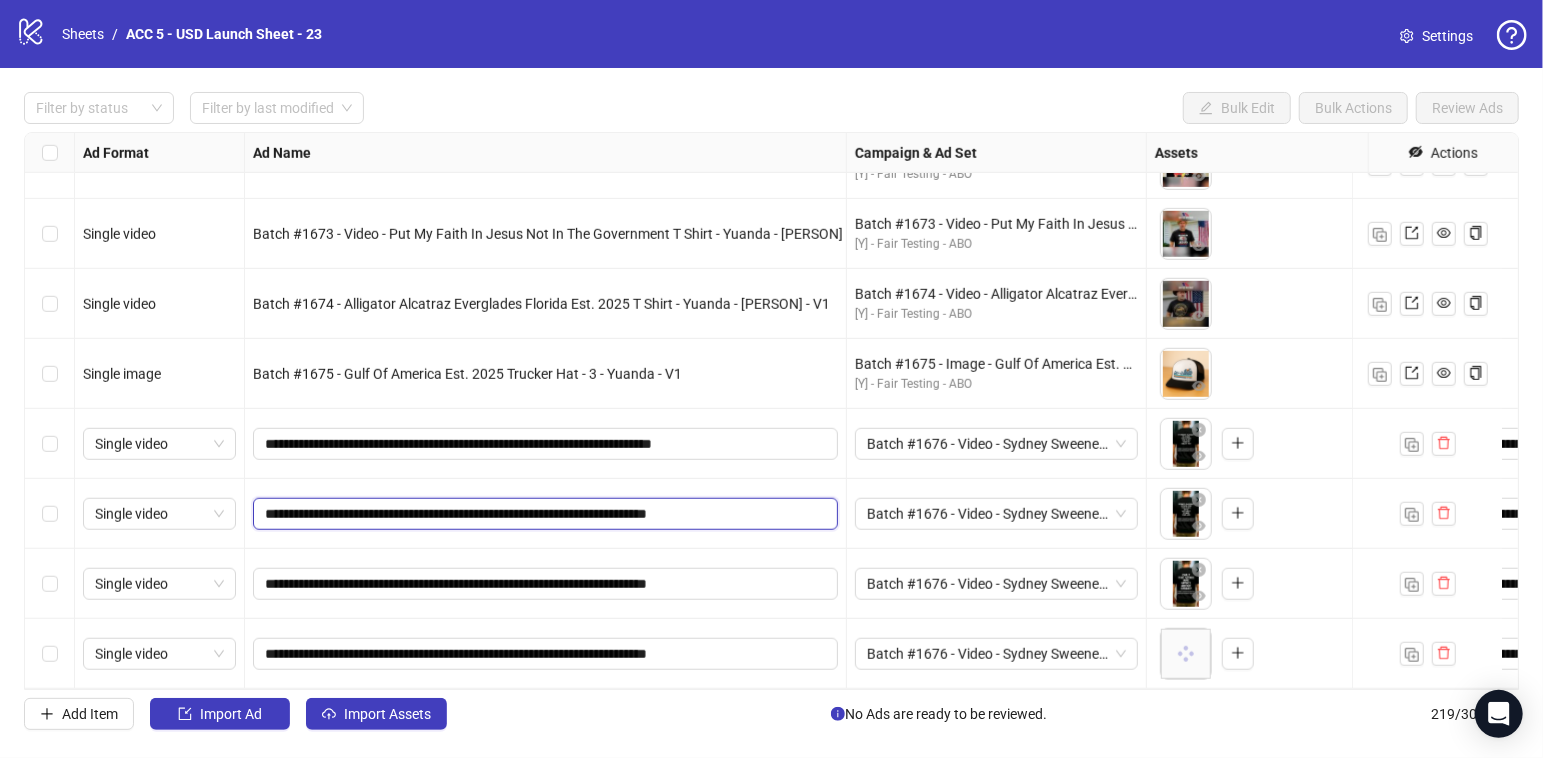 click on "**********" at bounding box center (543, 514) 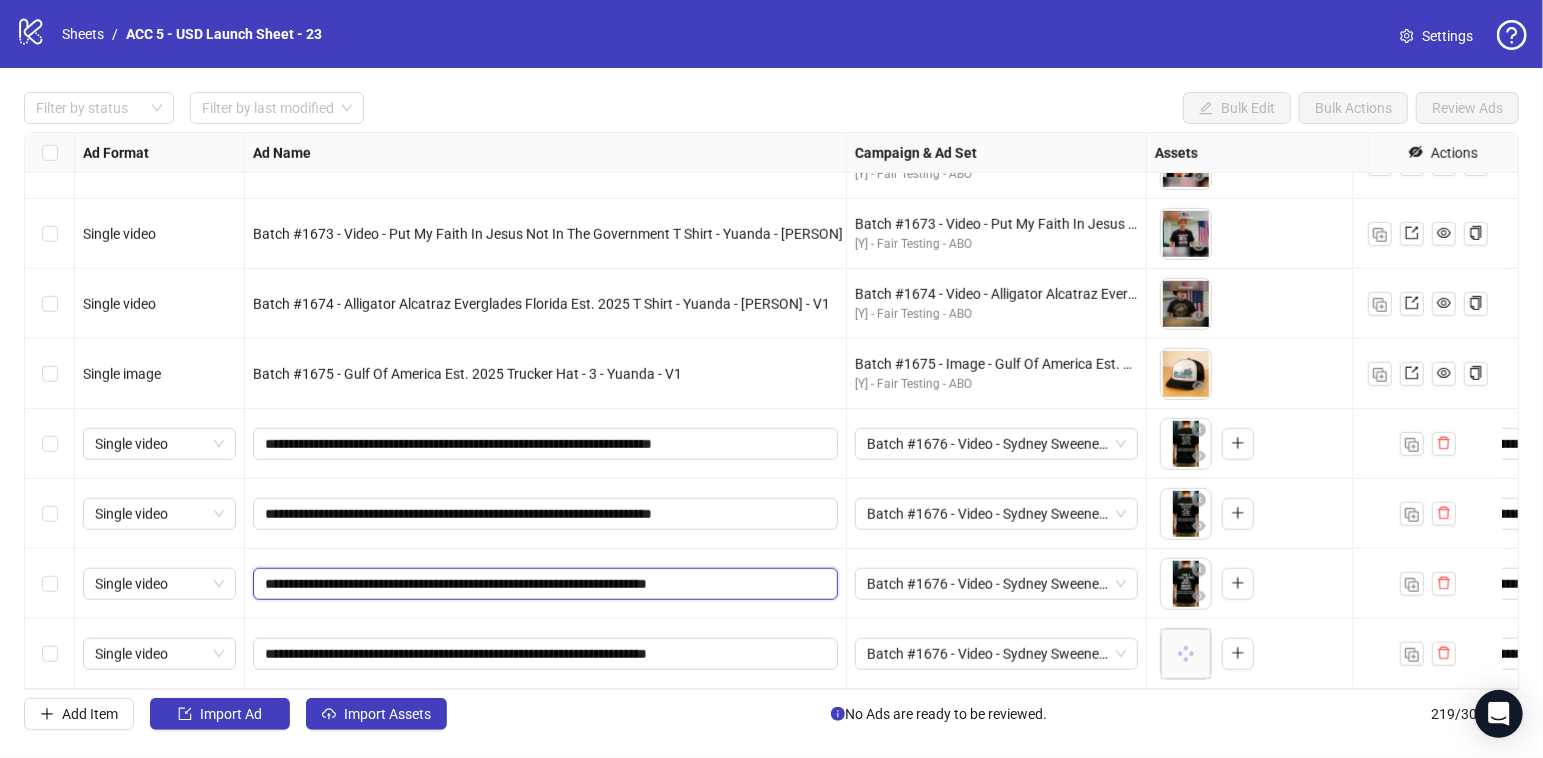 click on "**********" at bounding box center [543, 584] 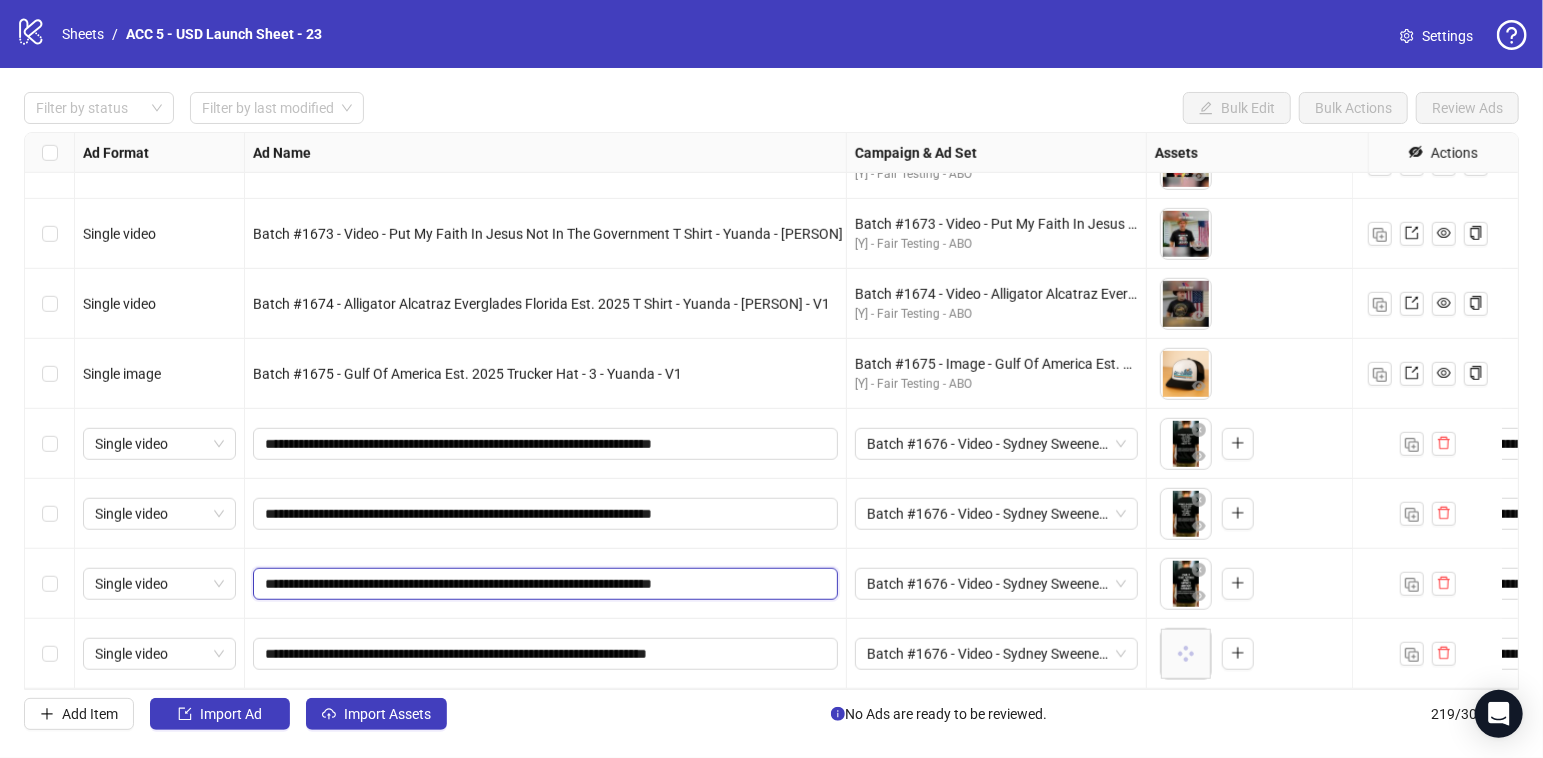type on "**********" 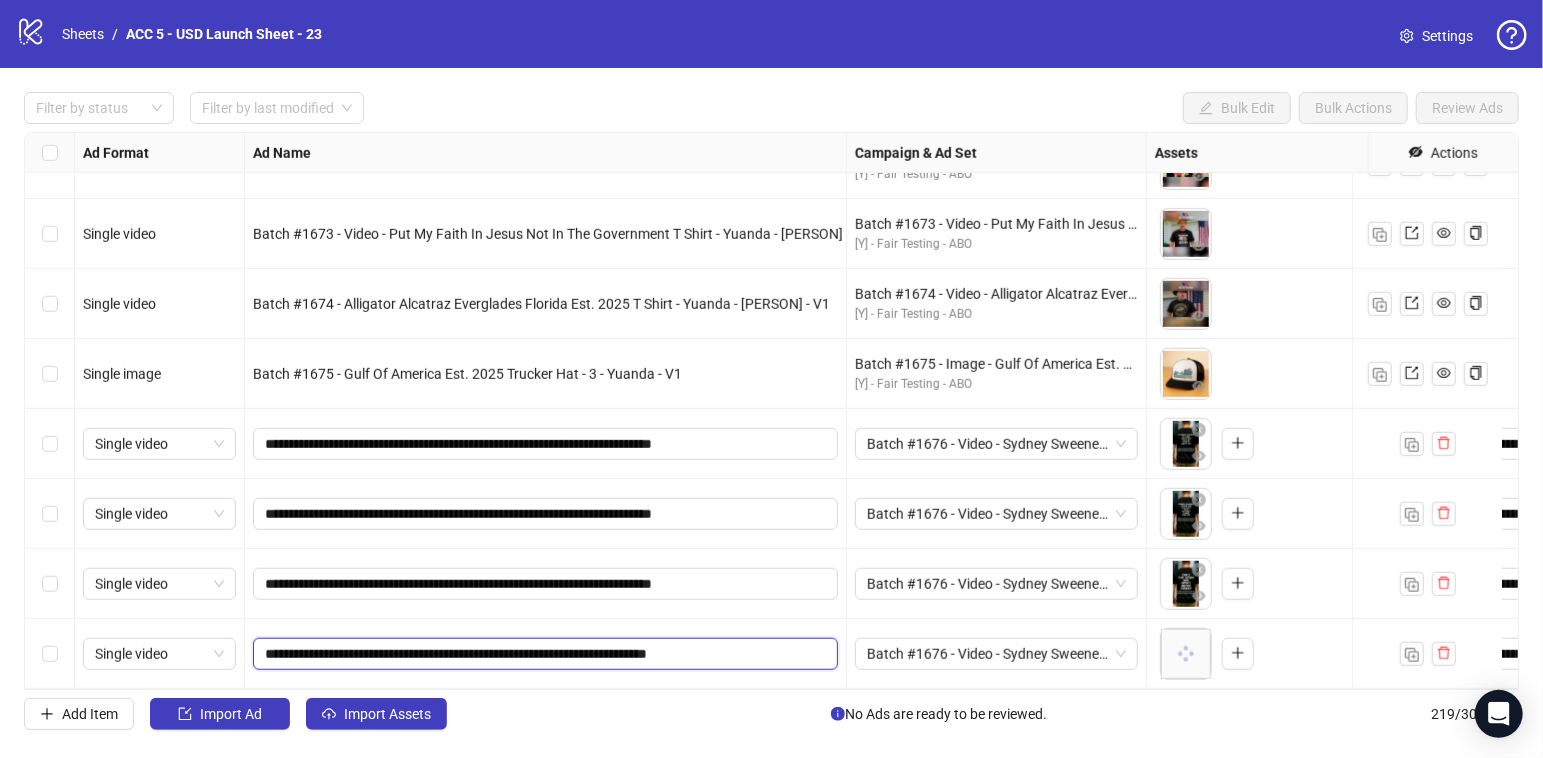 click on "**********" at bounding box center (543, 654) 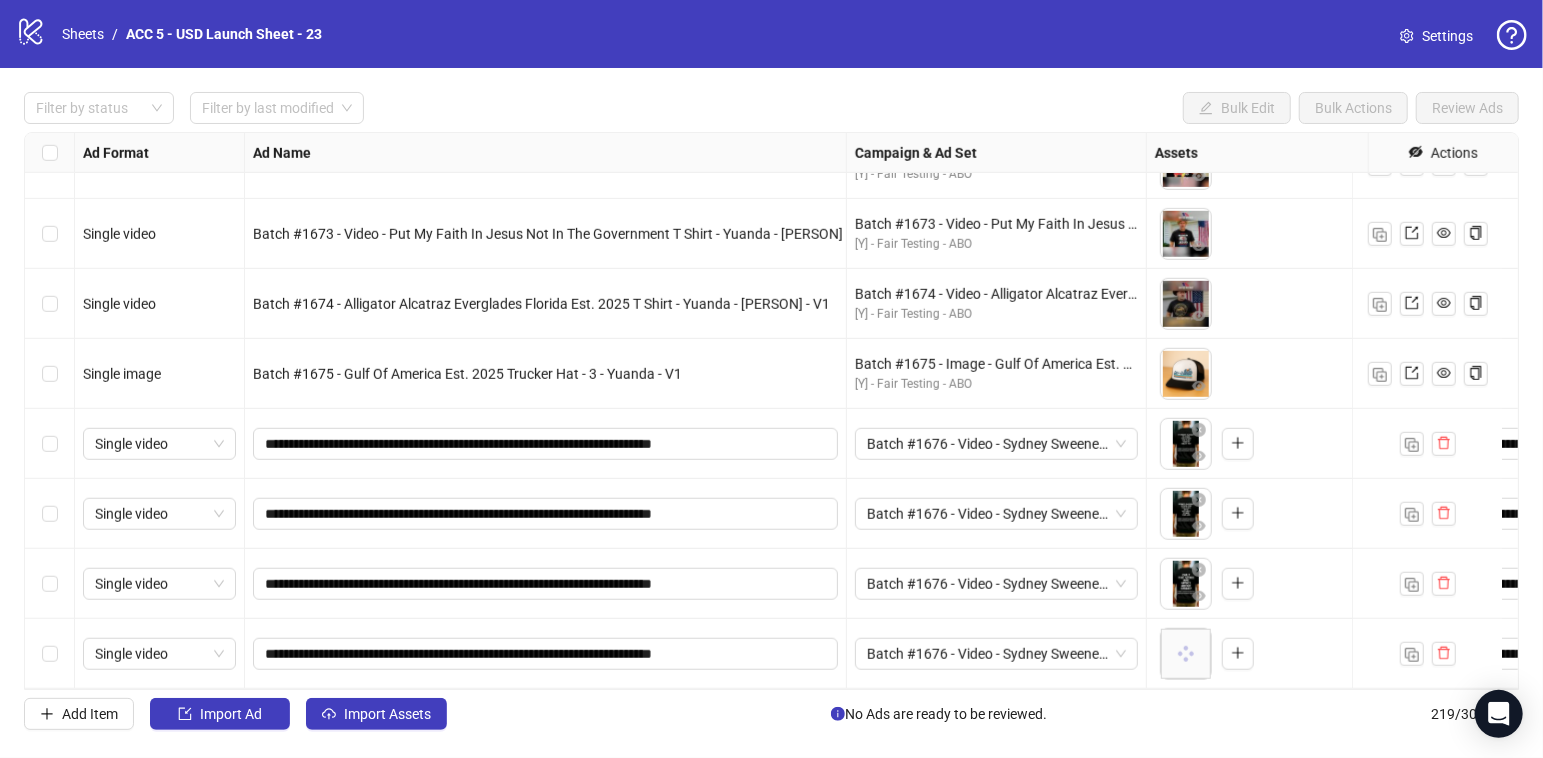 click on "**********" at bounding box center (546, 654) 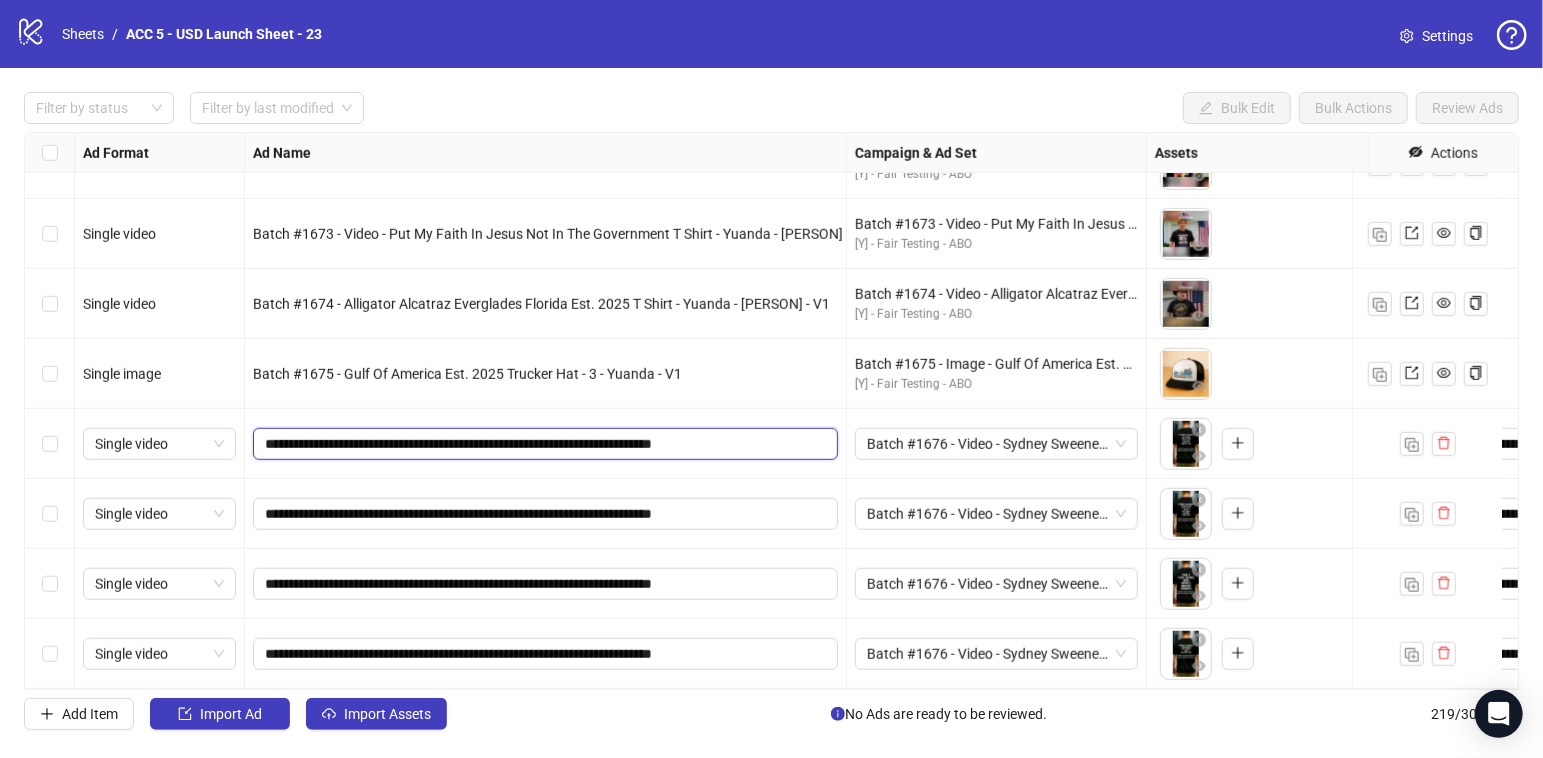 drag, startPoint x: 413, startPoint y: 421, endPoint x: 666, endPoint y: 425, distance: 253.03162 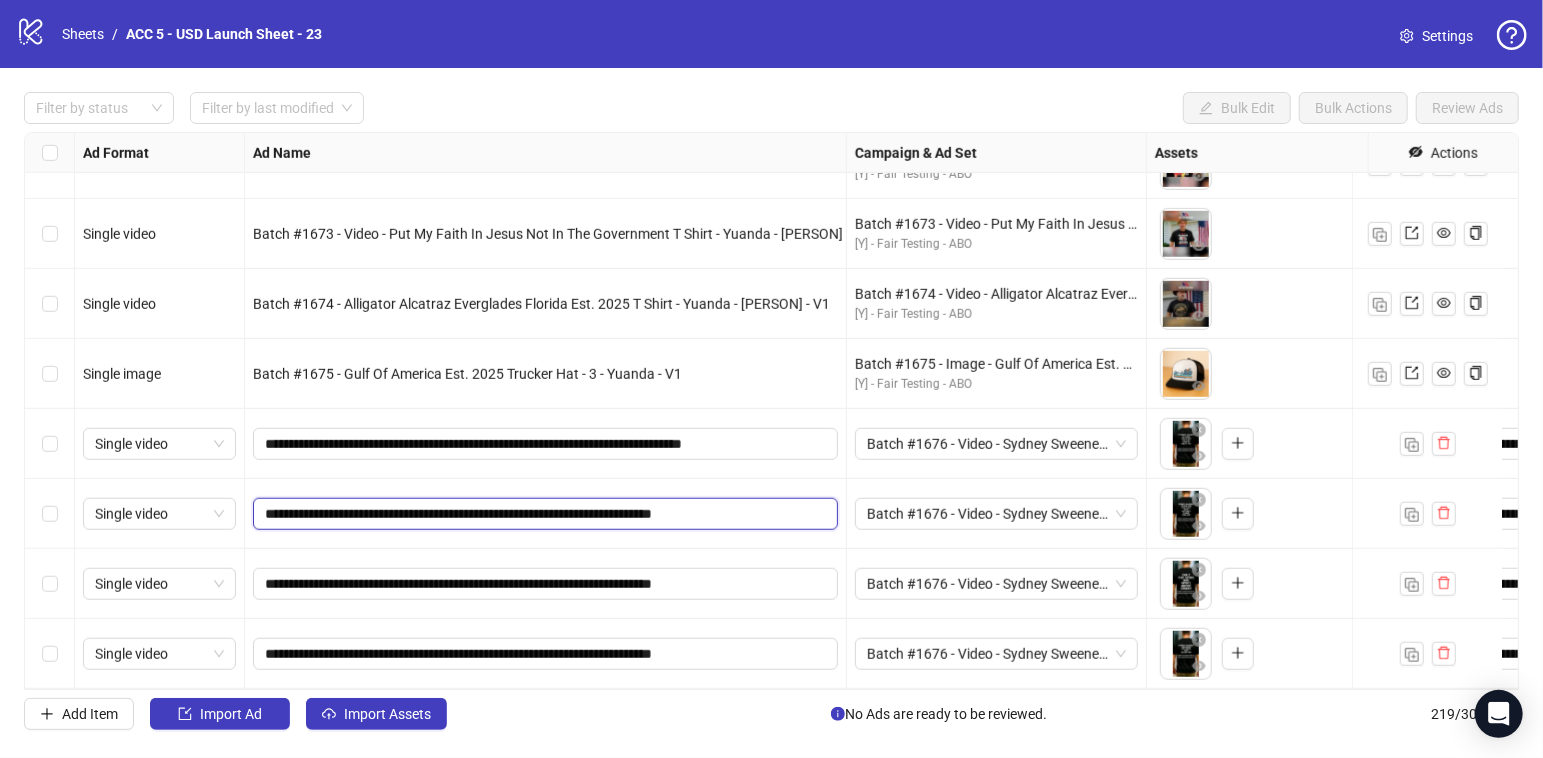 drag, startPoint x: 354, startPoint y: 493, endPoint x: 667, endPoint y: 499, distance: 313.0575 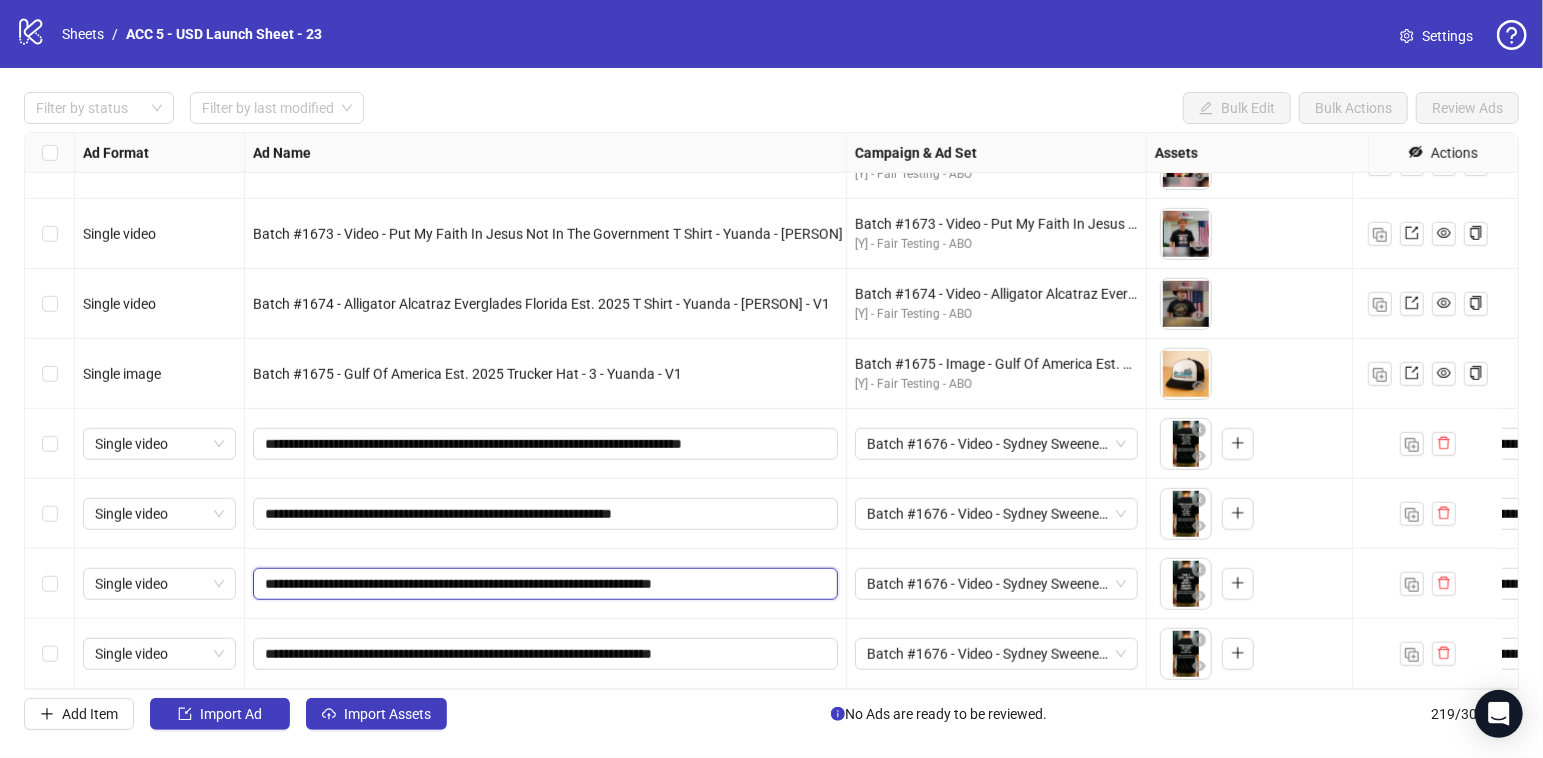 click on "**********" at bounding box center (543, 584) 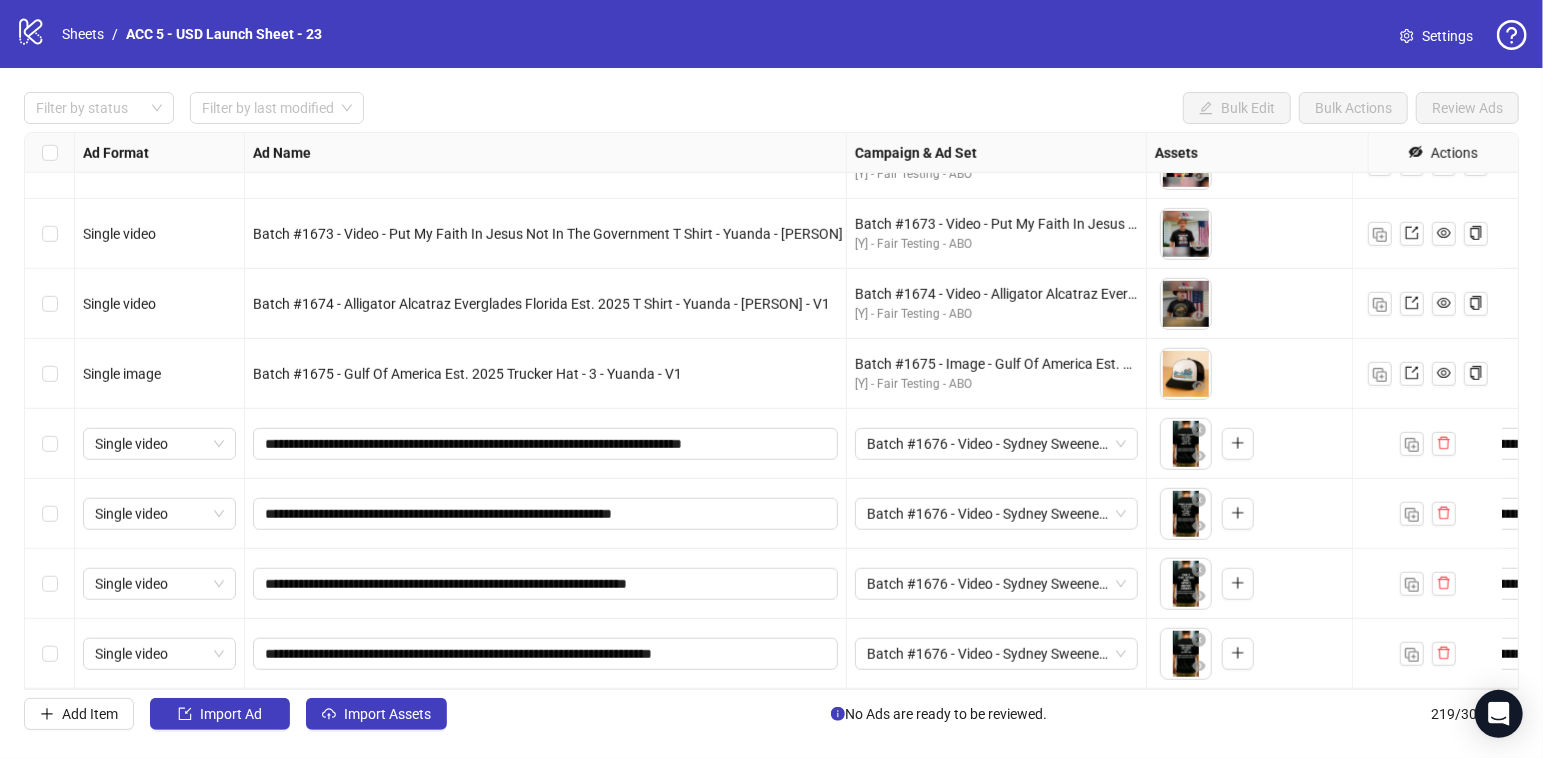click on "**********" at bounding box center (546, 584) 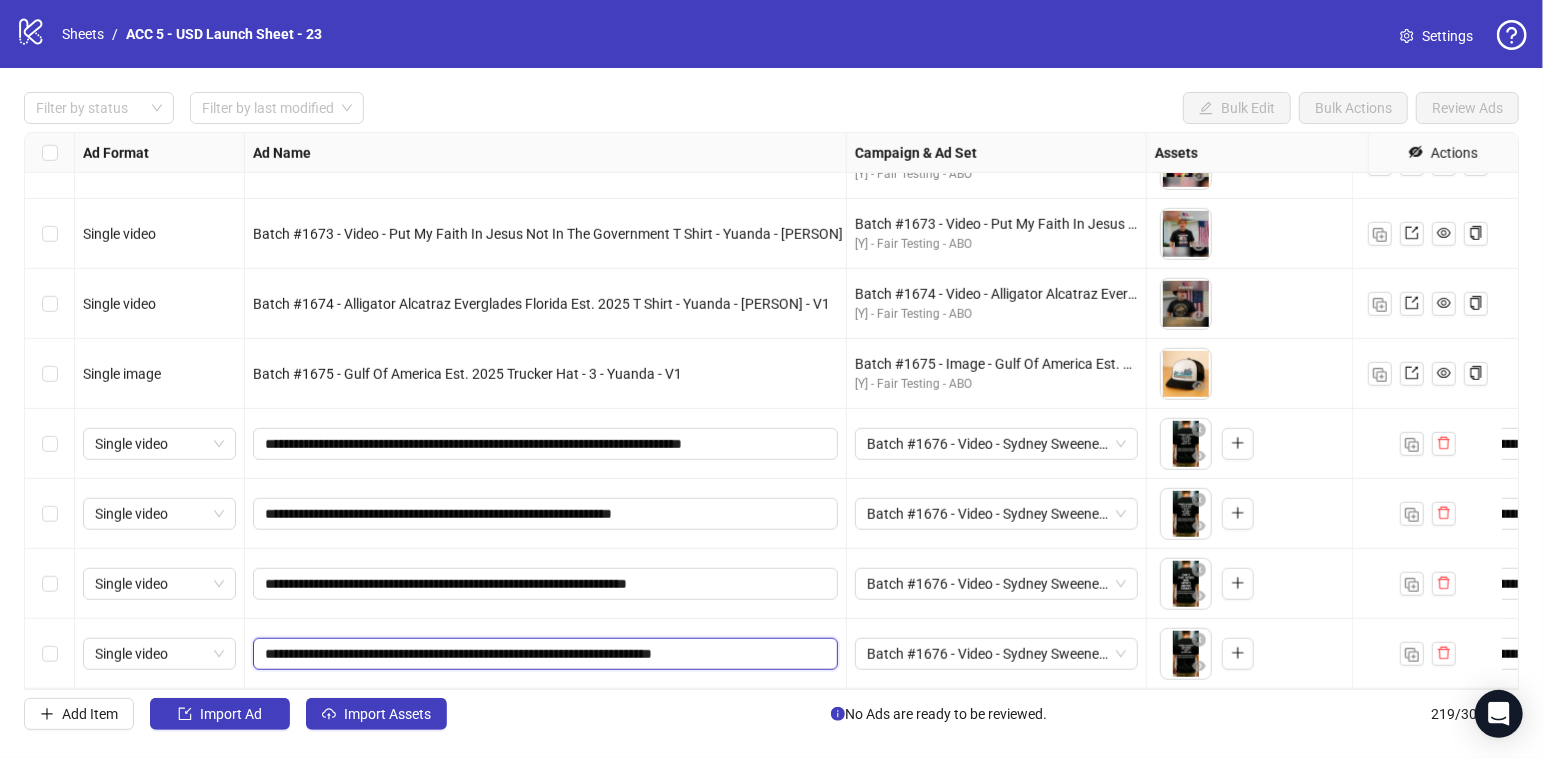 drag, startPoint x: 357, startPoint y: 636, endPoint x: 667, endPoint y: 638, distance: 310.00644 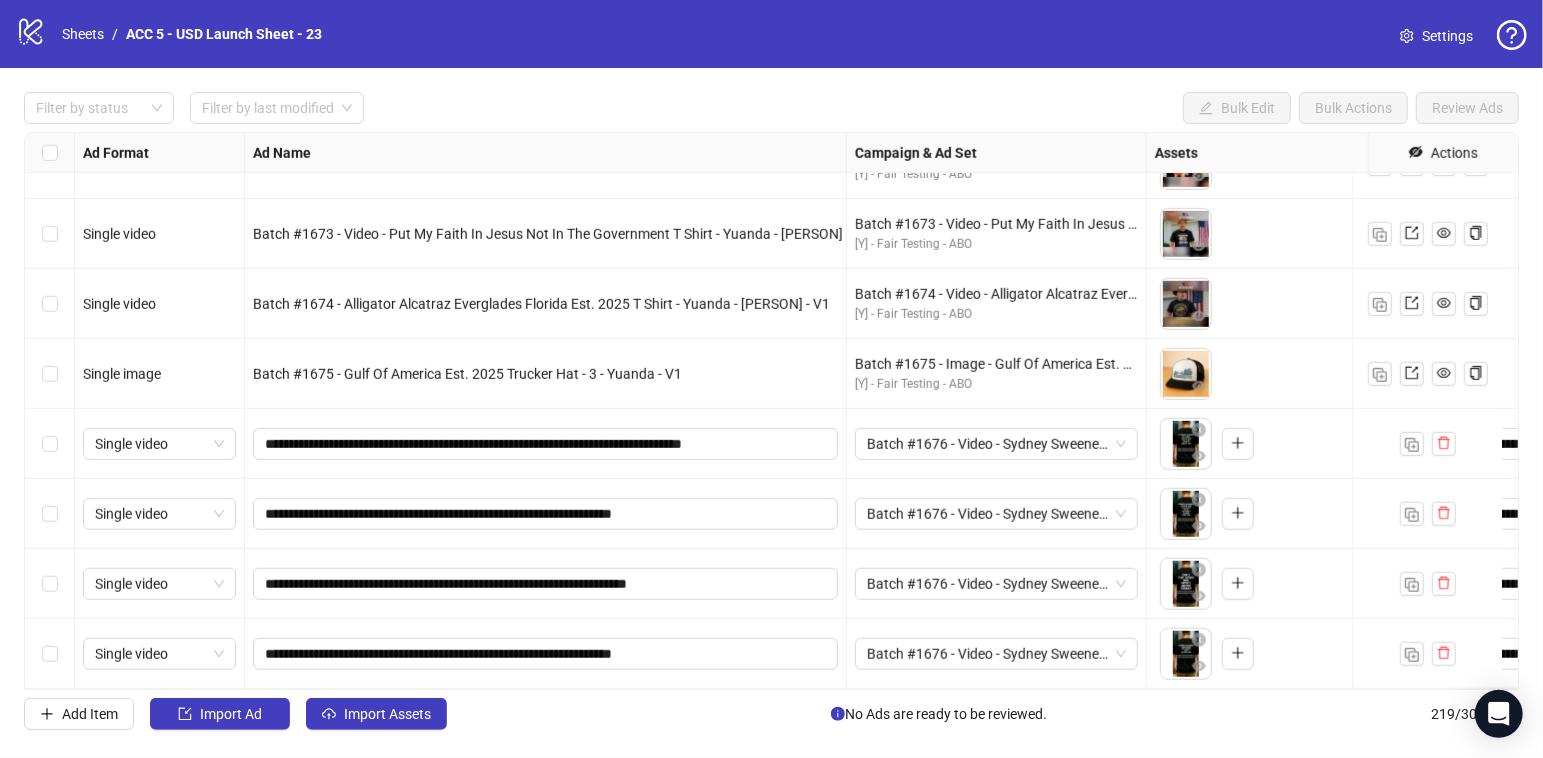 click on "**********" at bounding box center [546, 584] 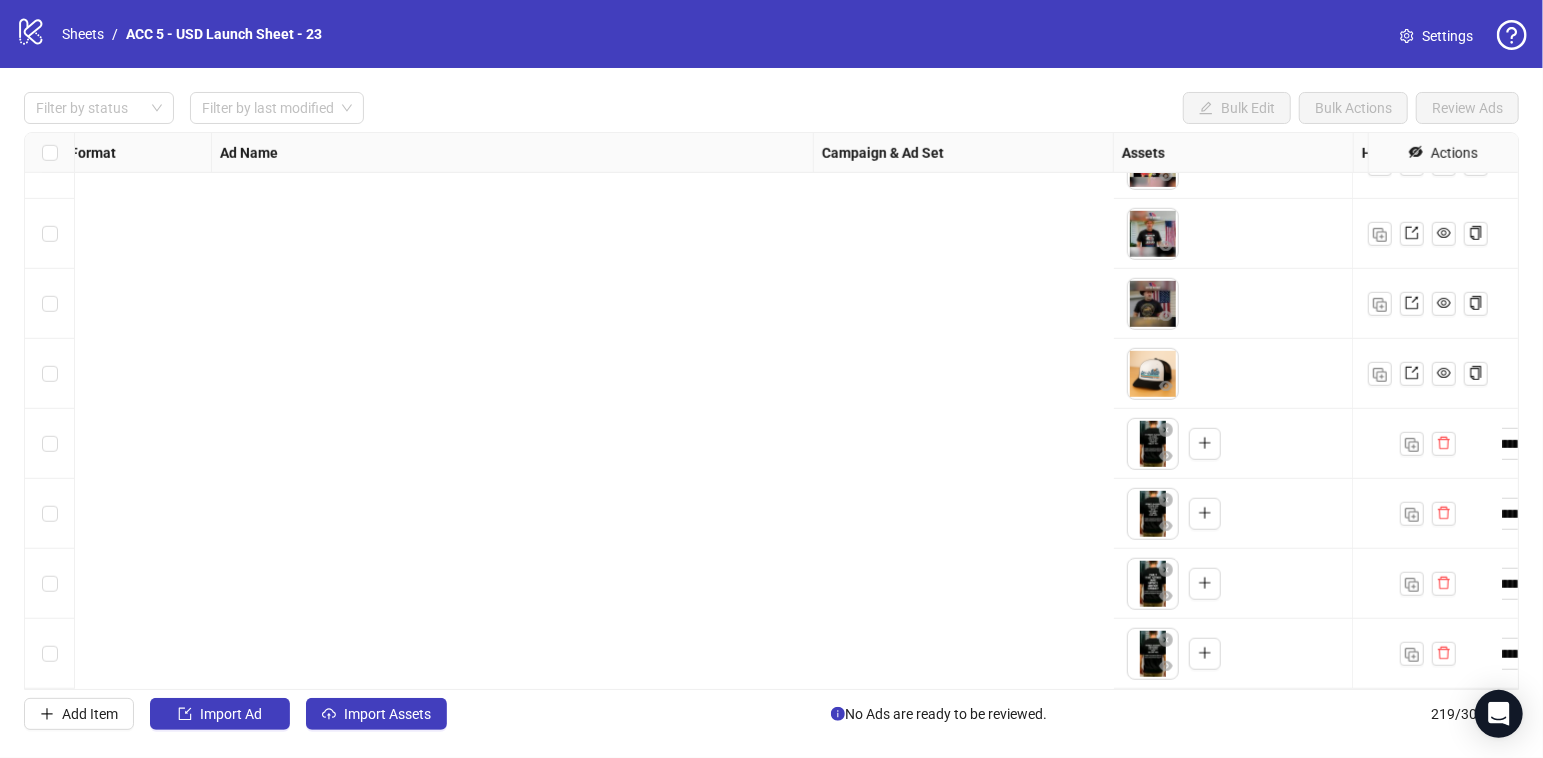 scroll, scrollTop: 14830, scrollLeft: 1638, axis: both 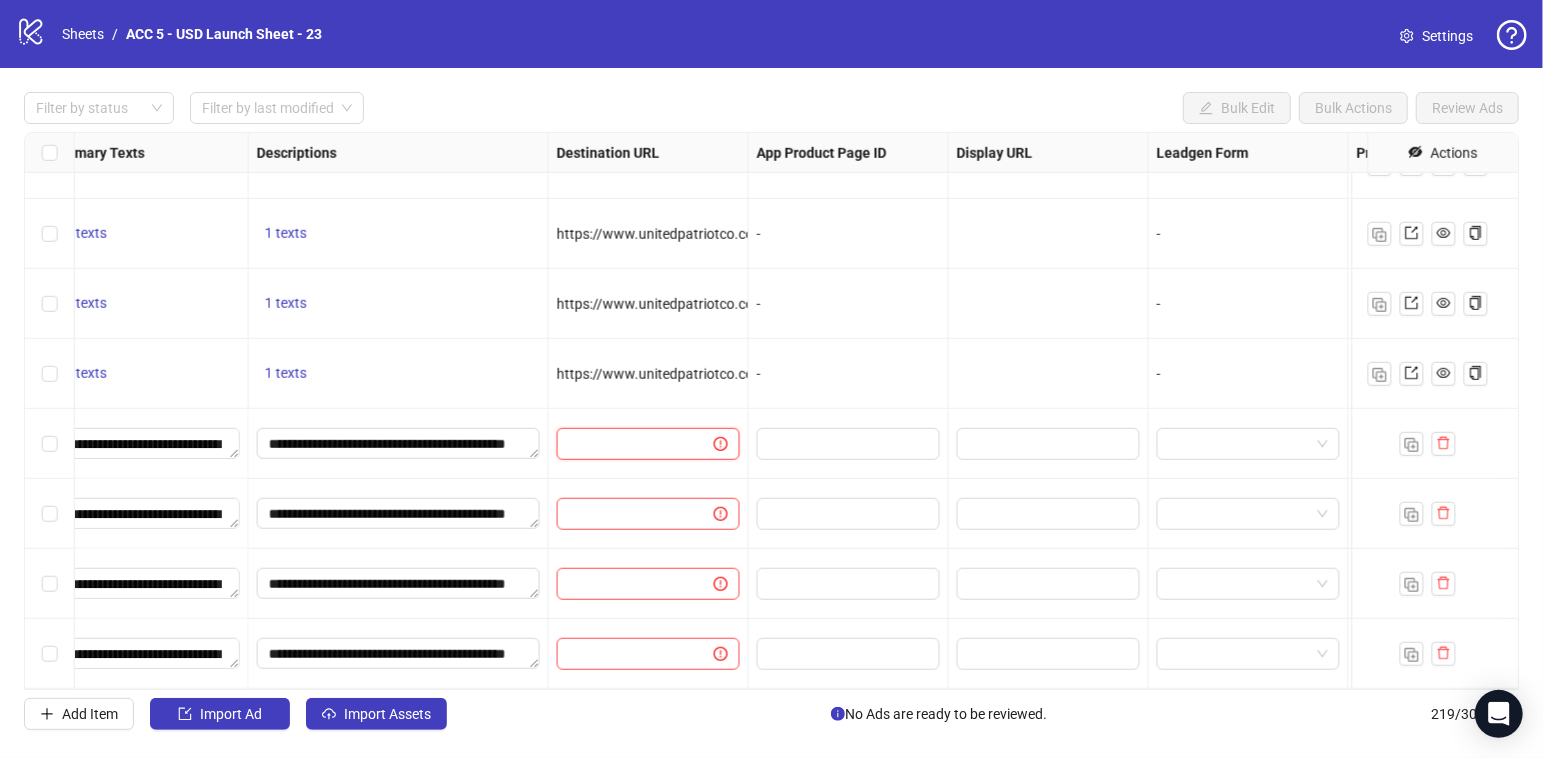 click at bounding box center [627, 444] 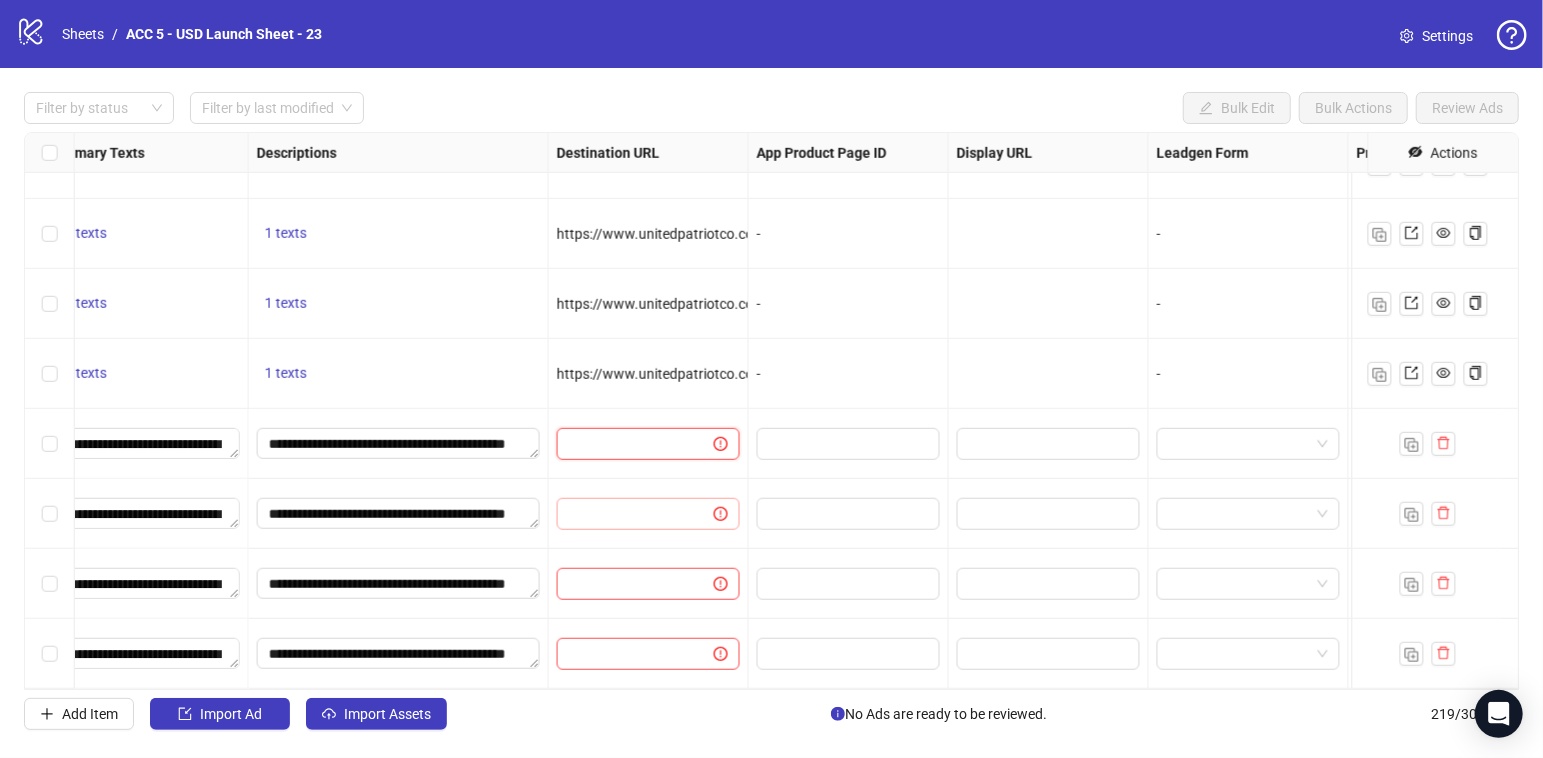 paste on "**********" 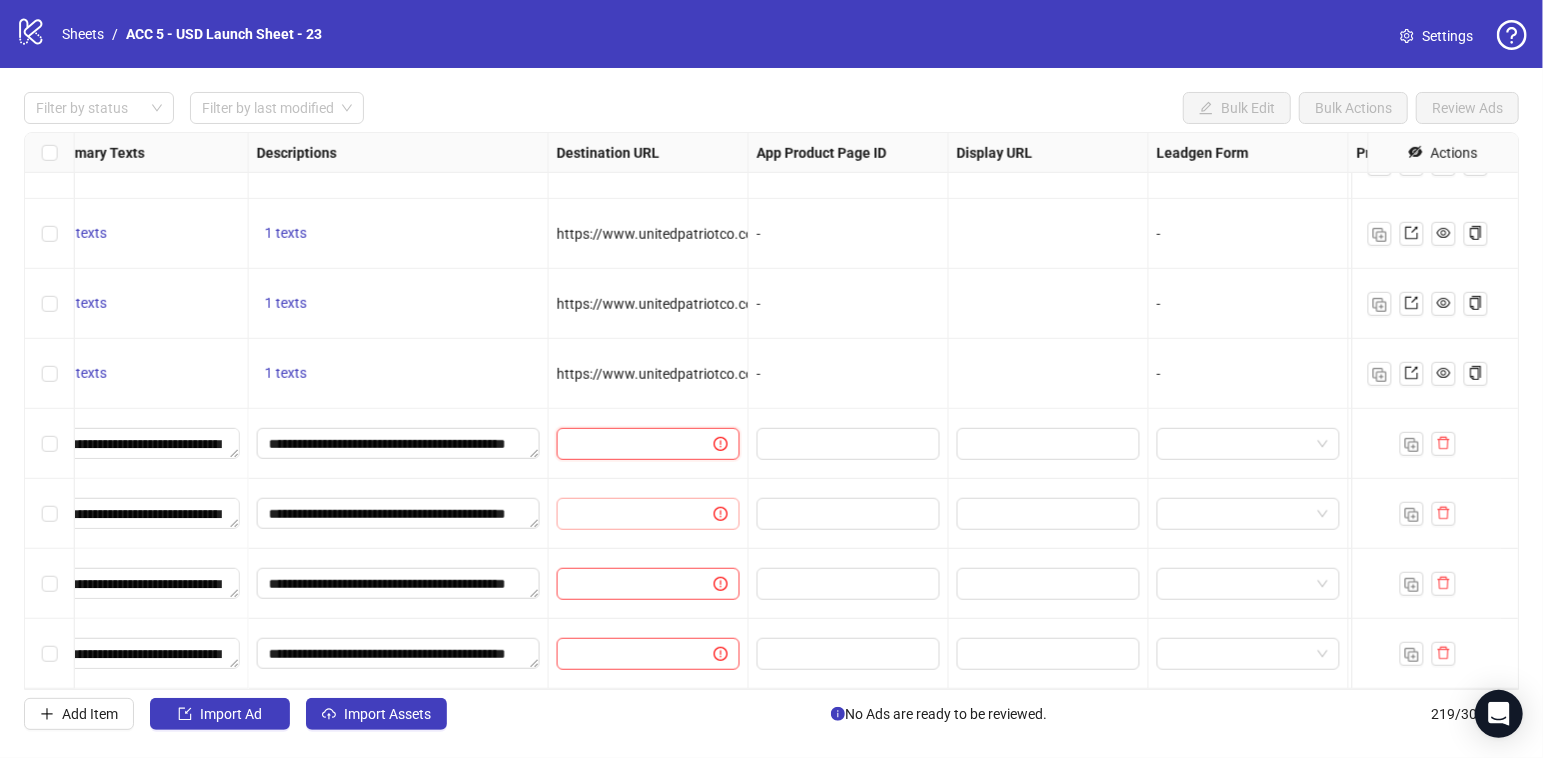 type on "**********" 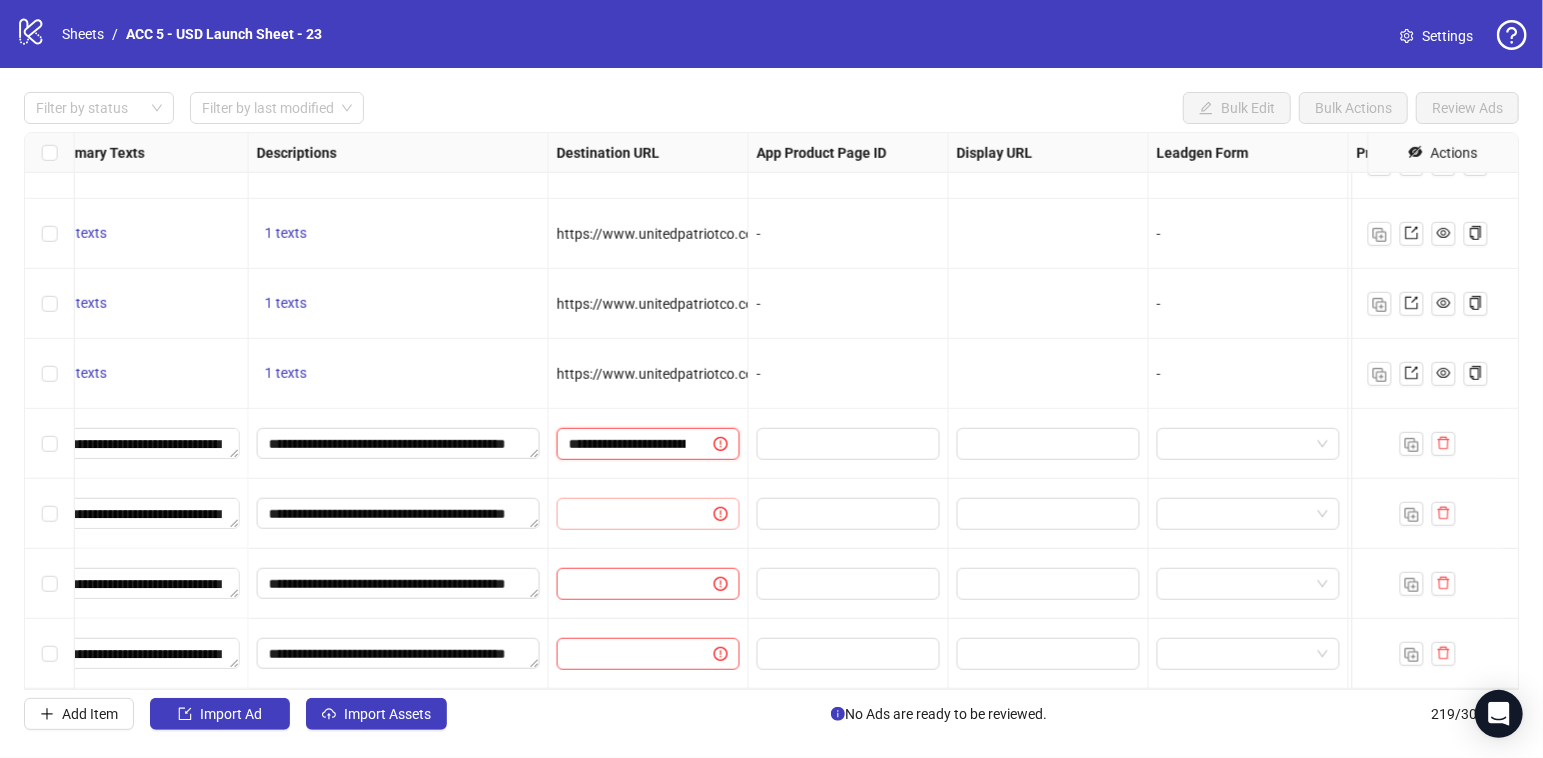 scroll, scrollTop: 0, scrollLeft: 462, axis: horizontal 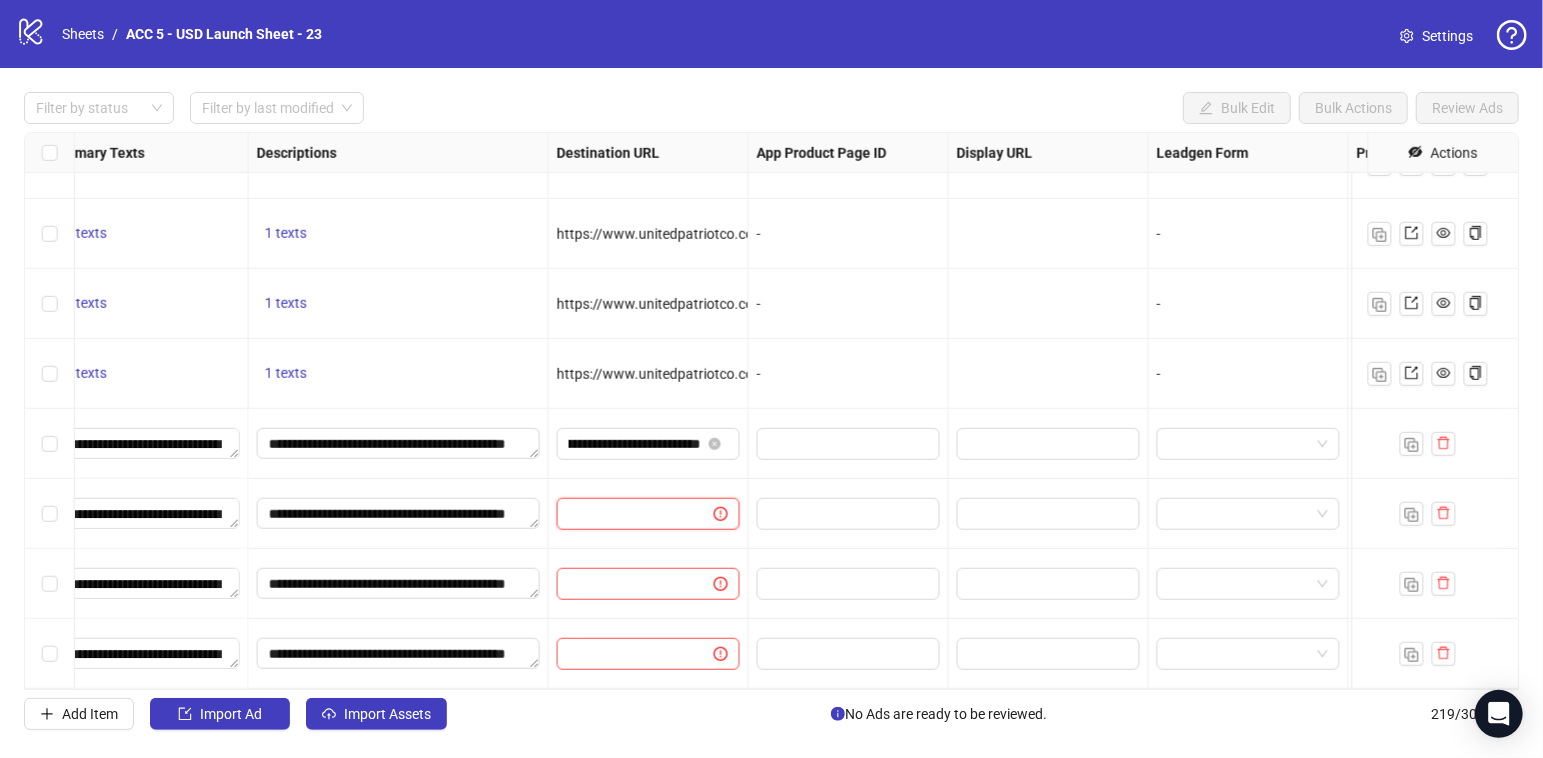 click at bounding box center (627, 514) 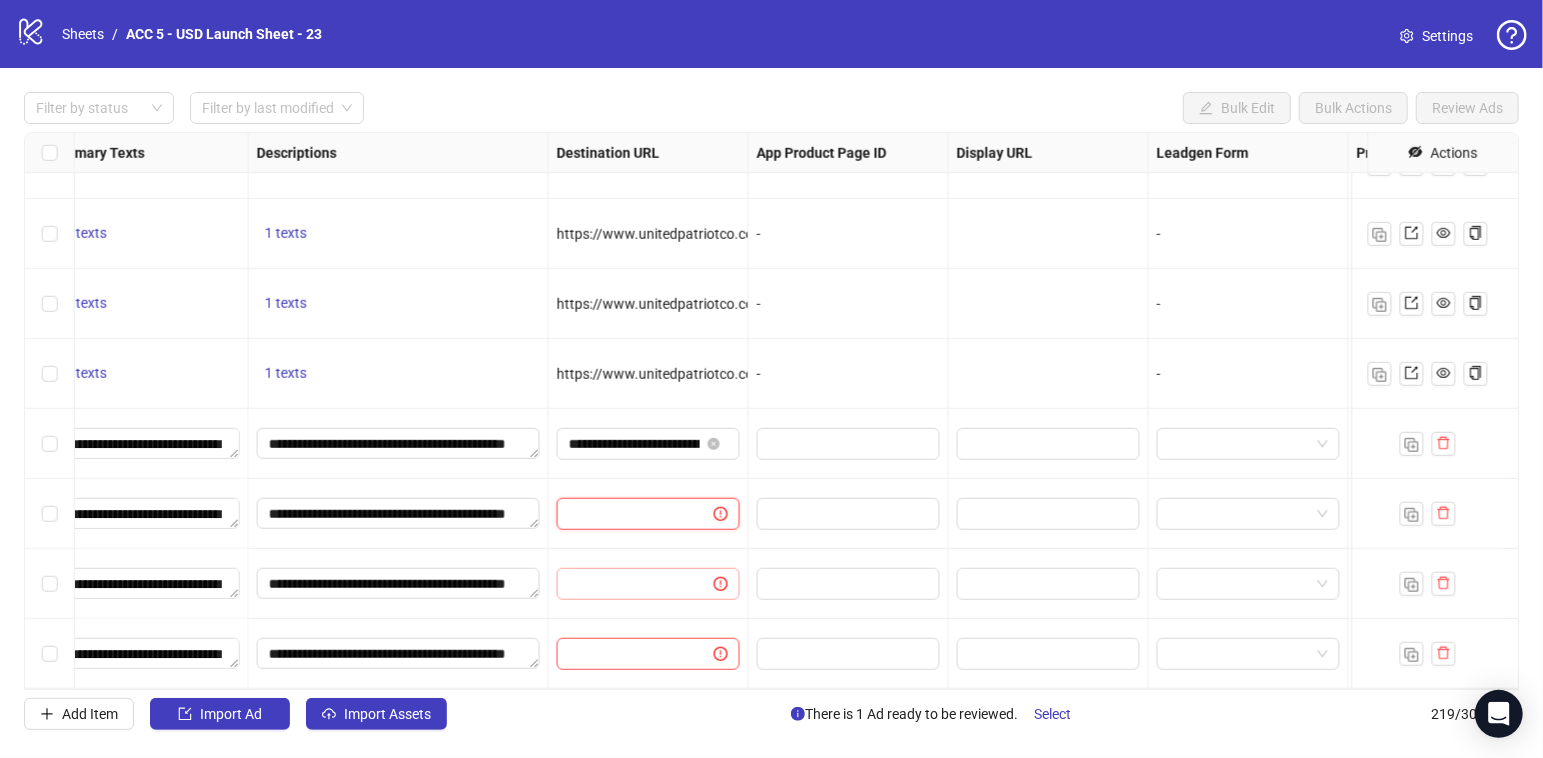paste on "**********" 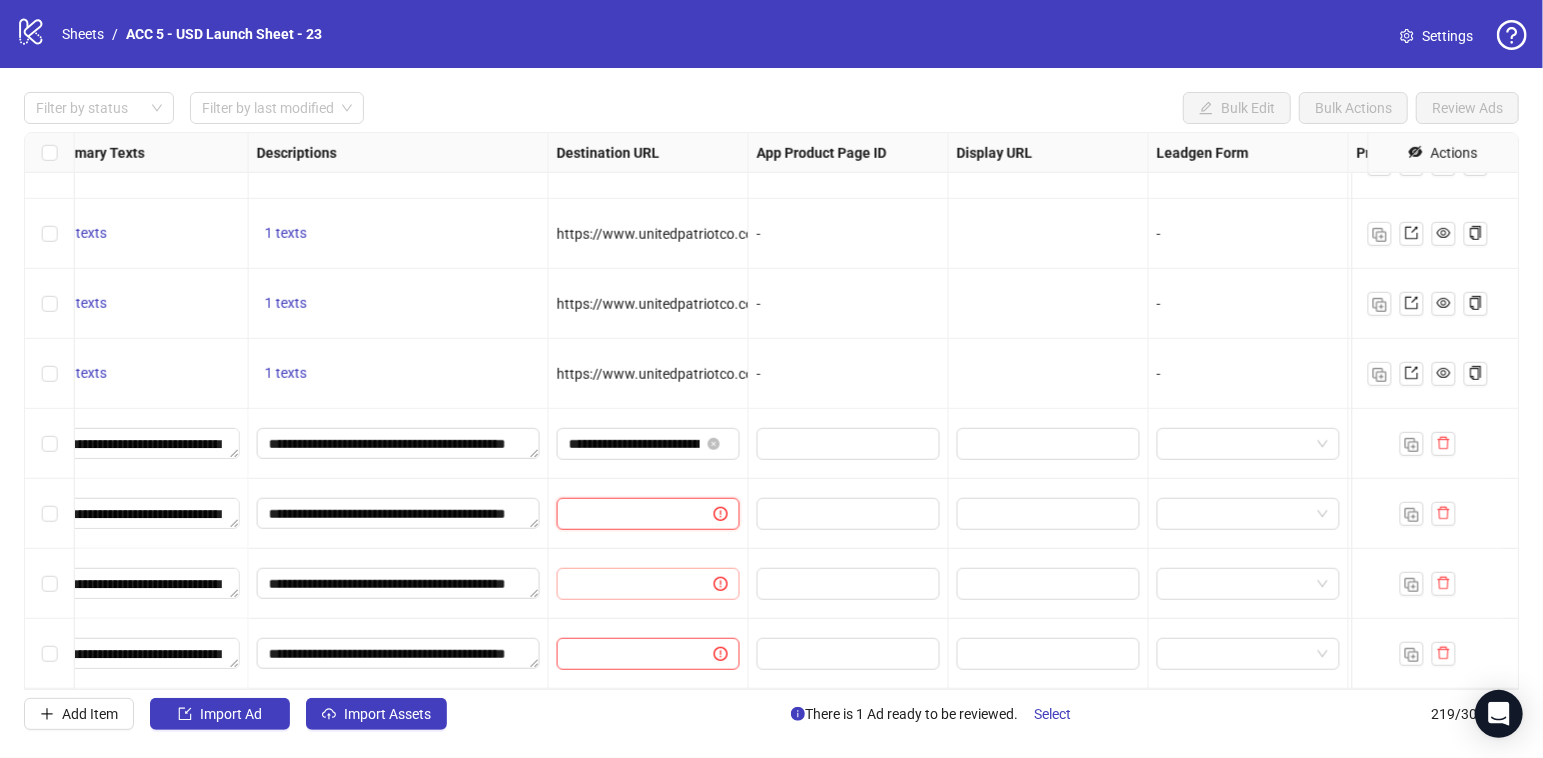 type on "**********" 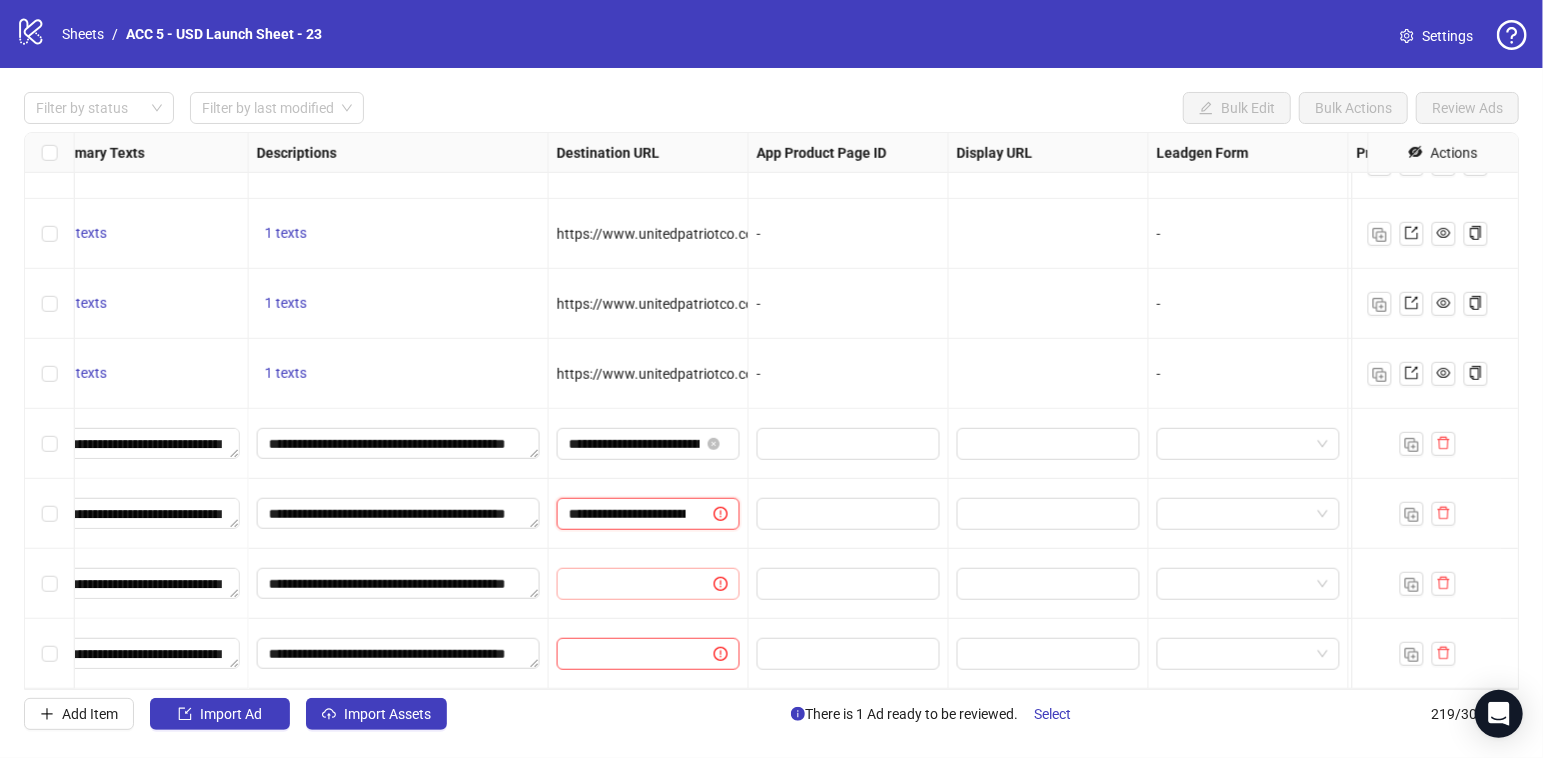 scroll, scrollTop: 0, scrollLeft: 393, axis: horizontal 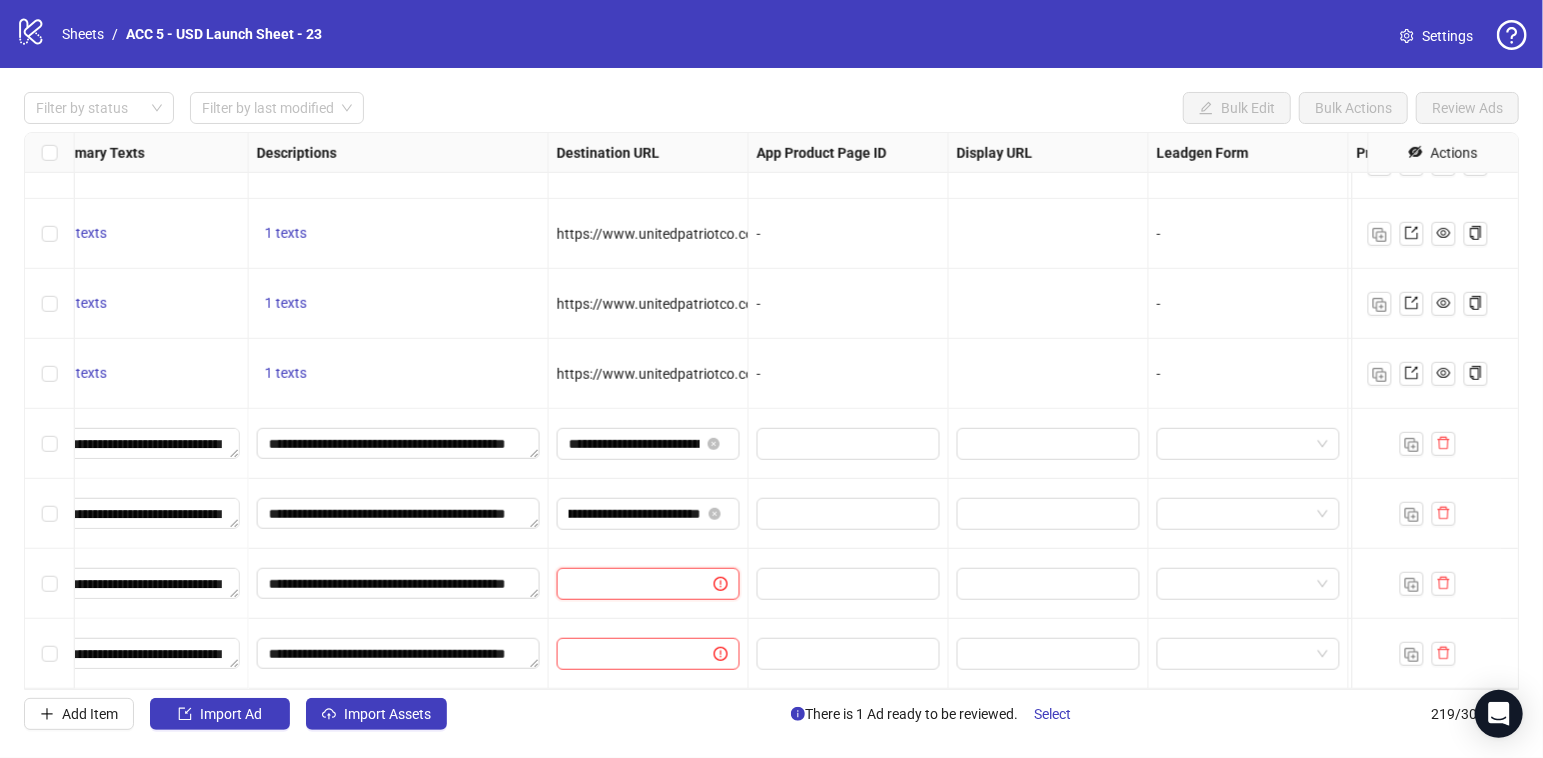 click at bounding box center [627, 584] 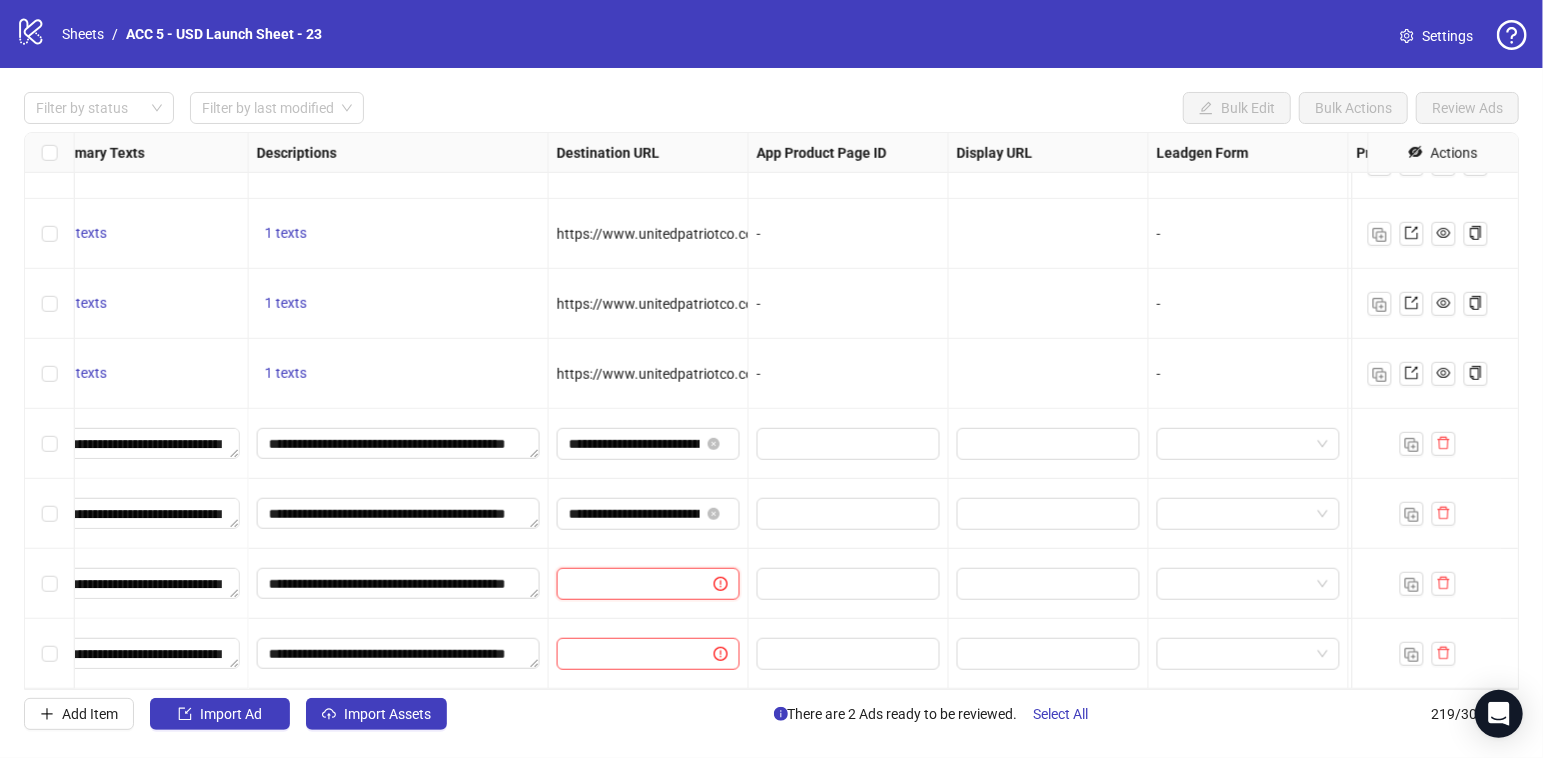 click at bounding box center [627, 584] 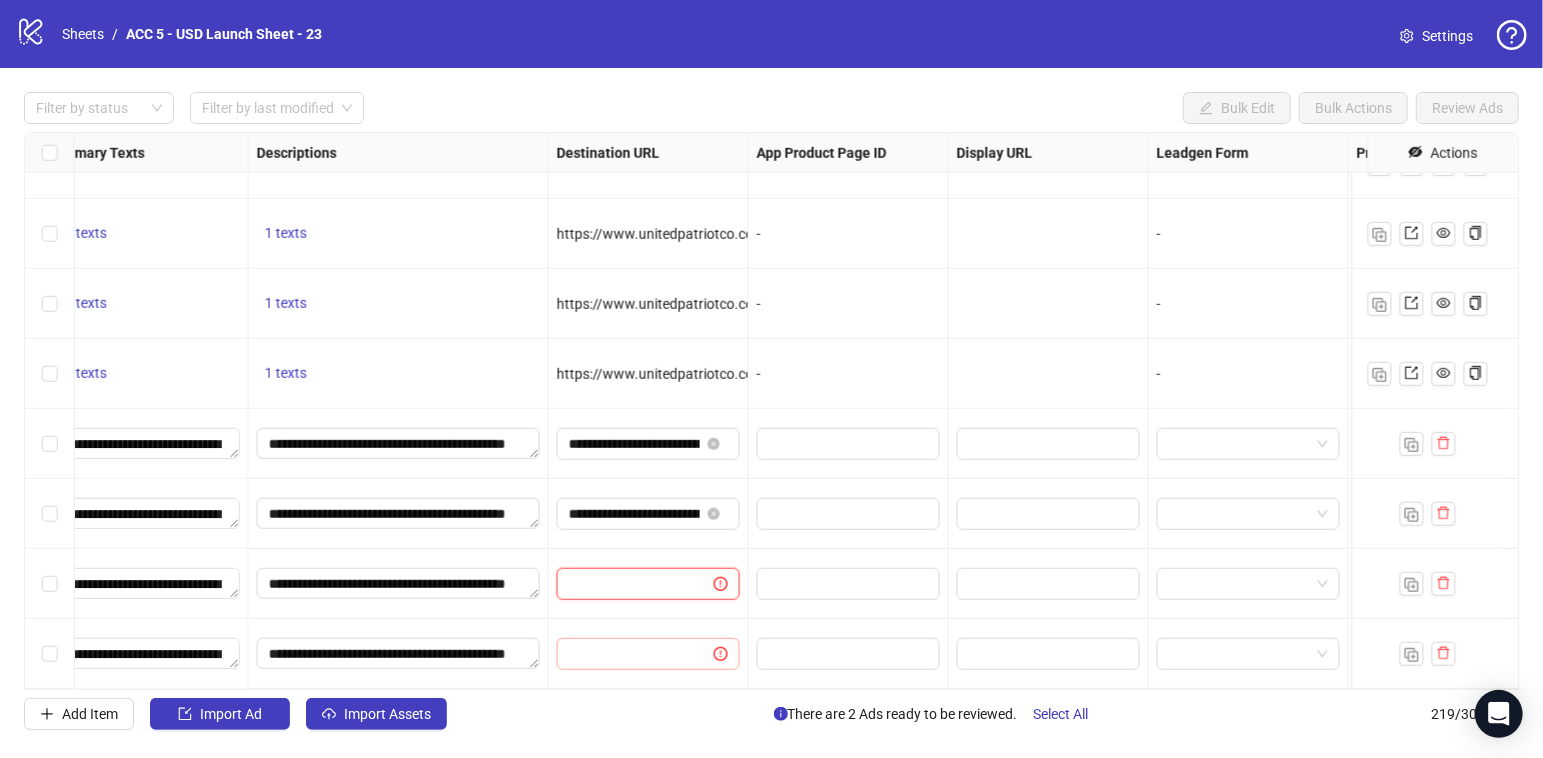 paste on "**********" 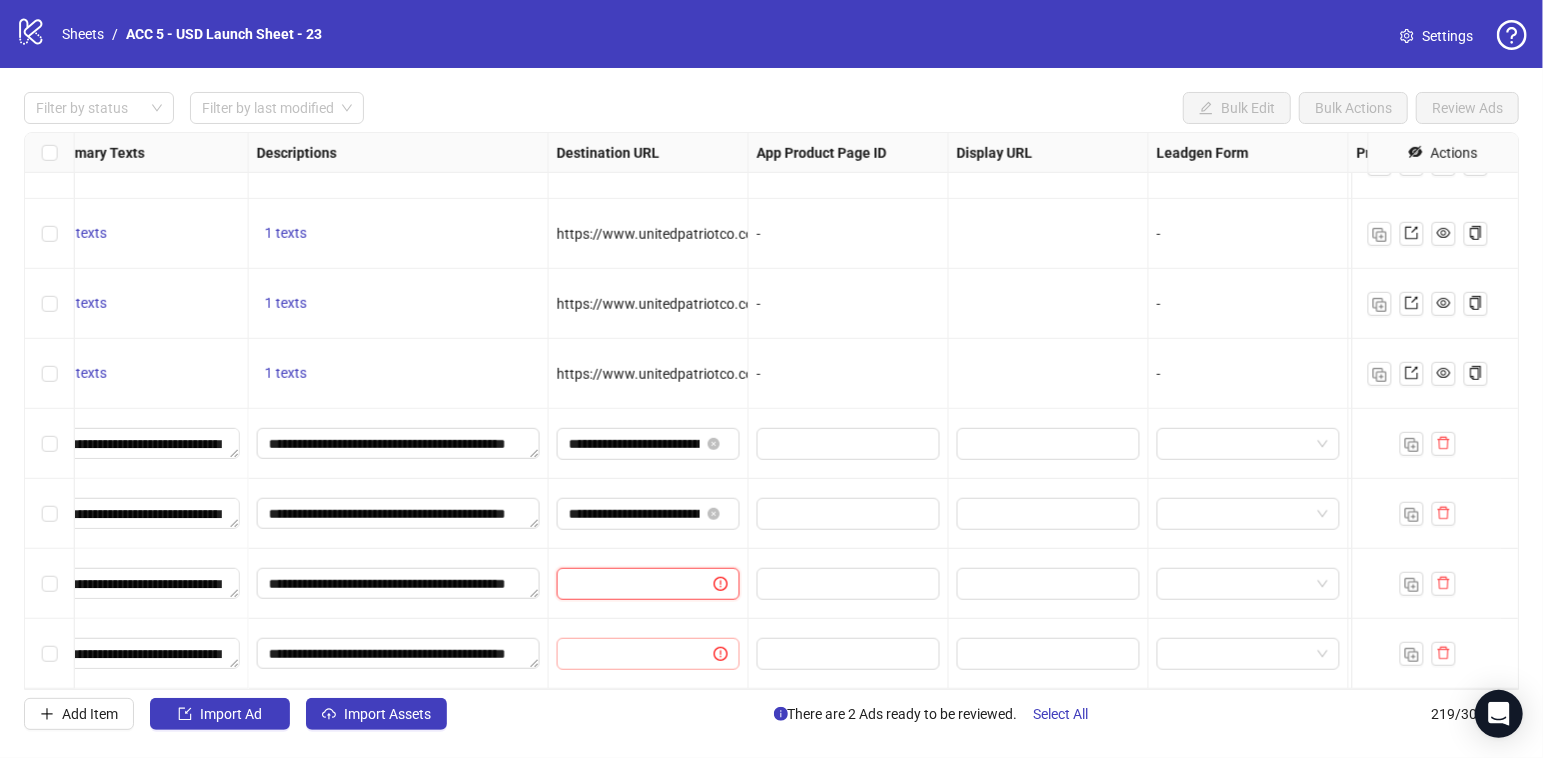 type on "**********" 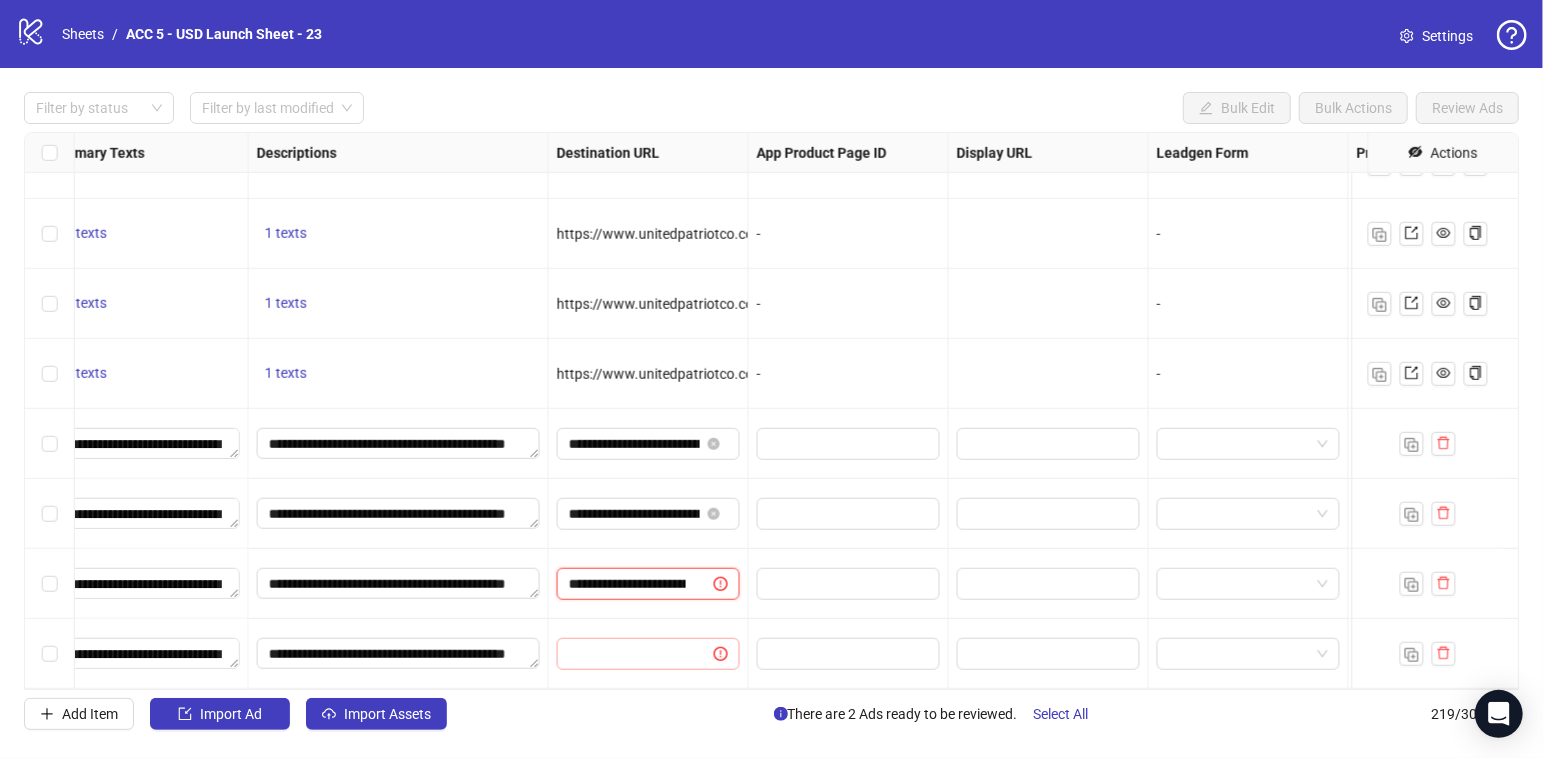 scroll, scrollTop: 0, scrollLeft: 415, axis: horizontal 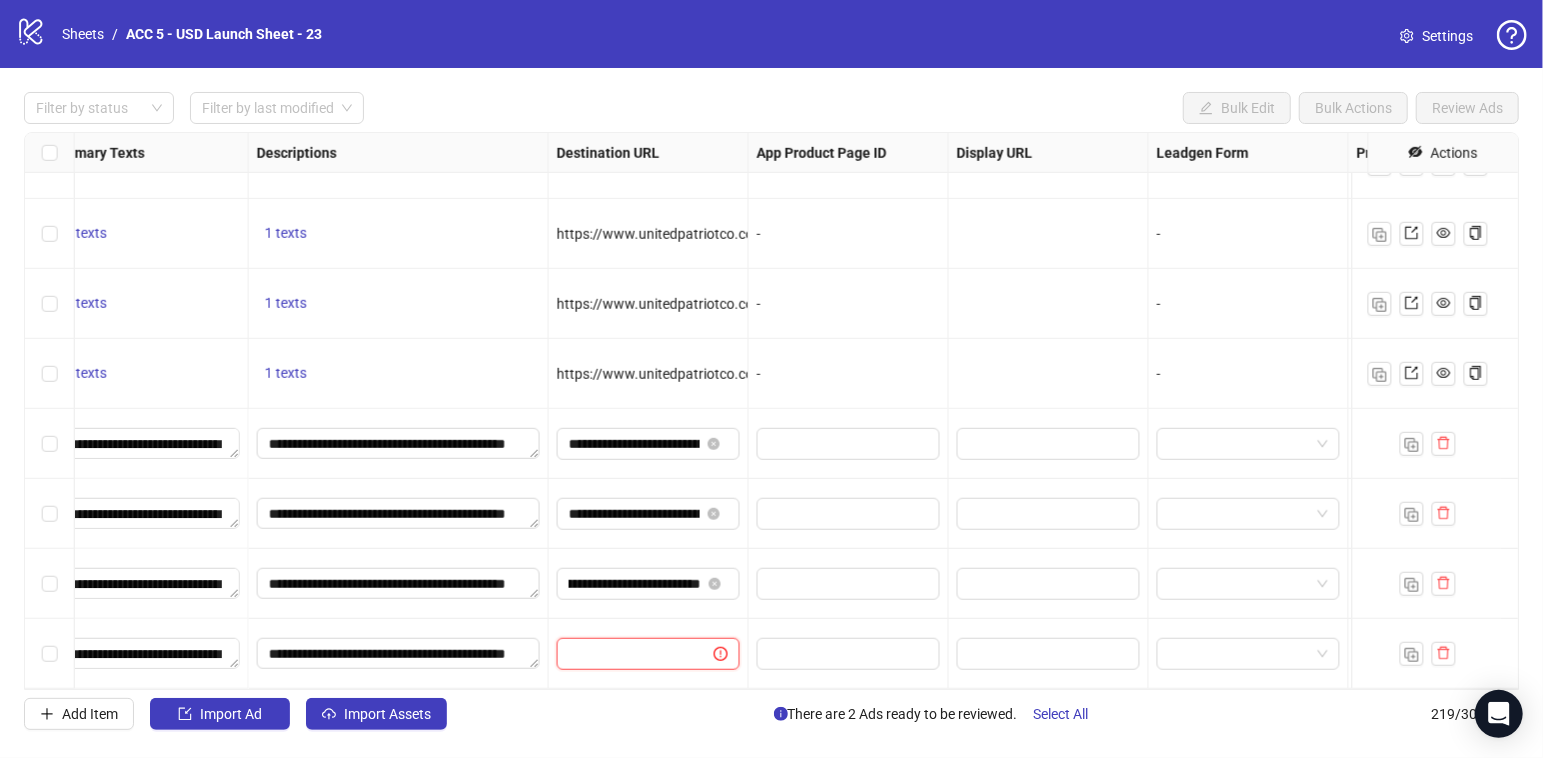click at bounding box center (627, 654) 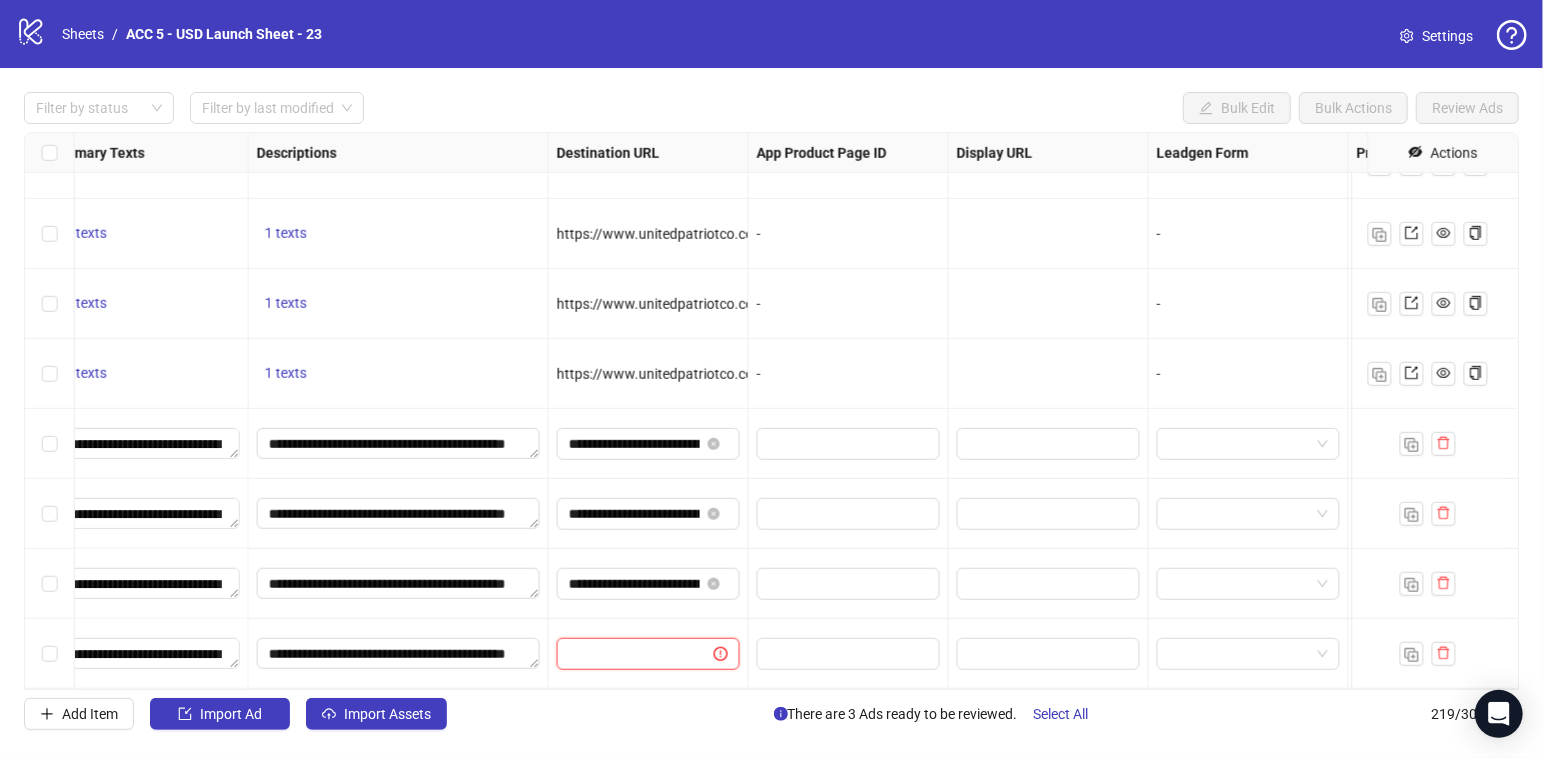 click at bounding box center (627, 654) 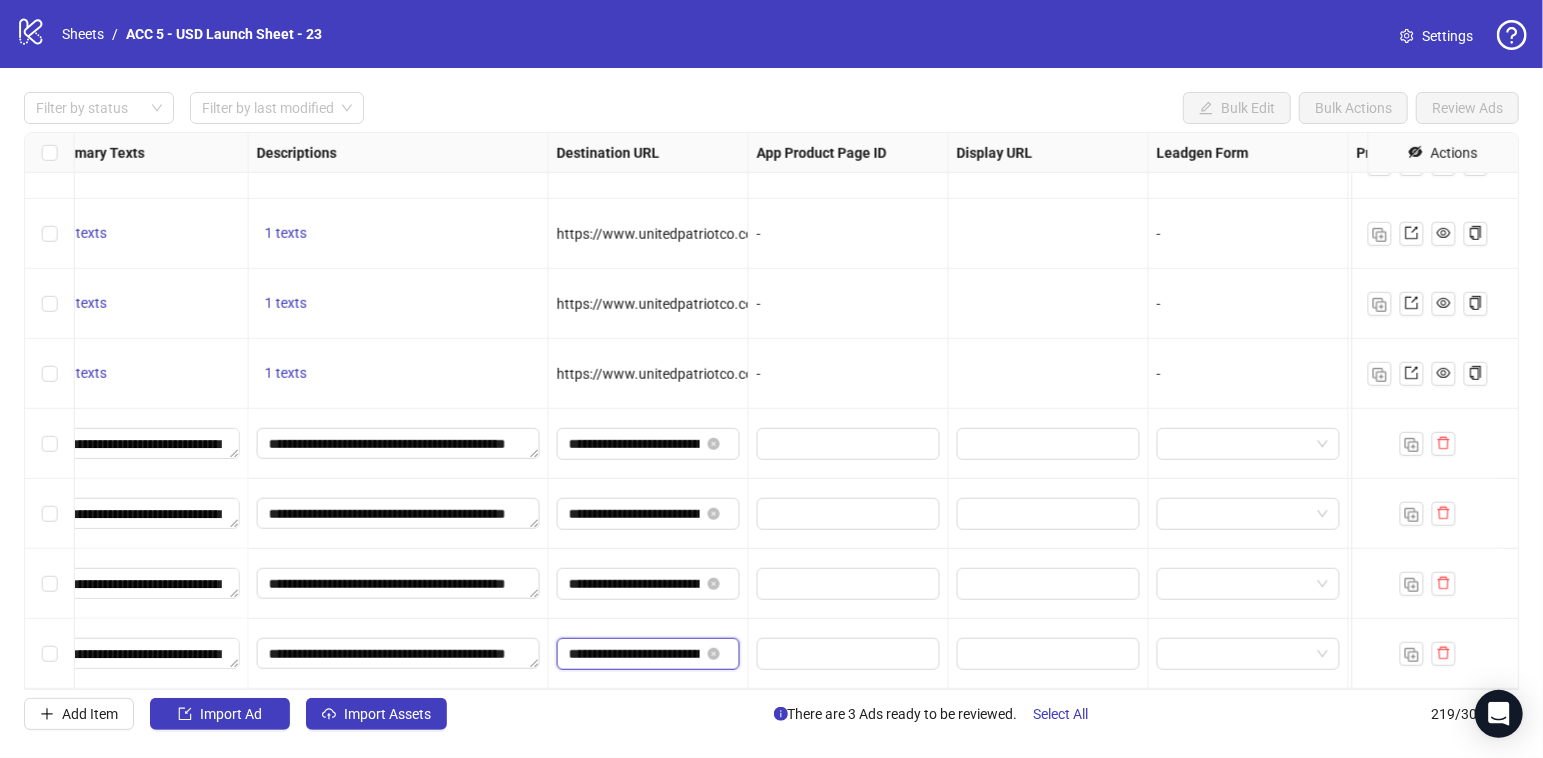scroll, scrollTop: 0, scrollLeft: 402, axis: horizontal 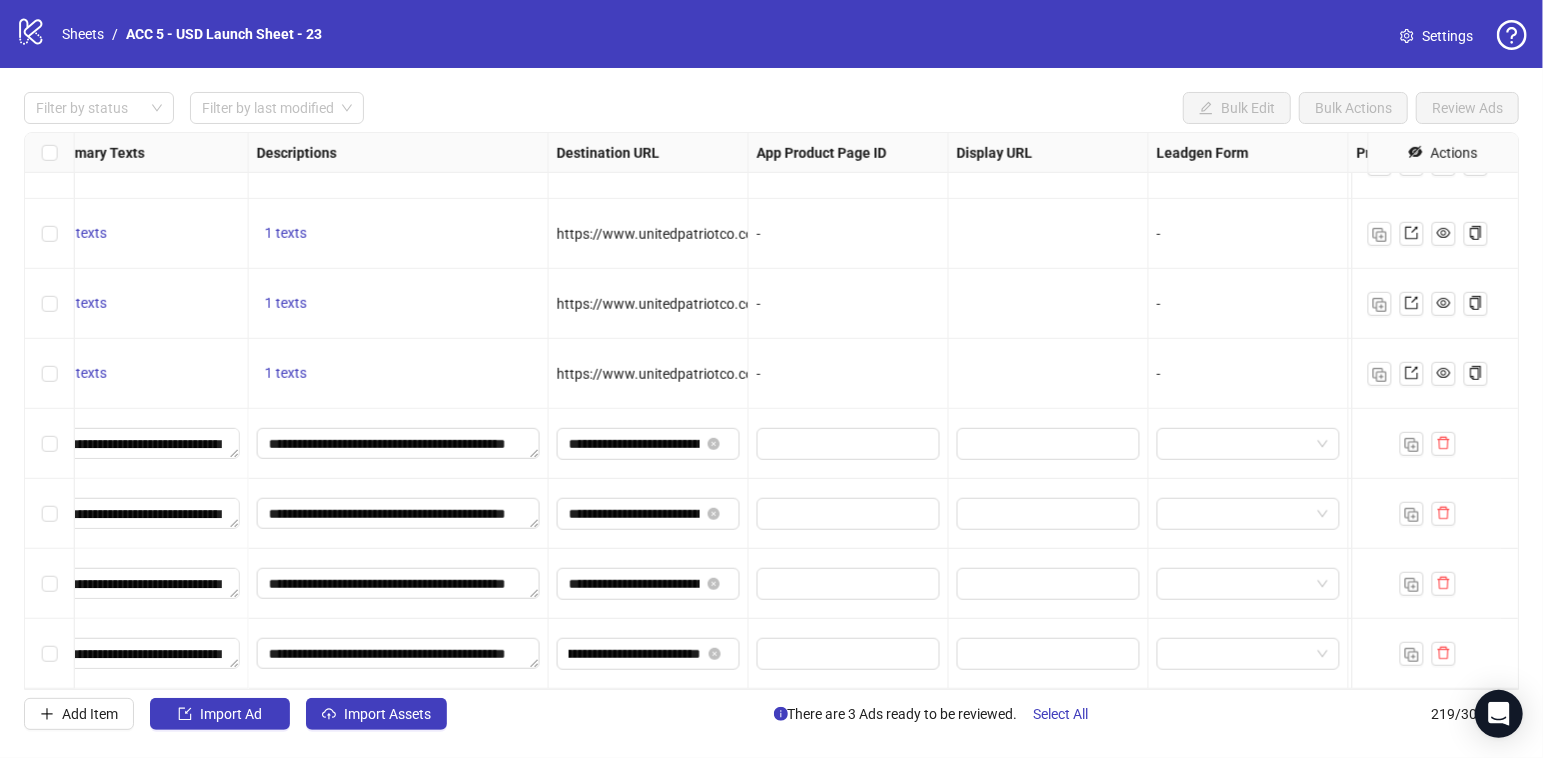 click on "**********" at bounding box center [649, 654] 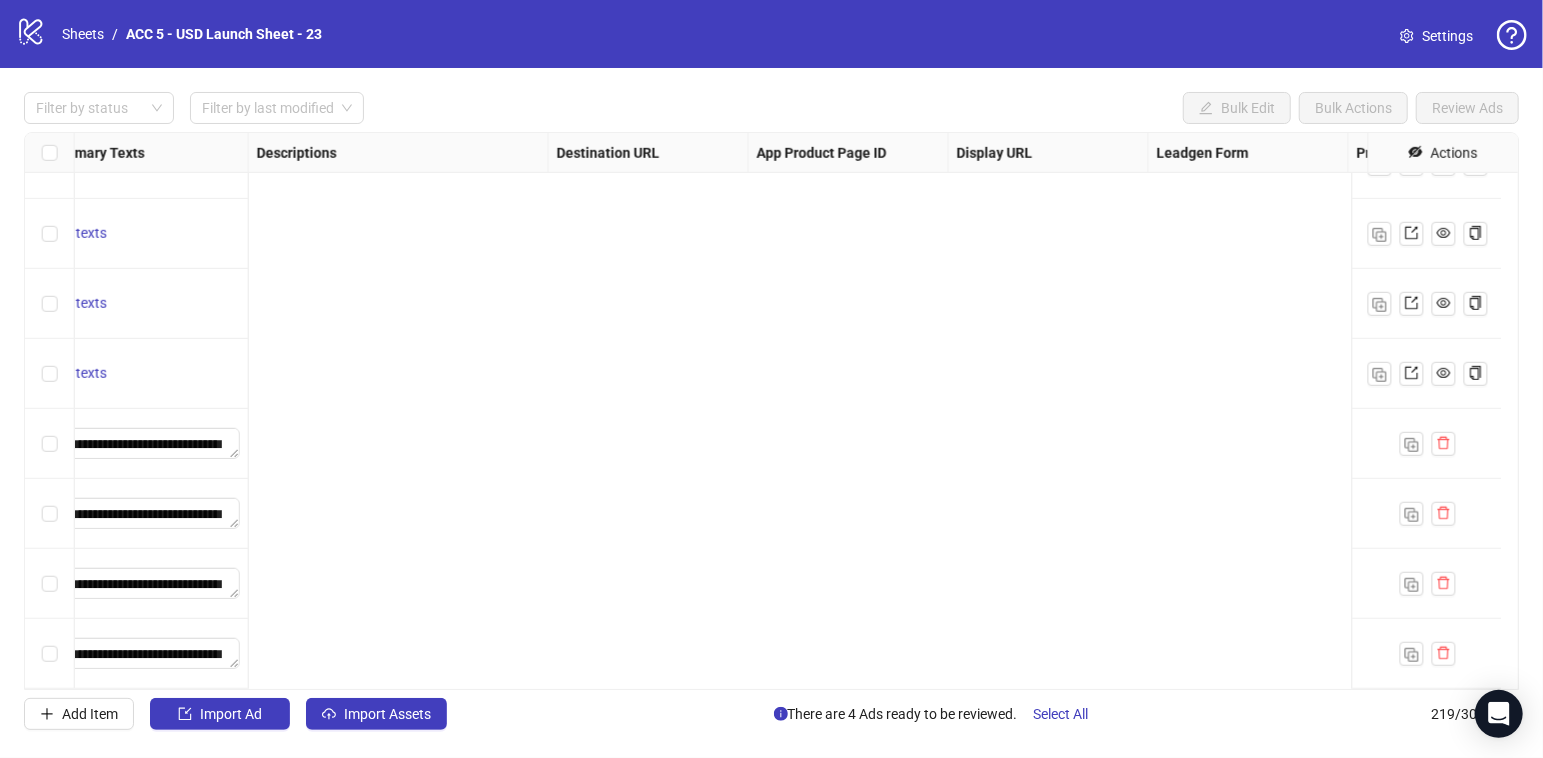scroll, scrollTop: 14830, scrollLeft: 0, axis: vertical 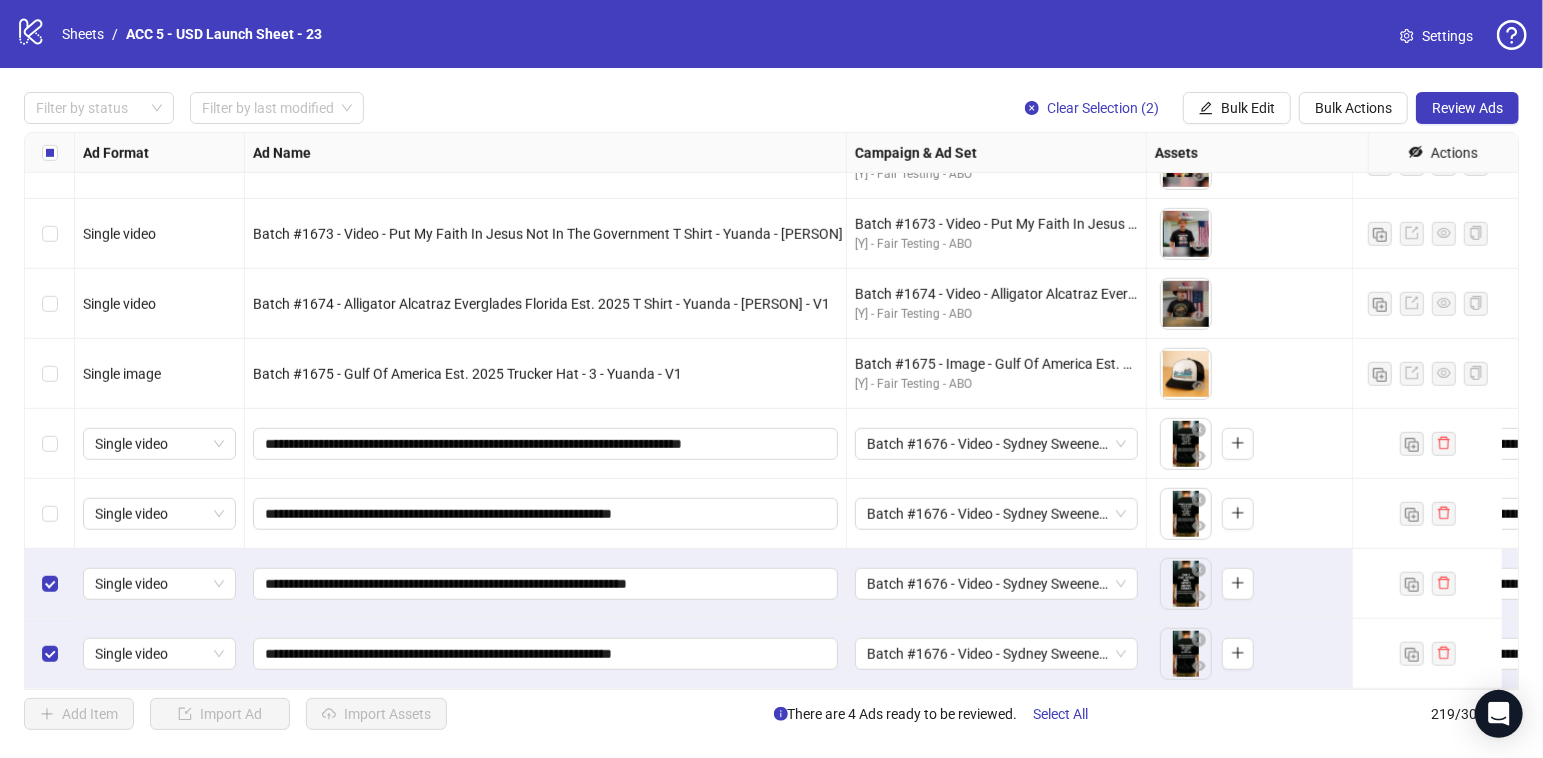 click at bounding box center (50, 514) 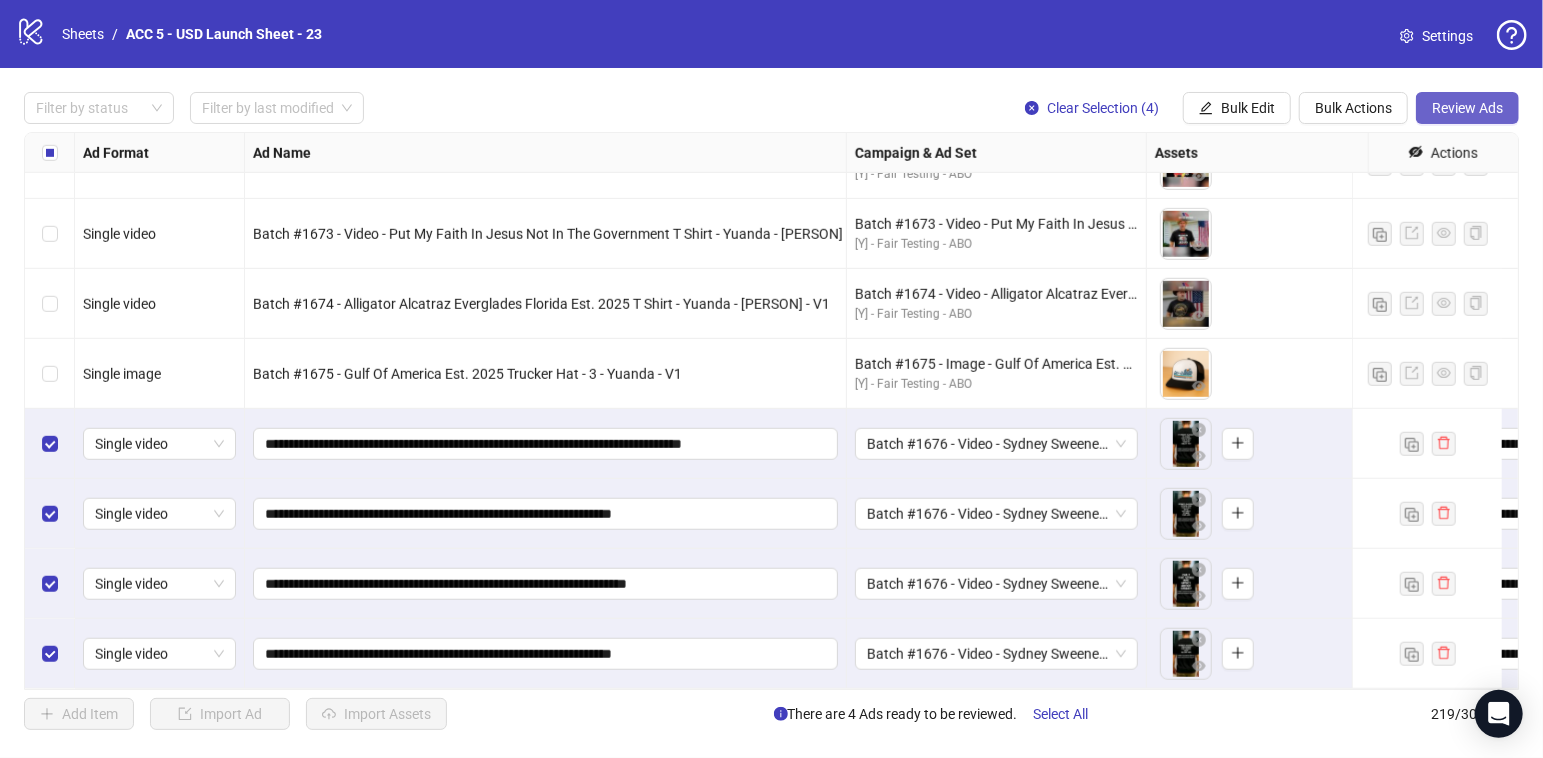 click on "Review Ads" at bounding box center [1467, 108] 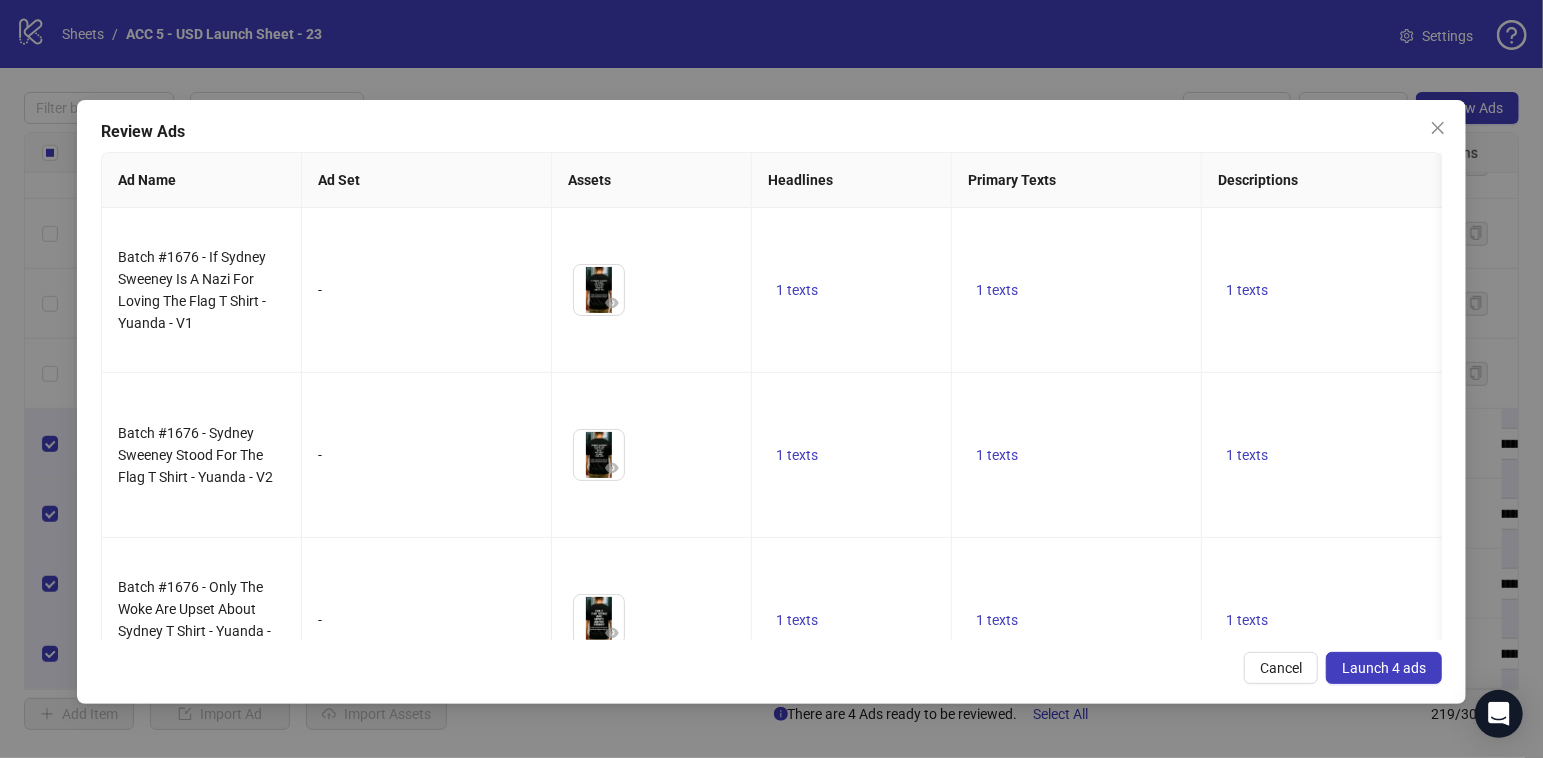 click on "Launch 4 ads" at bounding box center (1384, 668) 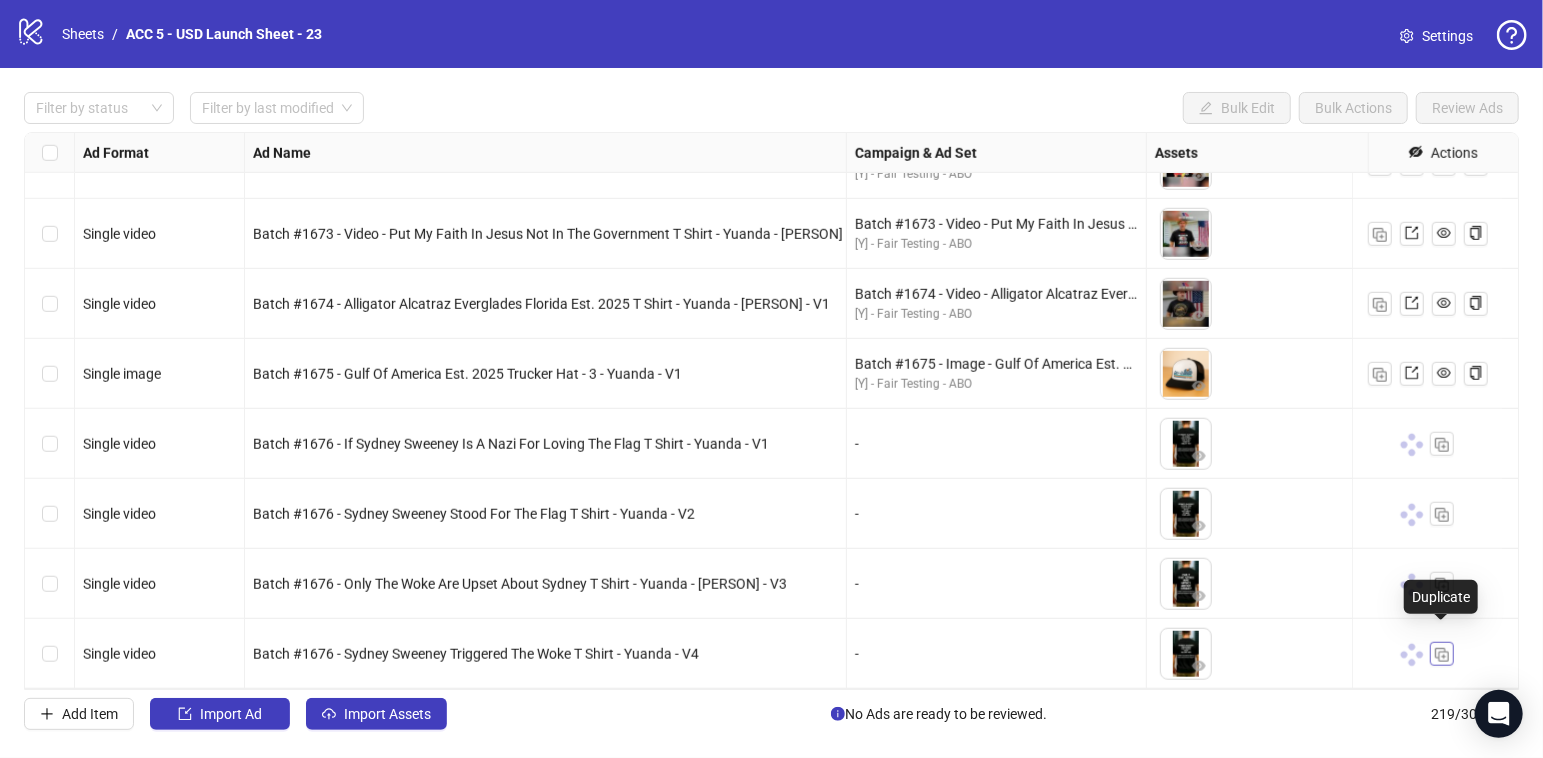 click at bounding box center [1442, 655] 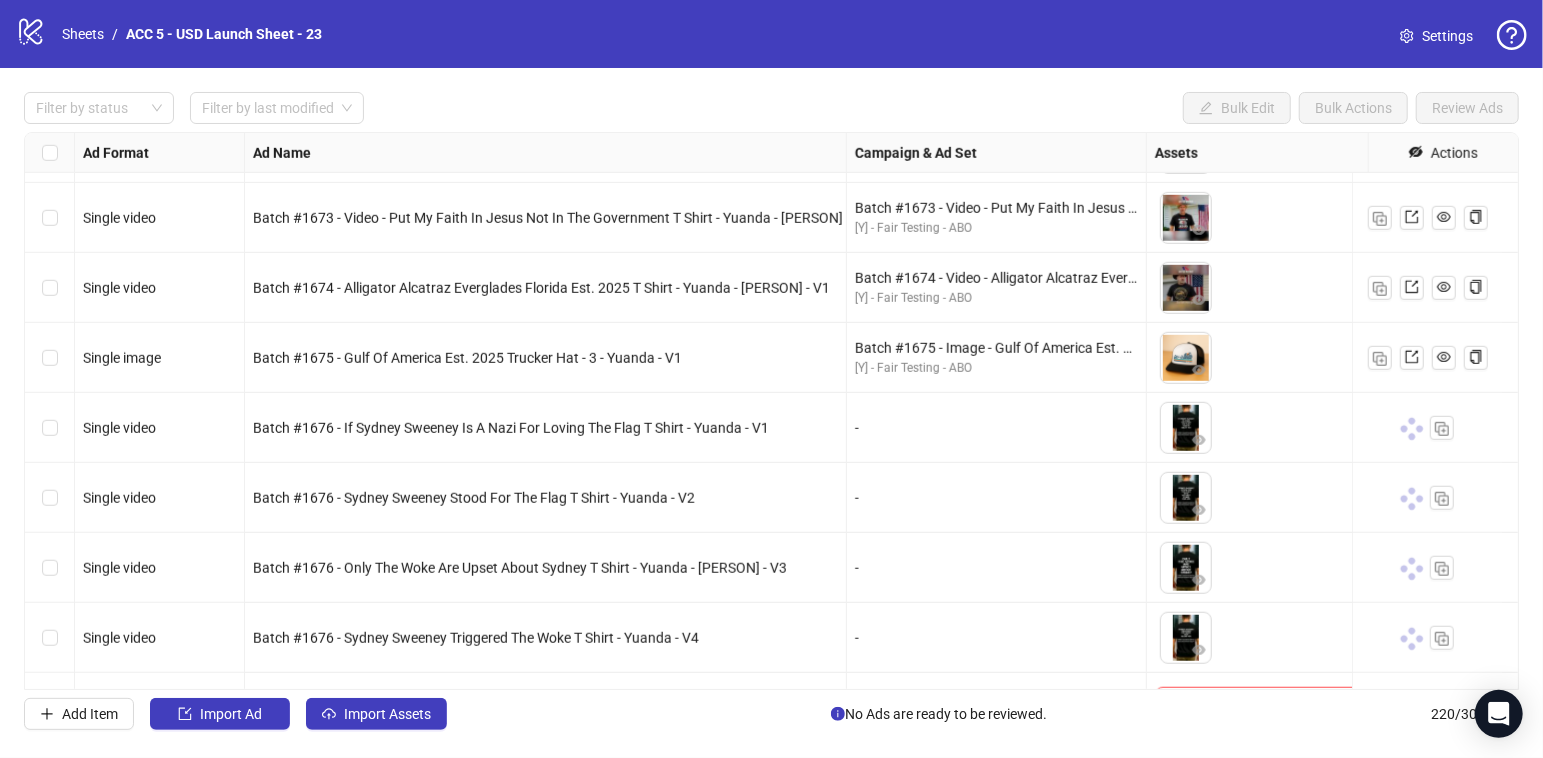 scroll, scrollTop: 14900, scrollLeft: 0, axis: vertical 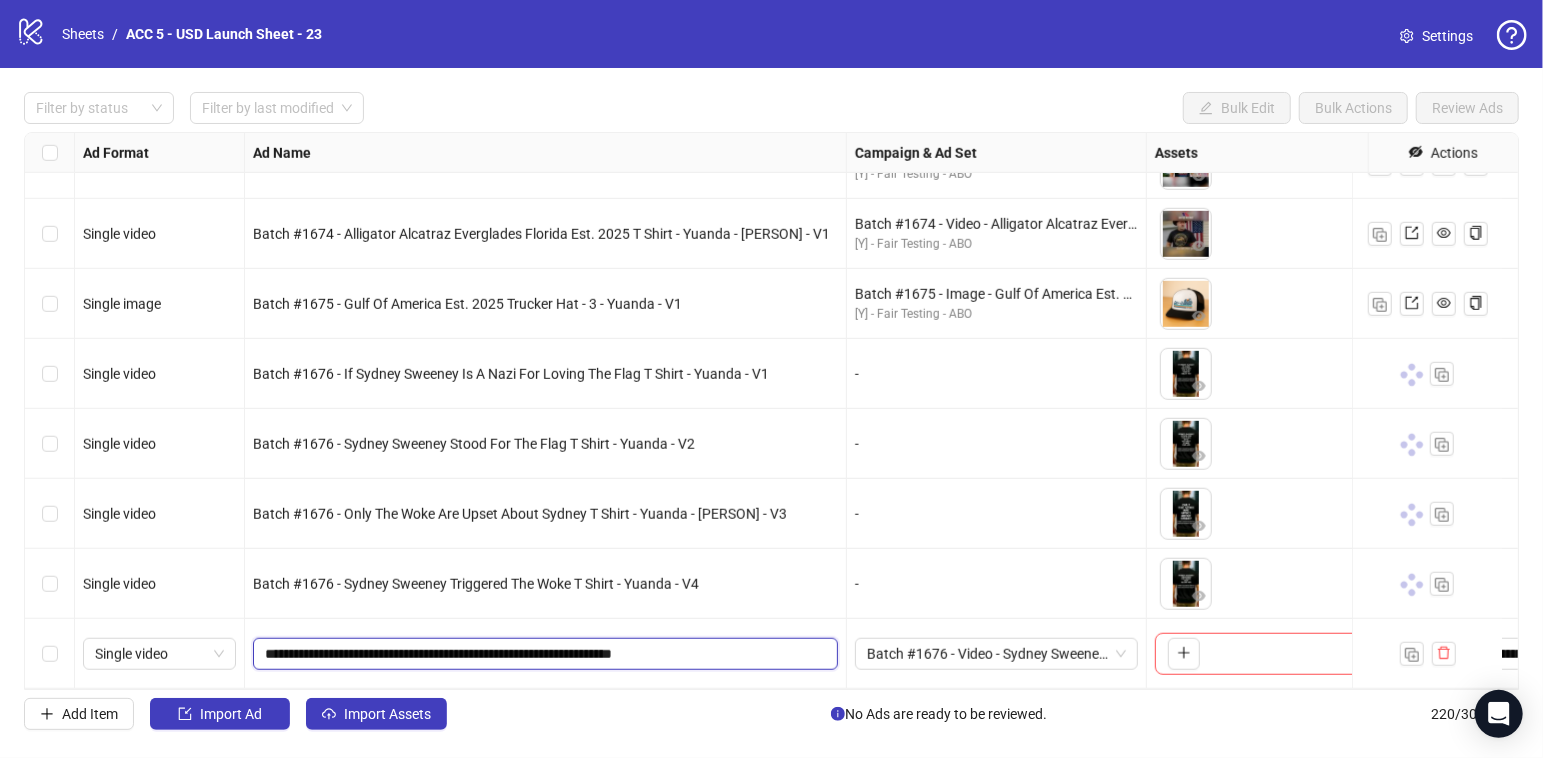 click on "**********" at bounding box center (543, 654) 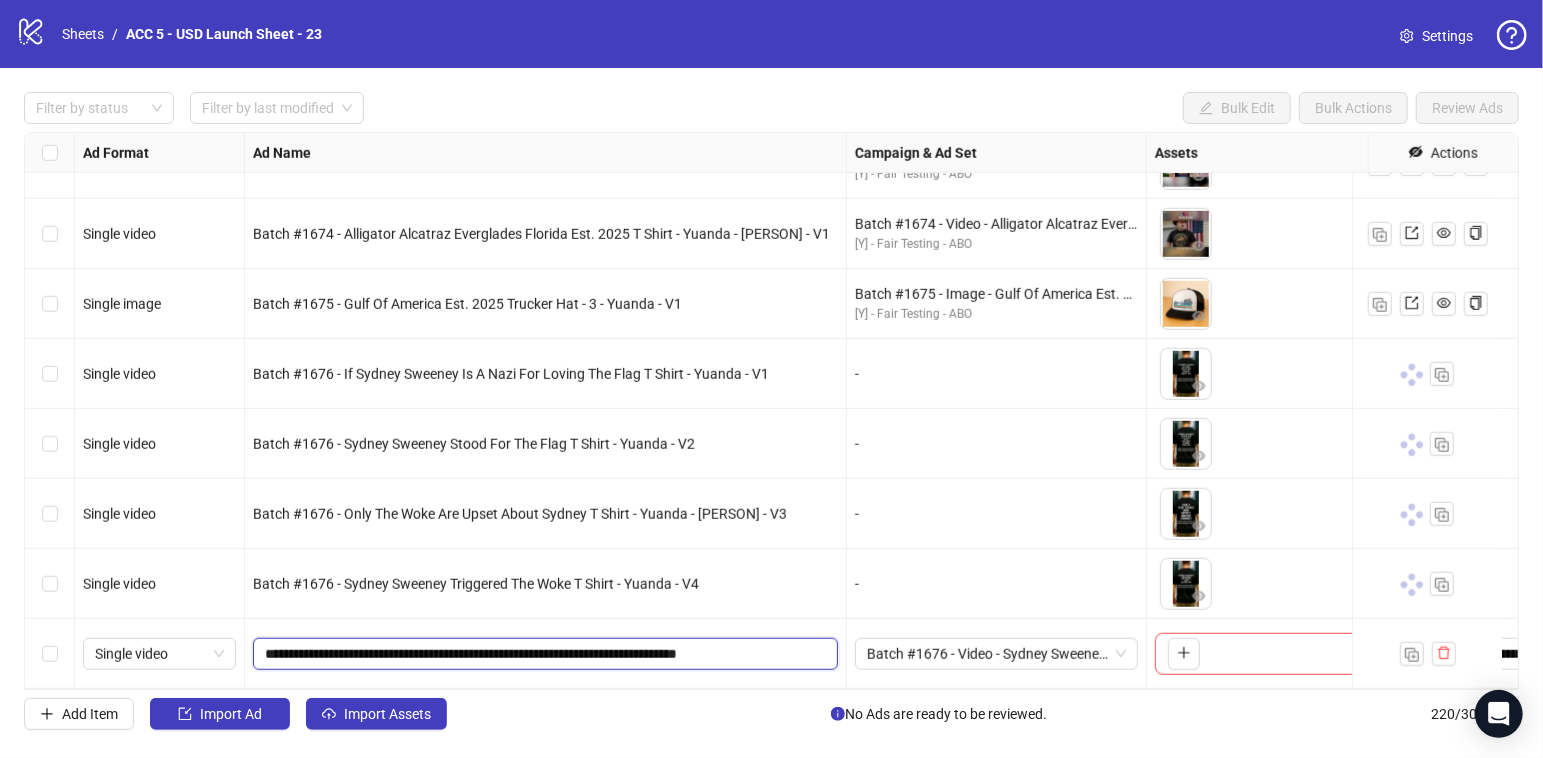 drag, startPoint x: 719, startPoint y: 639, endPoint x: 875, endPoint y: 656, distance: 156.92355 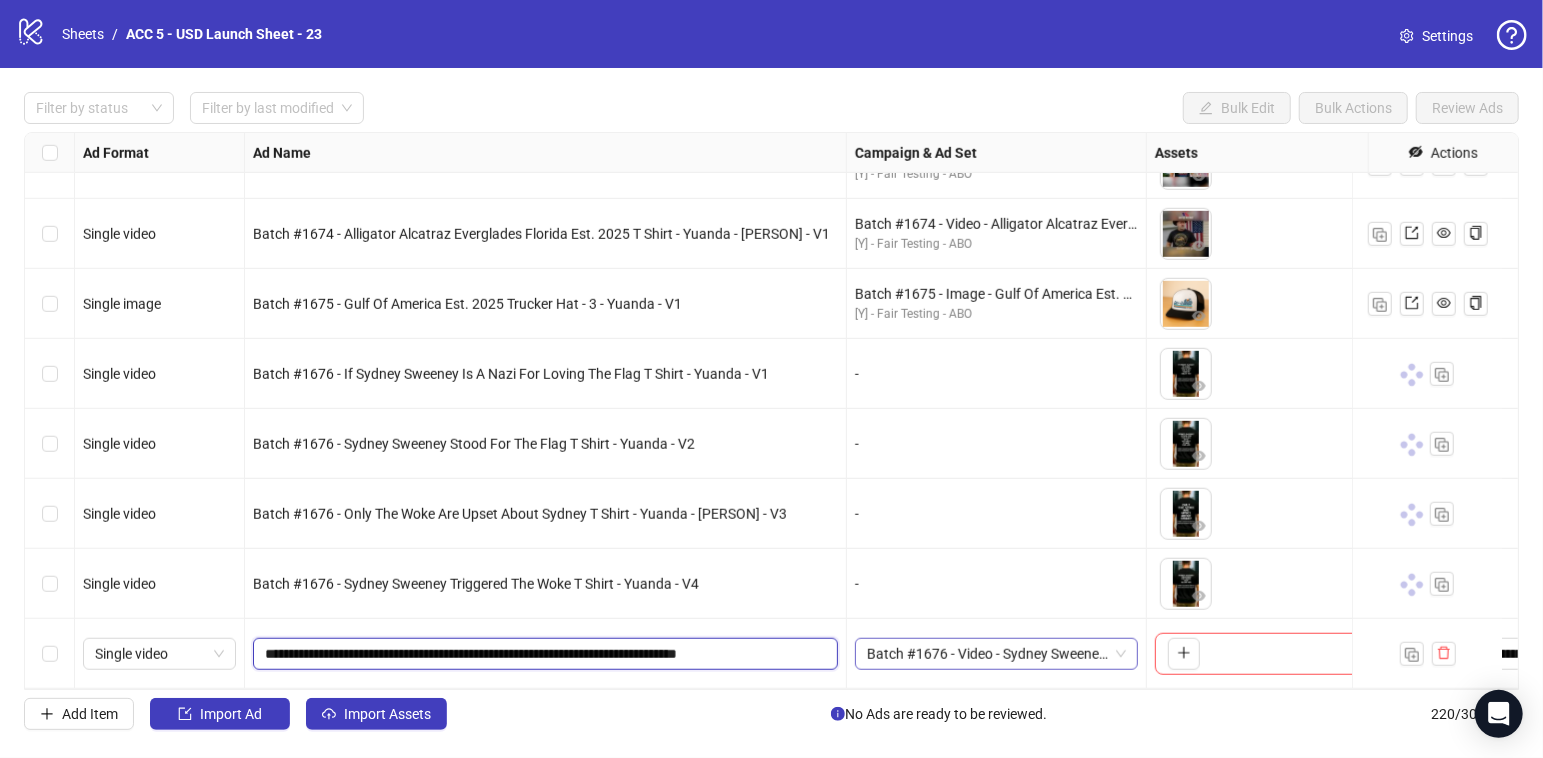type on "**********" 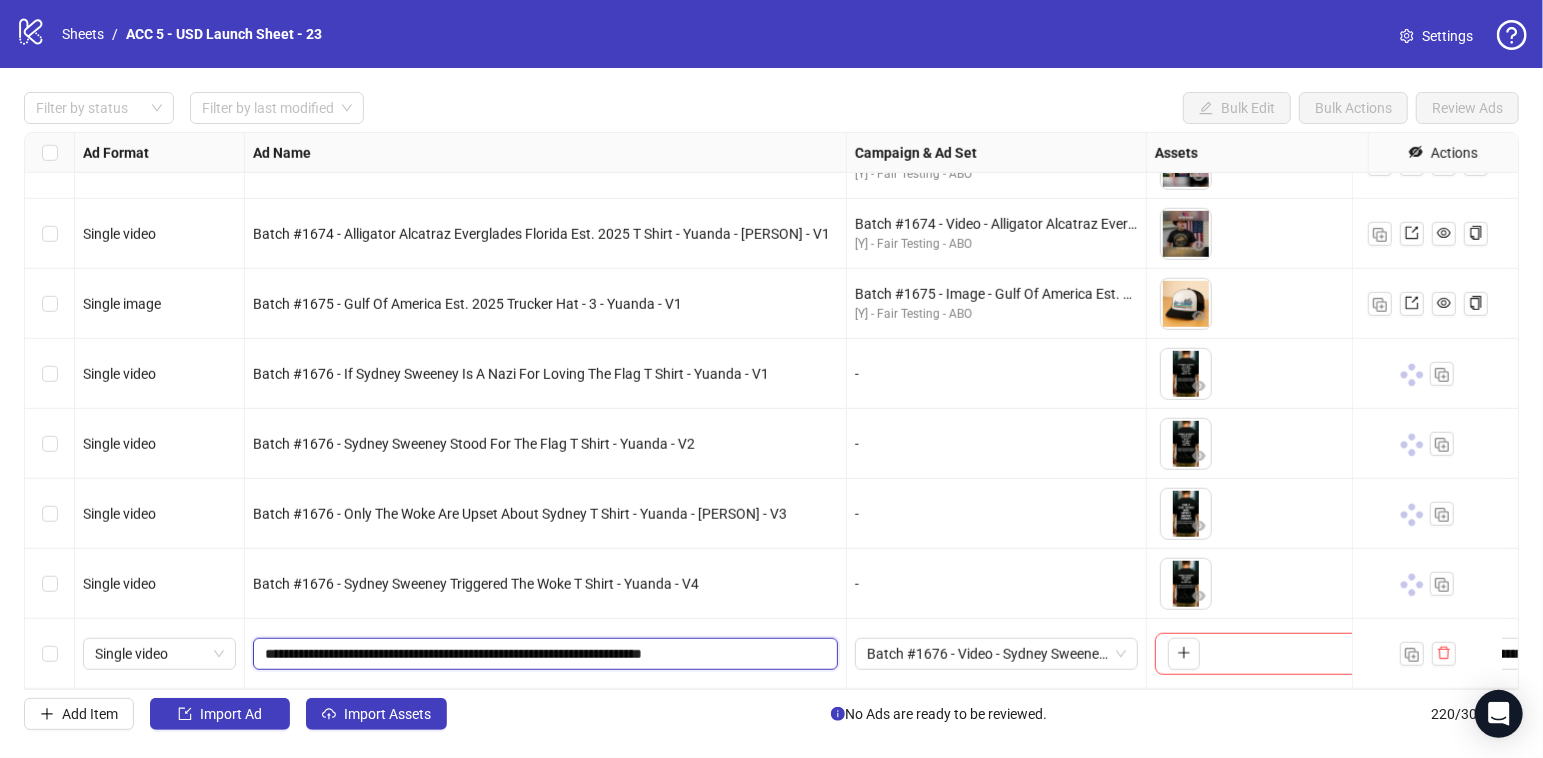 click on "Batch #1676 - Video - Sydney Sweeney Stand For The Flag T Shirt - Yuanda - [DATE]" at bounding box center (996, 654) 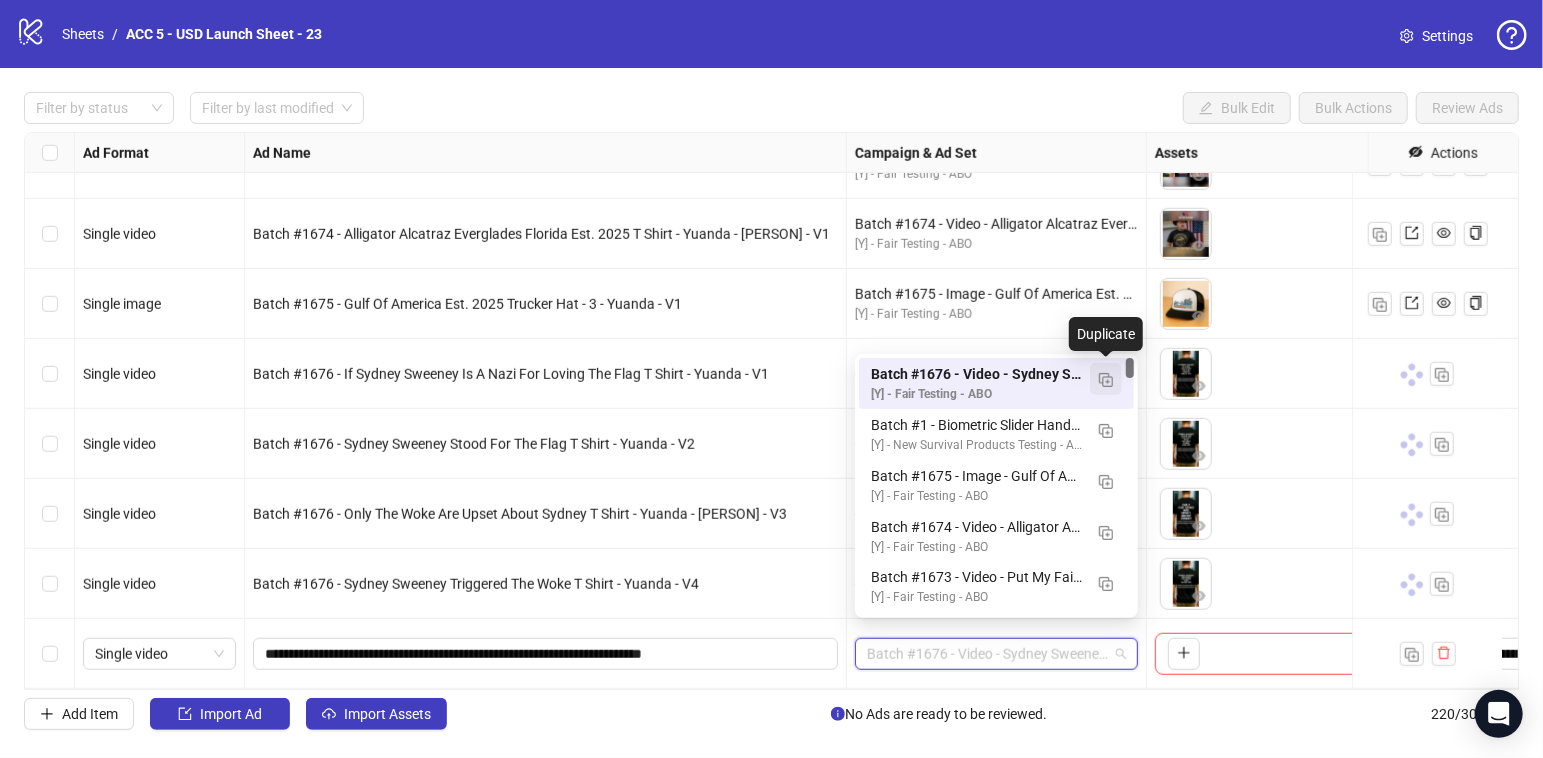 click at bounding box center [1106, 380] 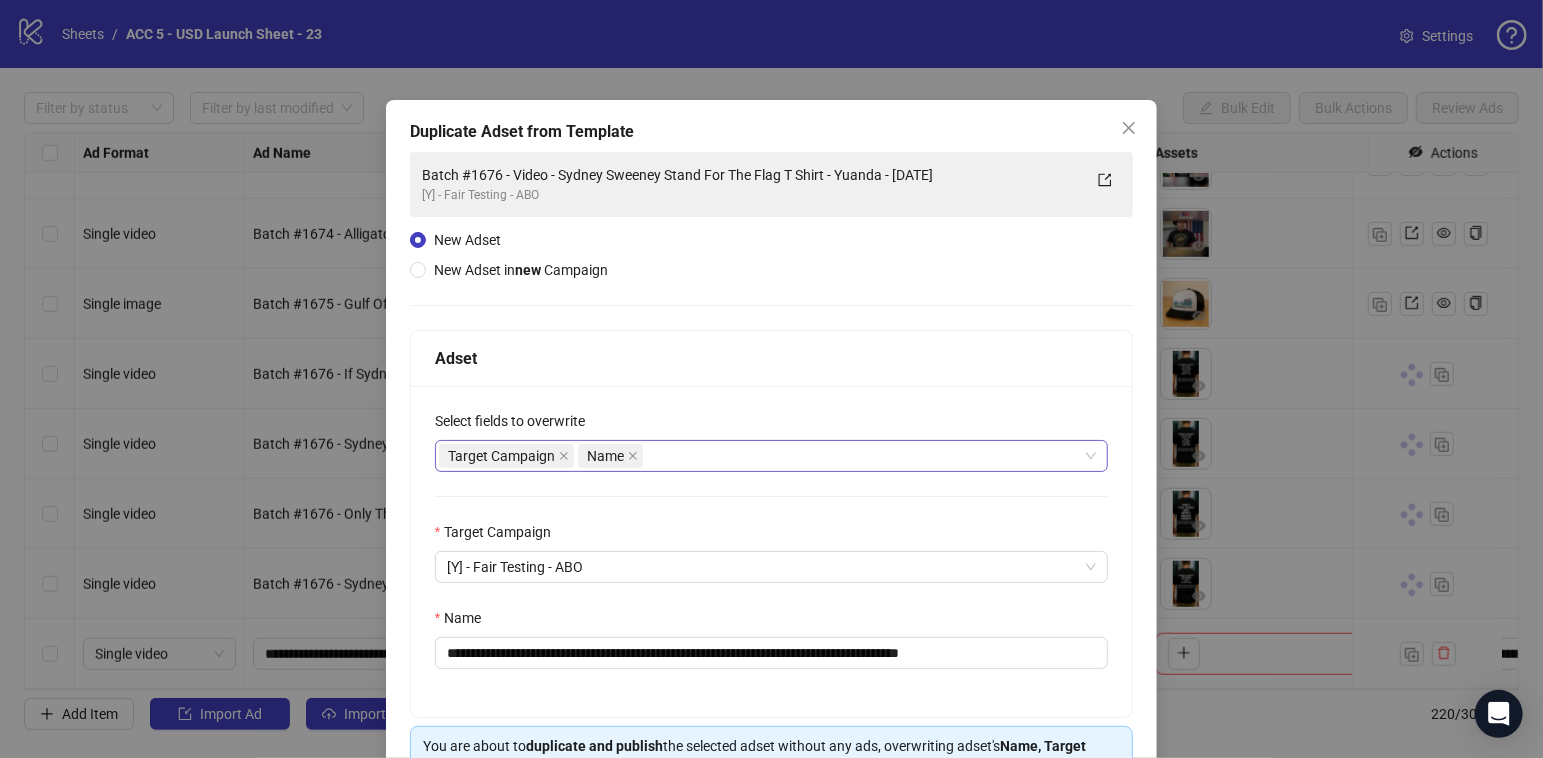 click on "Target Campaign Name" at bounding box center [761, 456] 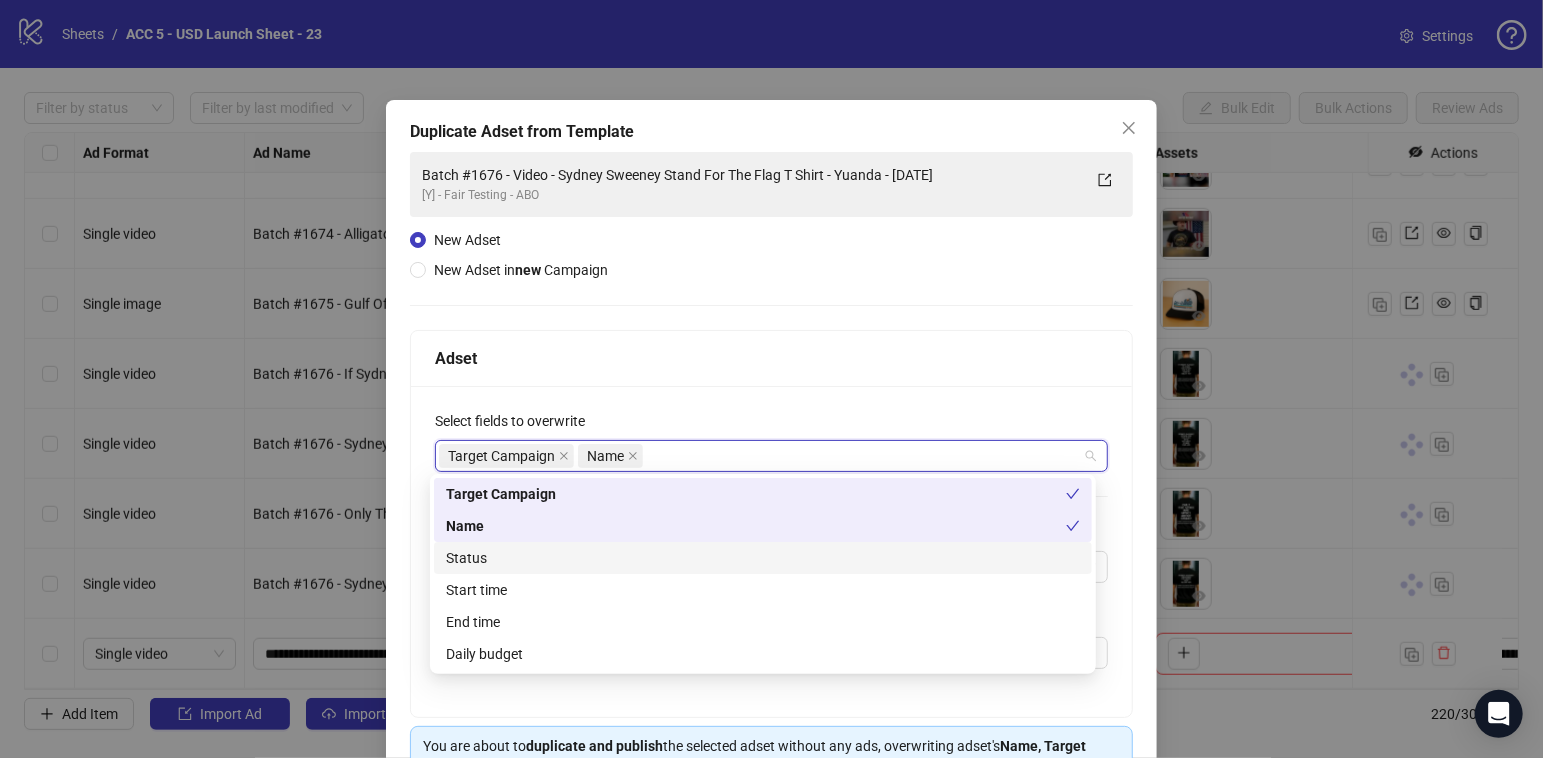 click on "Status" at bounding box center [763, 558] 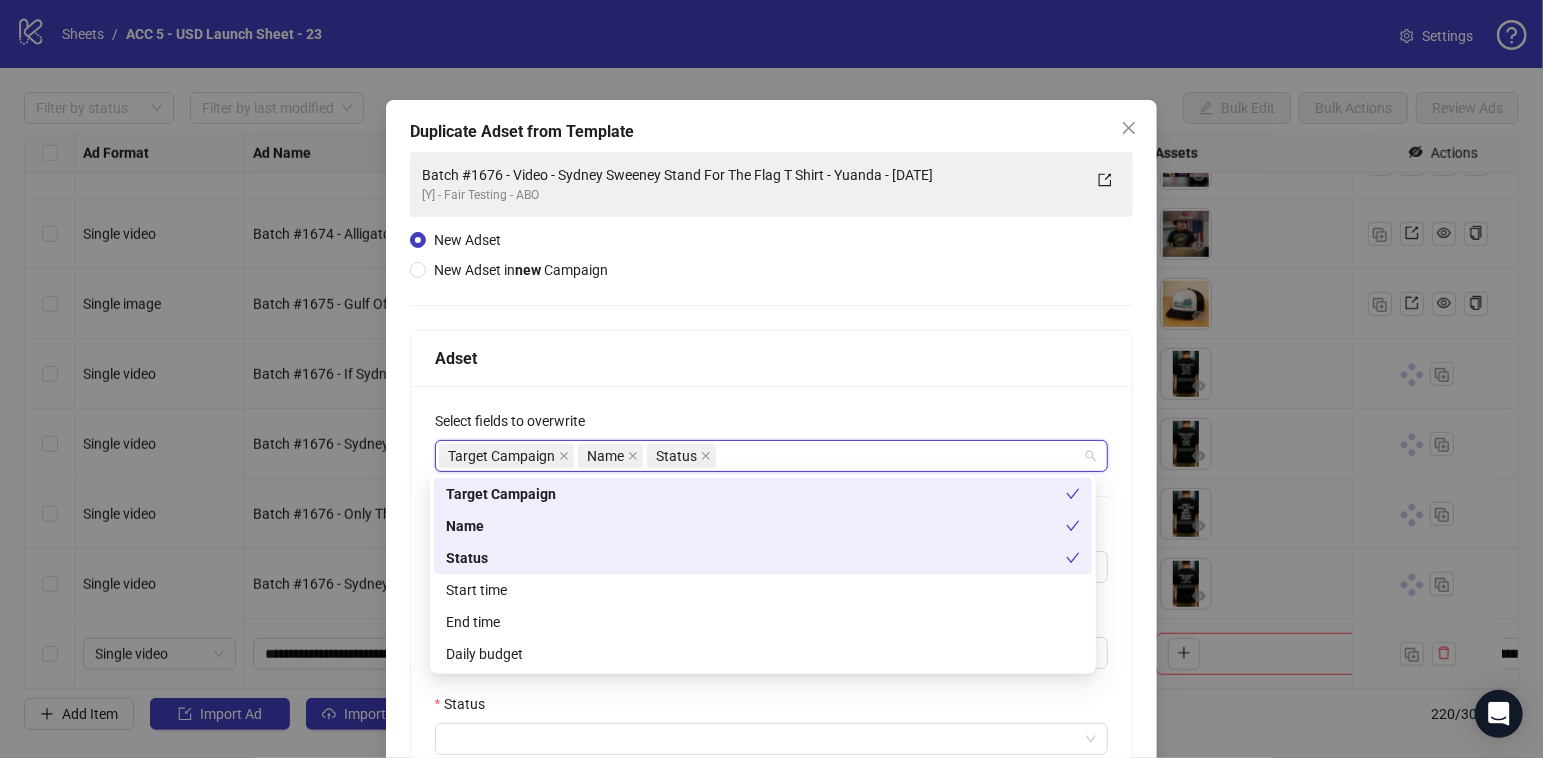 click on "Start time" at bounding box center (763, 590) 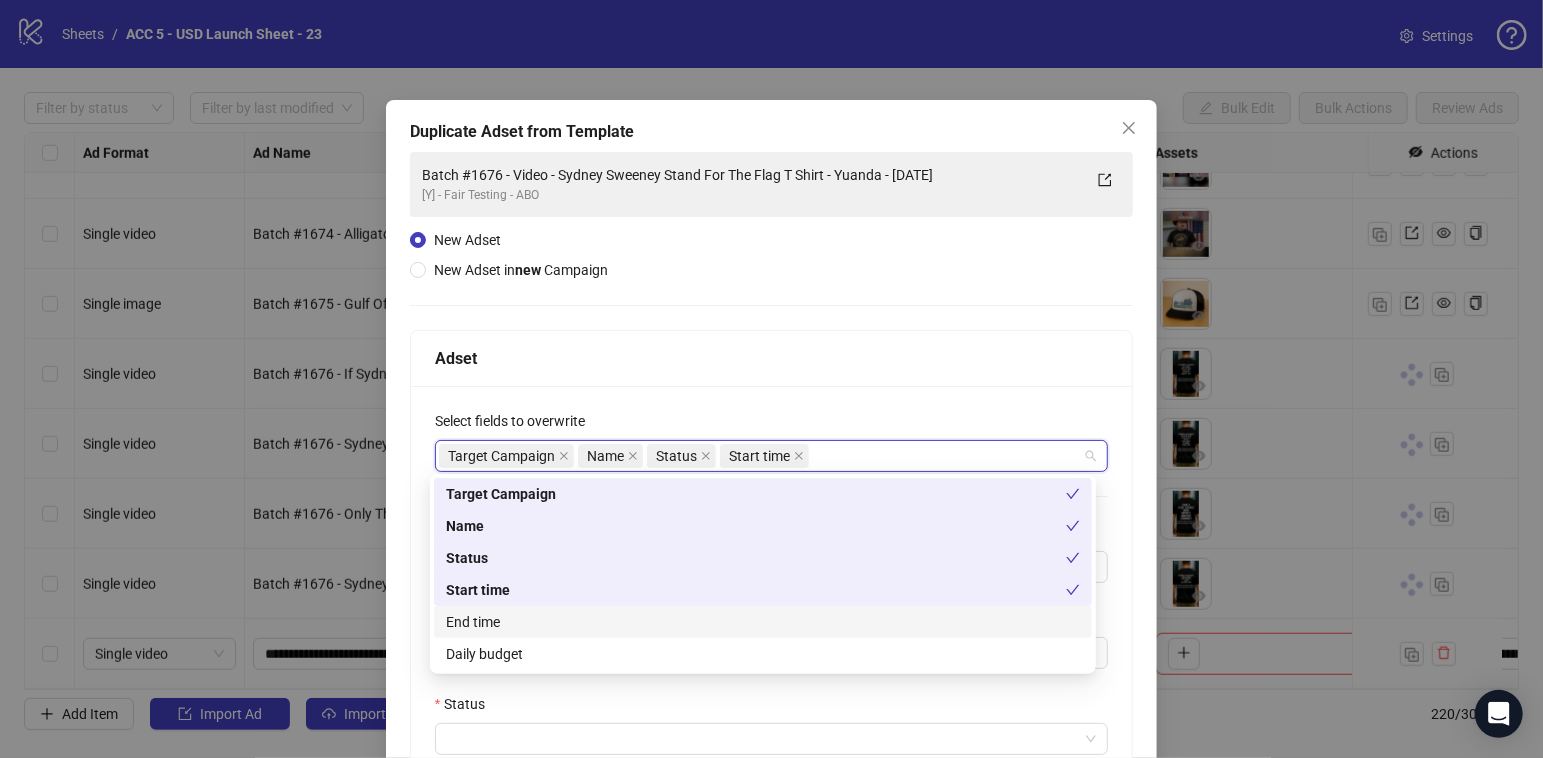 click on "End time" at bounding box center [763, 622] 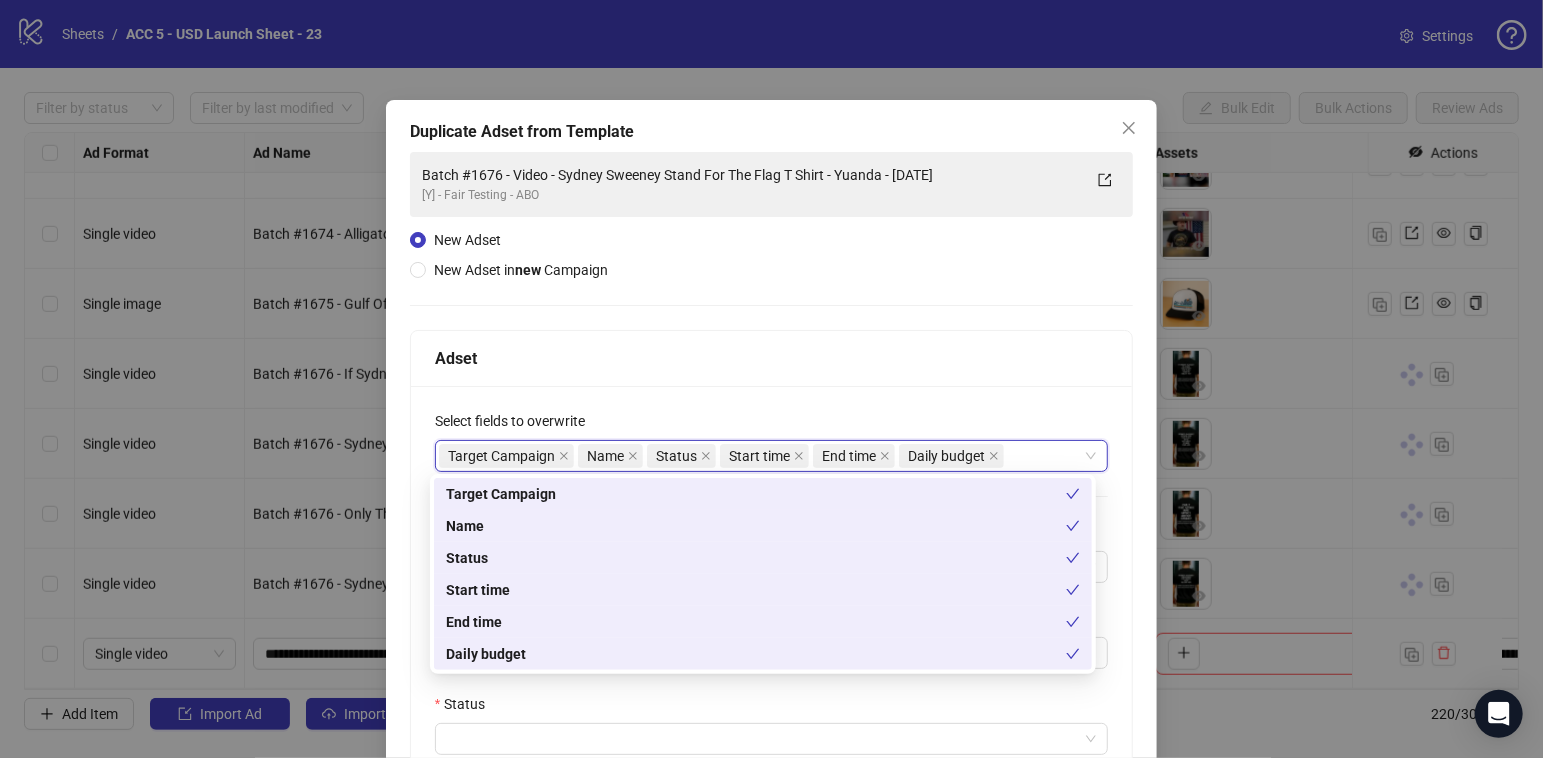 click on "Status" at bounding box center [772, 708] 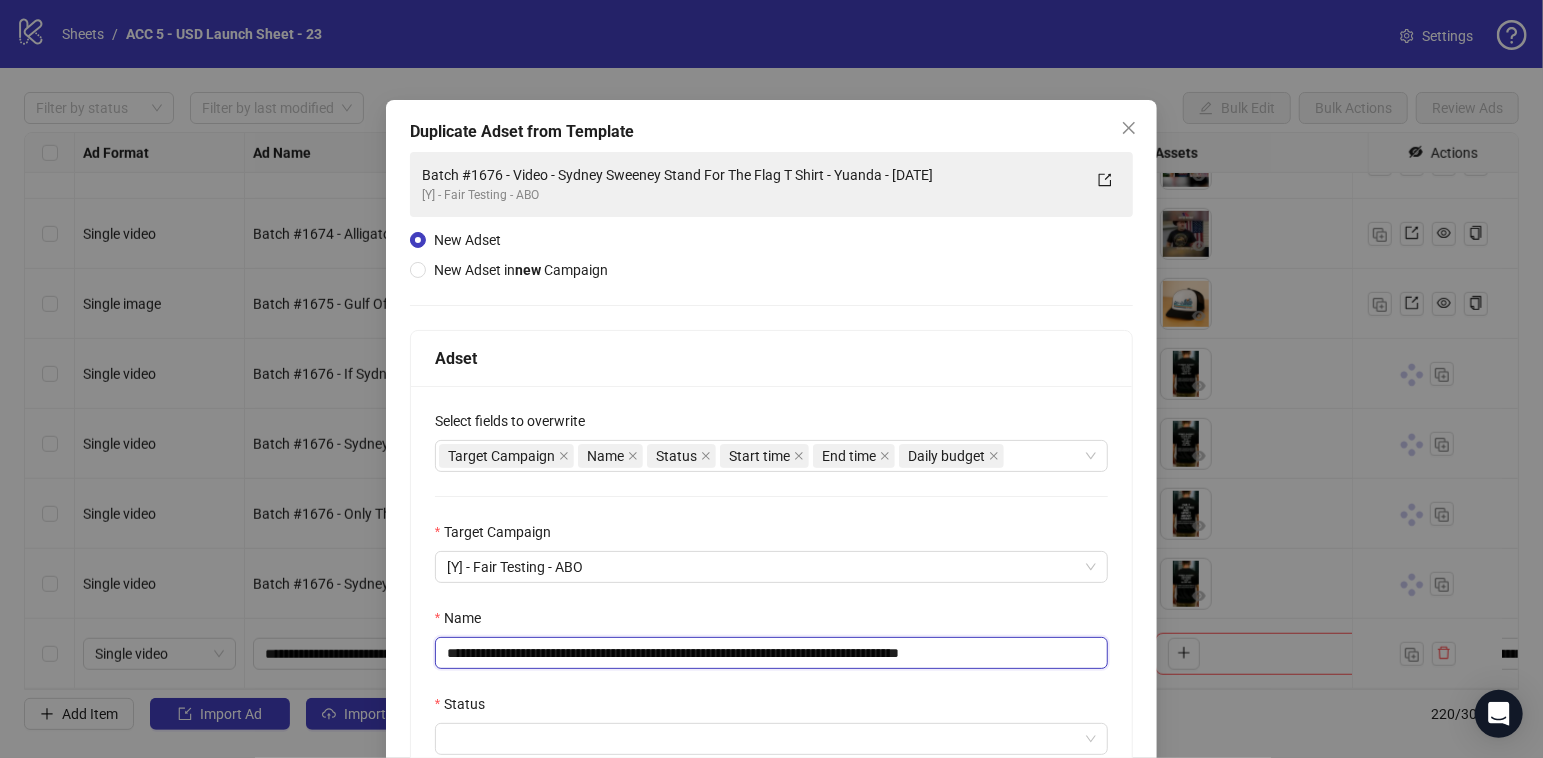 click on "**********" at bounding box center (772, 653) 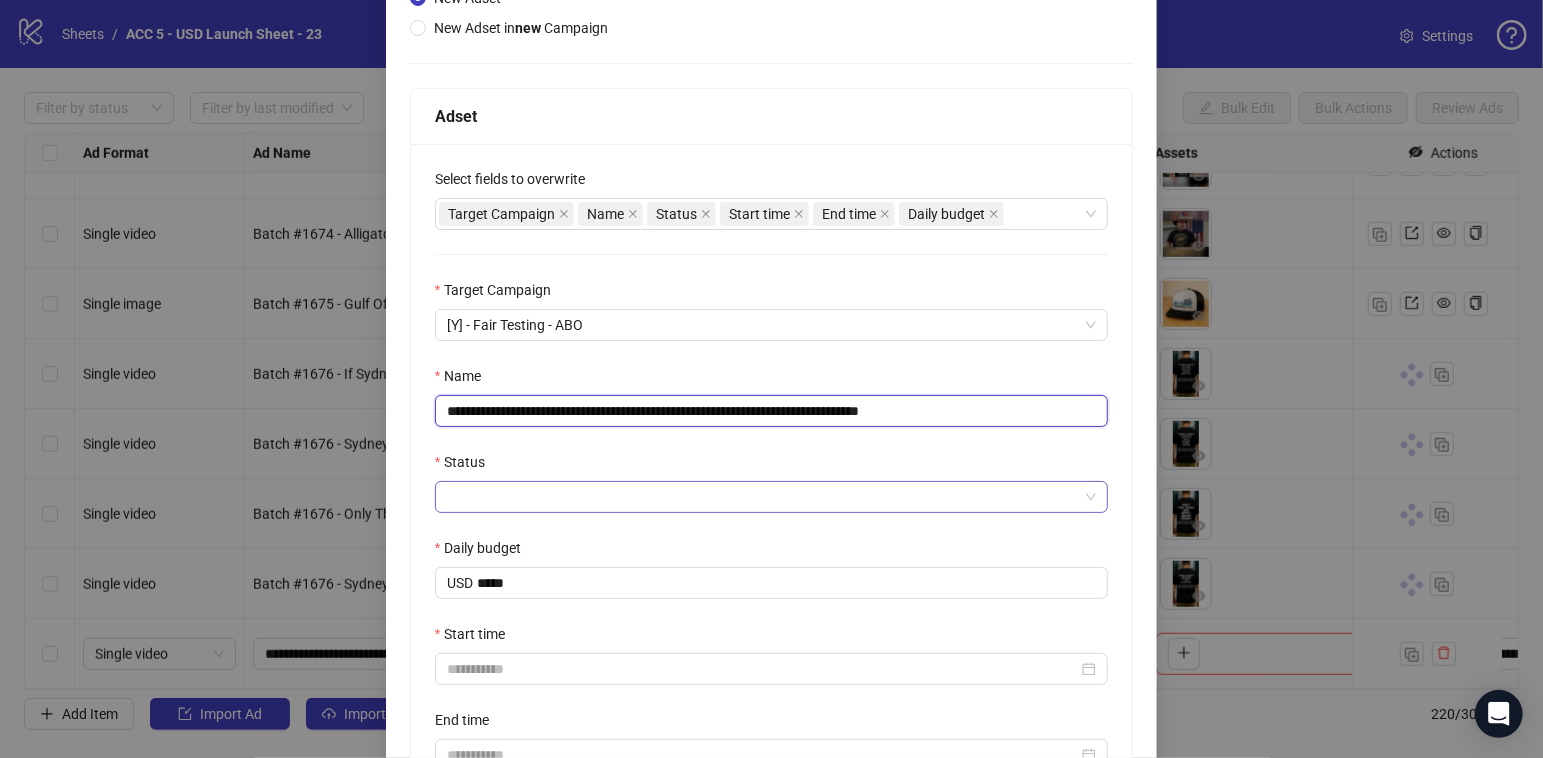 scroll, scrollTop: 245, scrollLeft: 0, axis: vertical 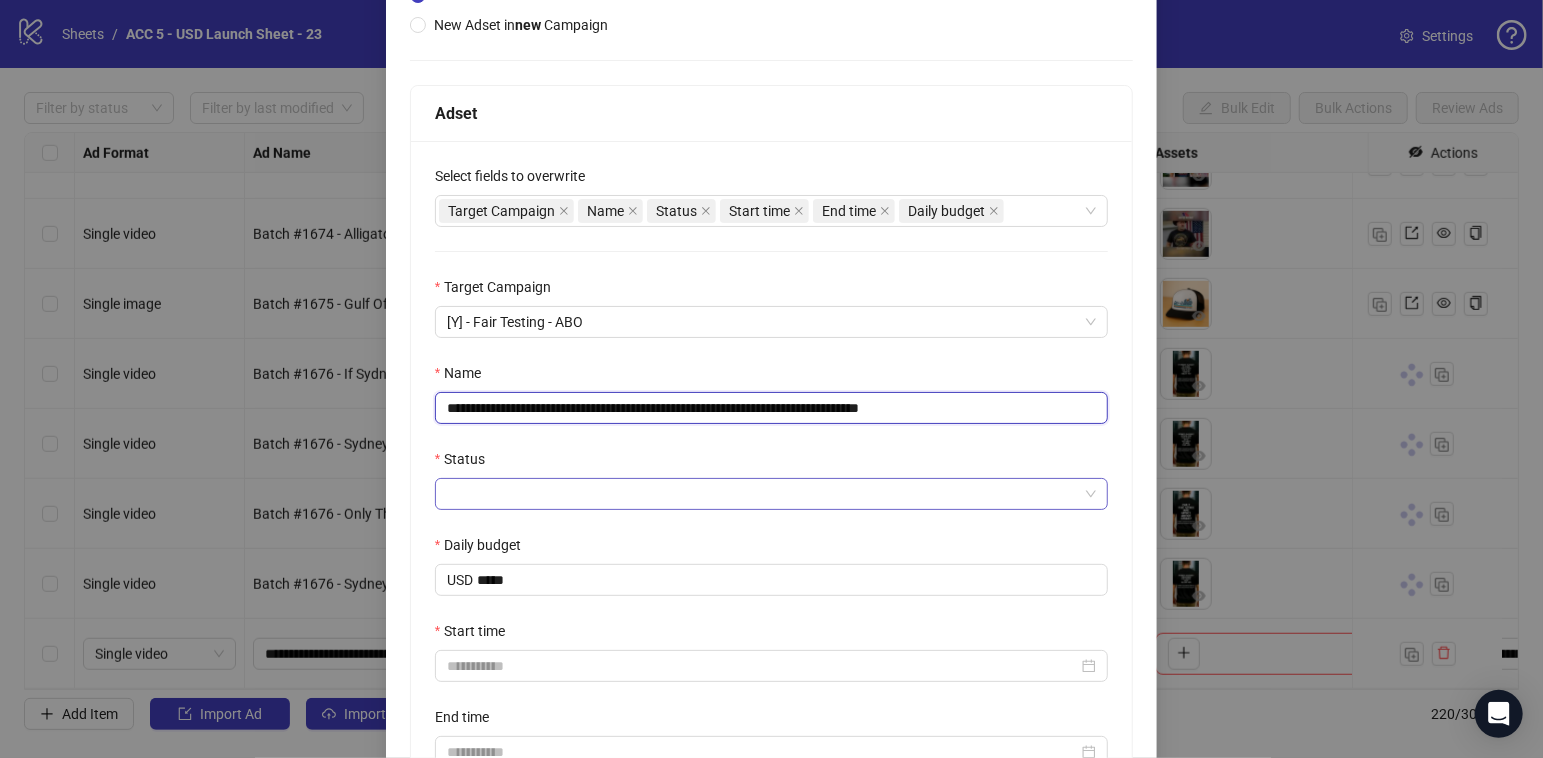 type on "**********" 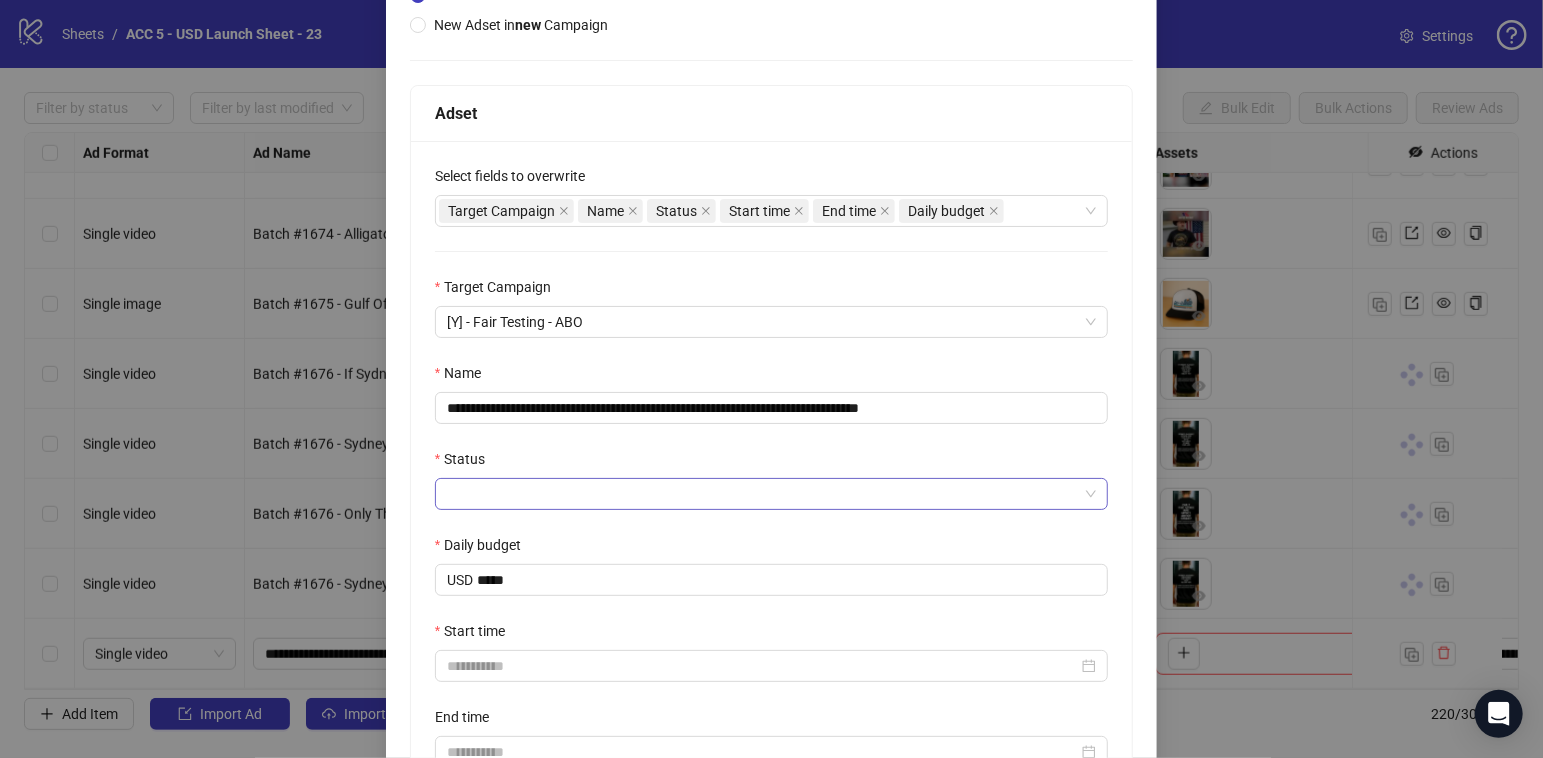 click on "Status" at bounding box center [763, 494] 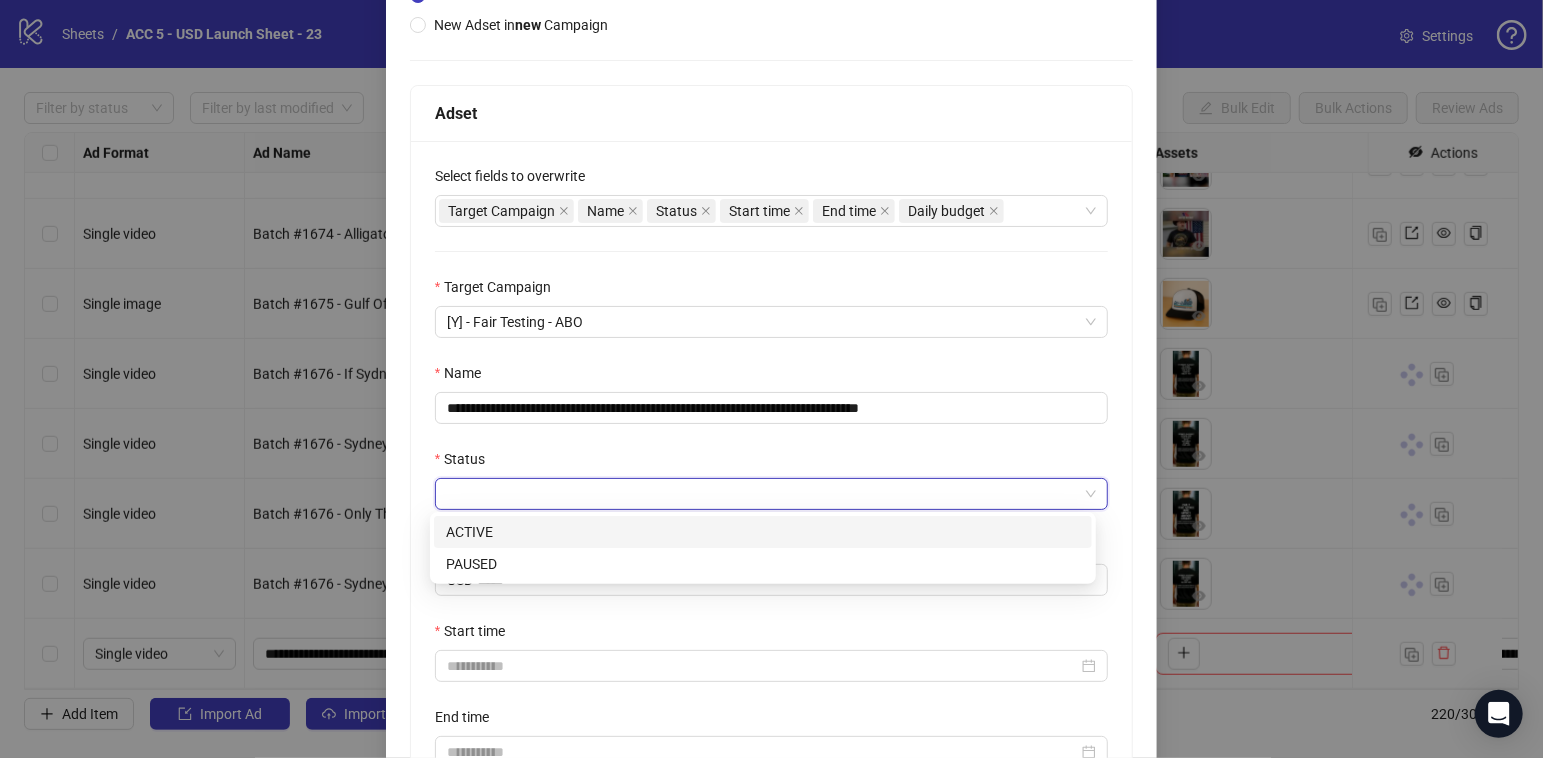 click on "ACTIVE" at bounding box center (763, 532) 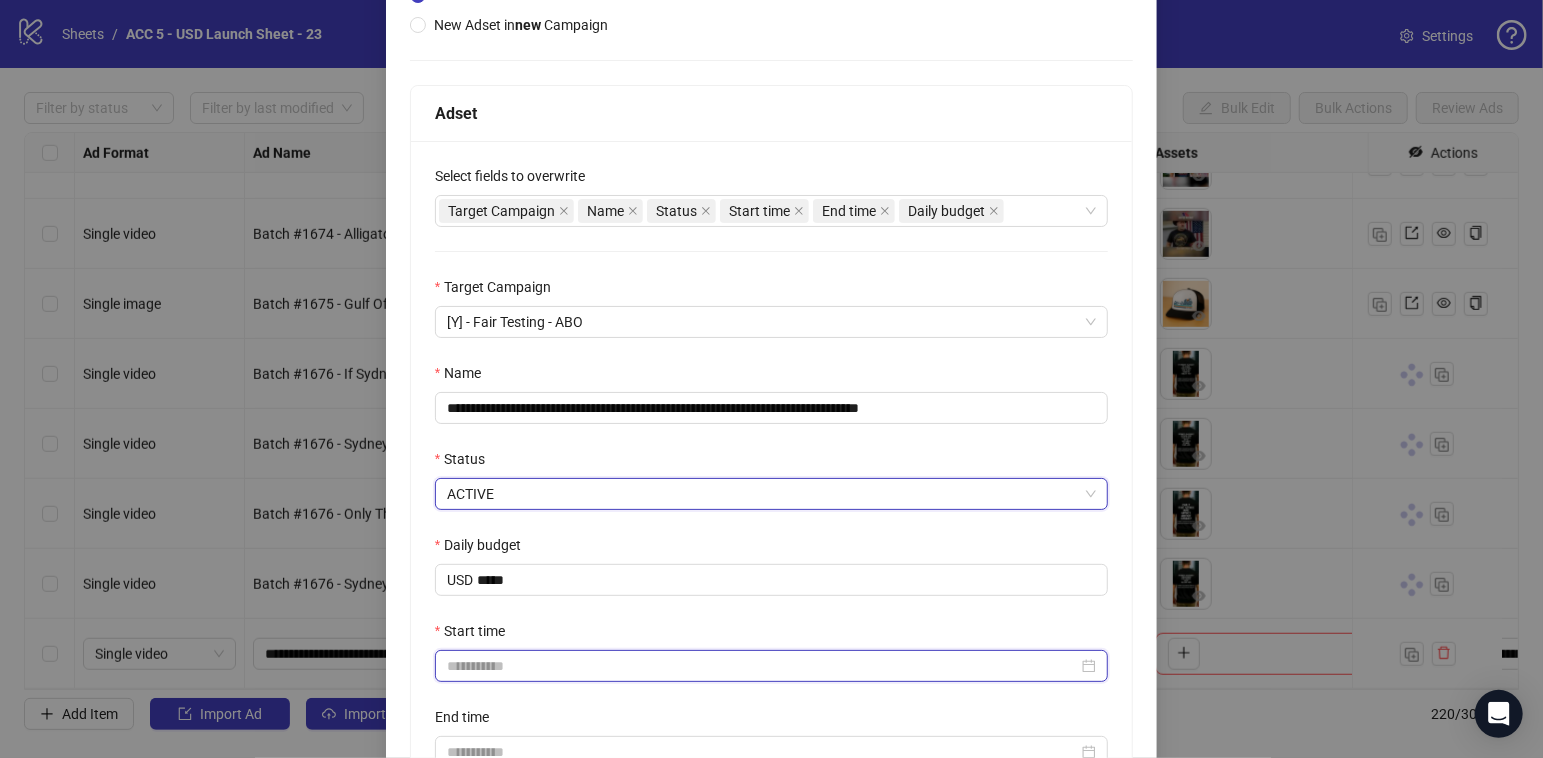click on "Start time" at bounding box center [763, 666] 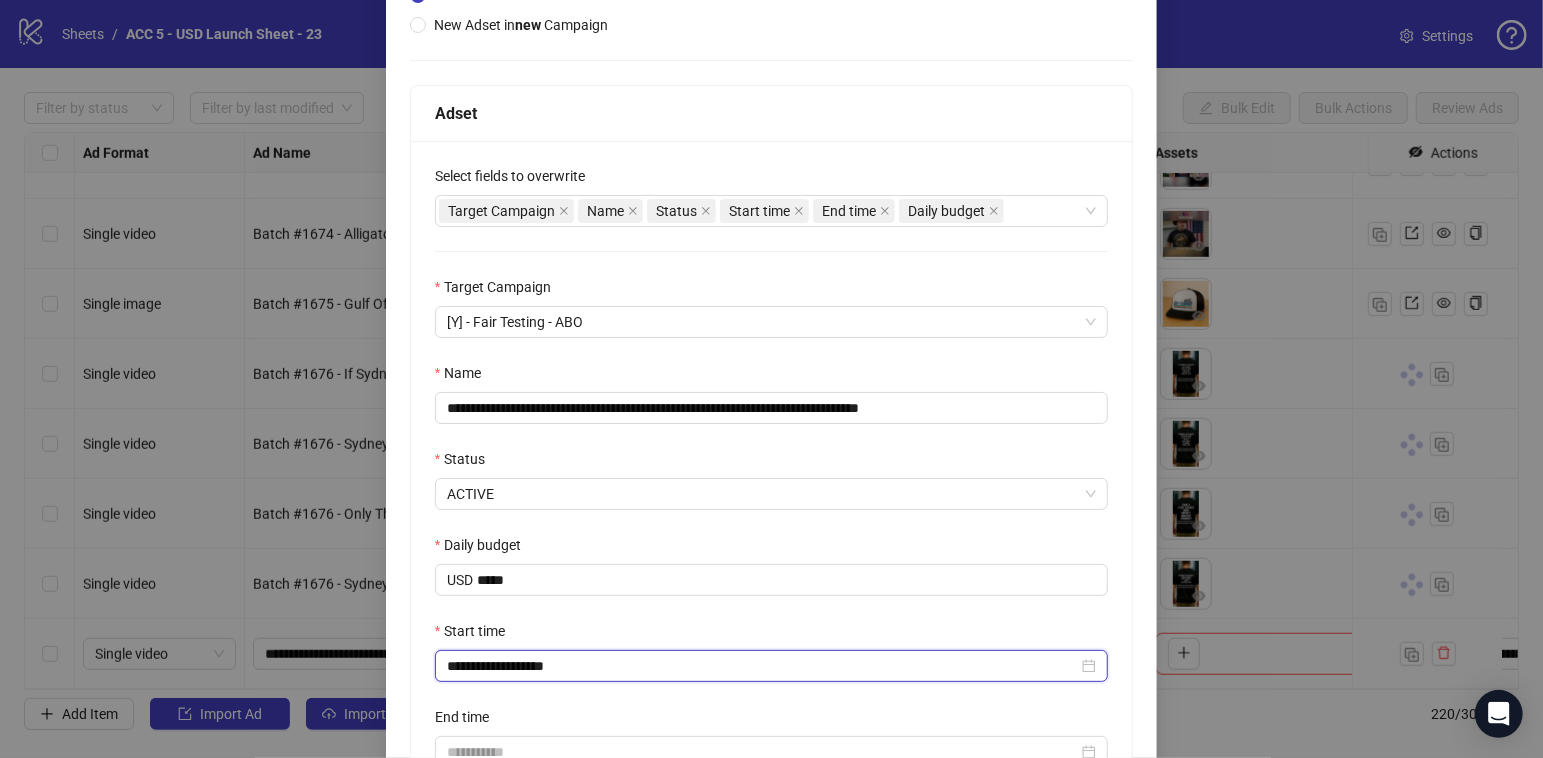 type on "**********" 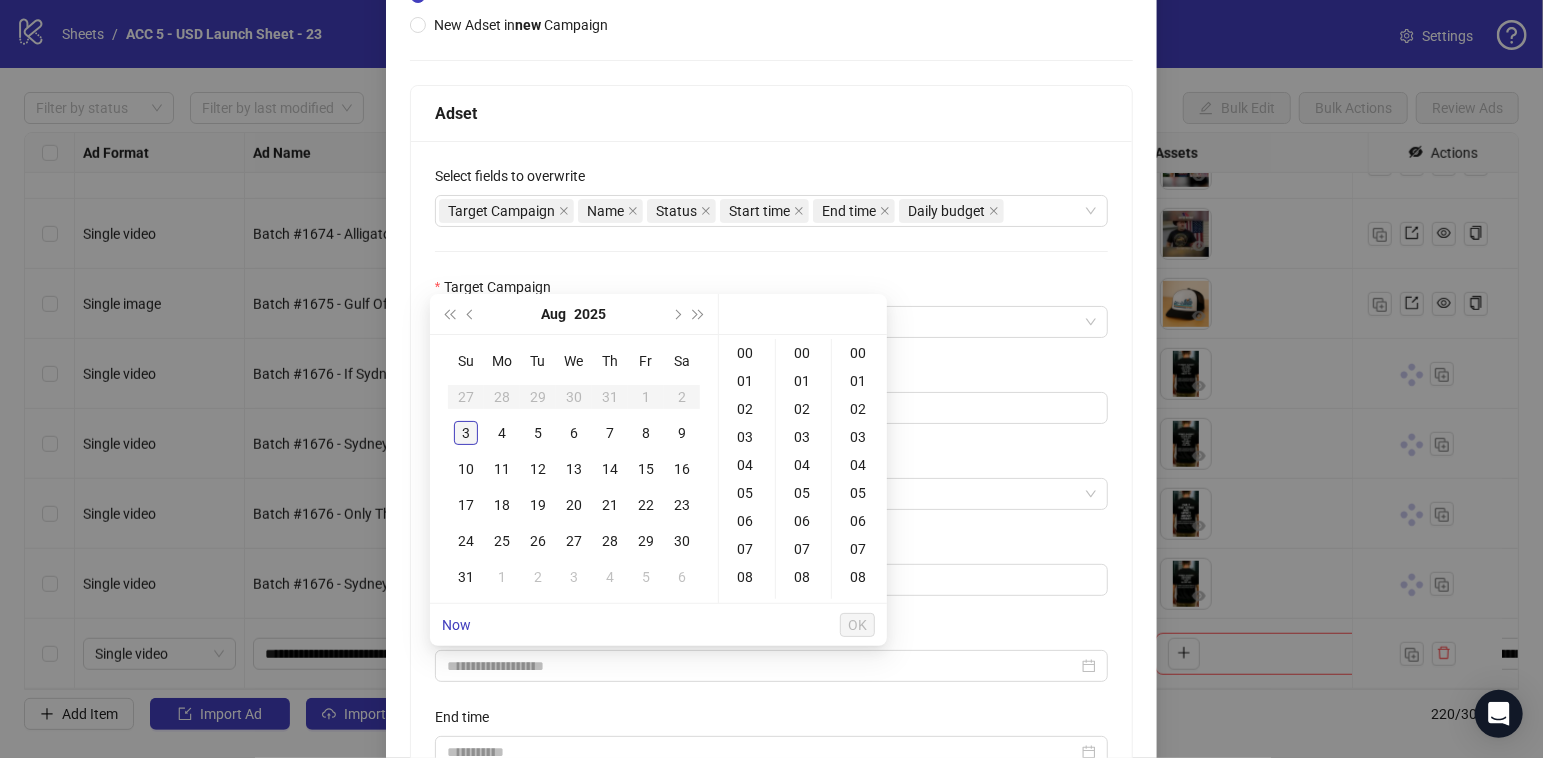 click on "3" at bounding box center (466, 433) 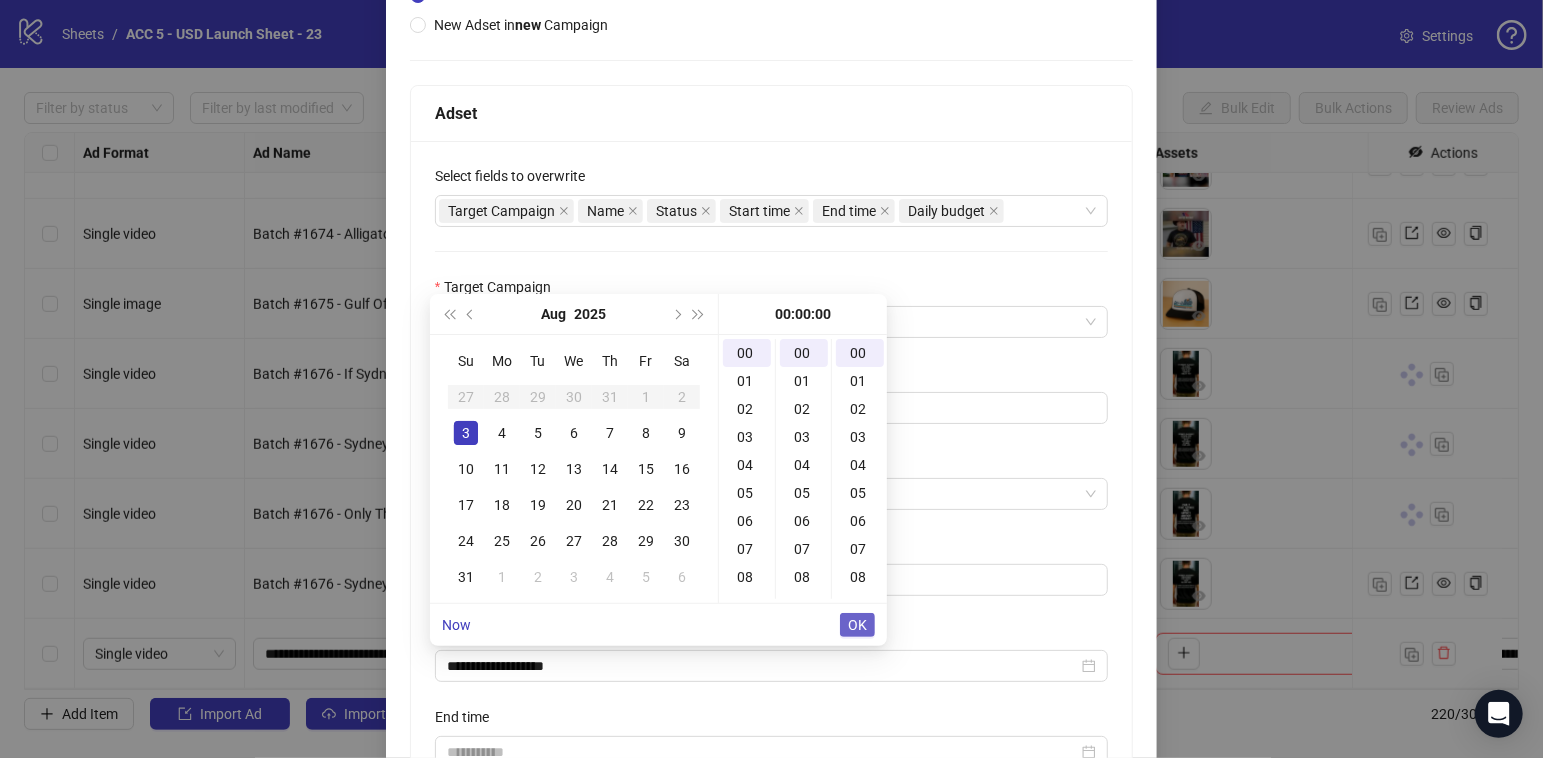 type on "**********" 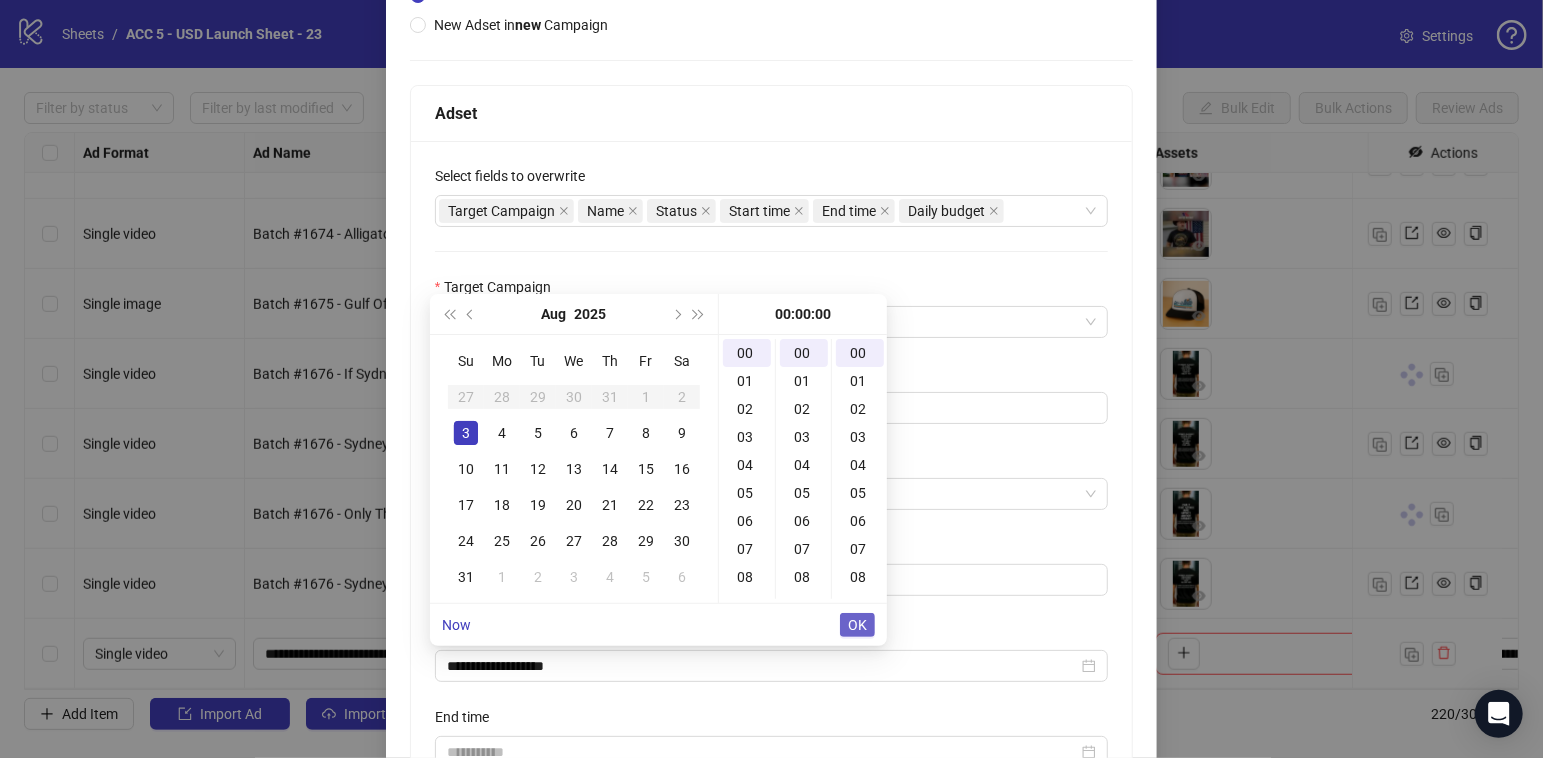 click on "OK" at bounding box center (857, 625) 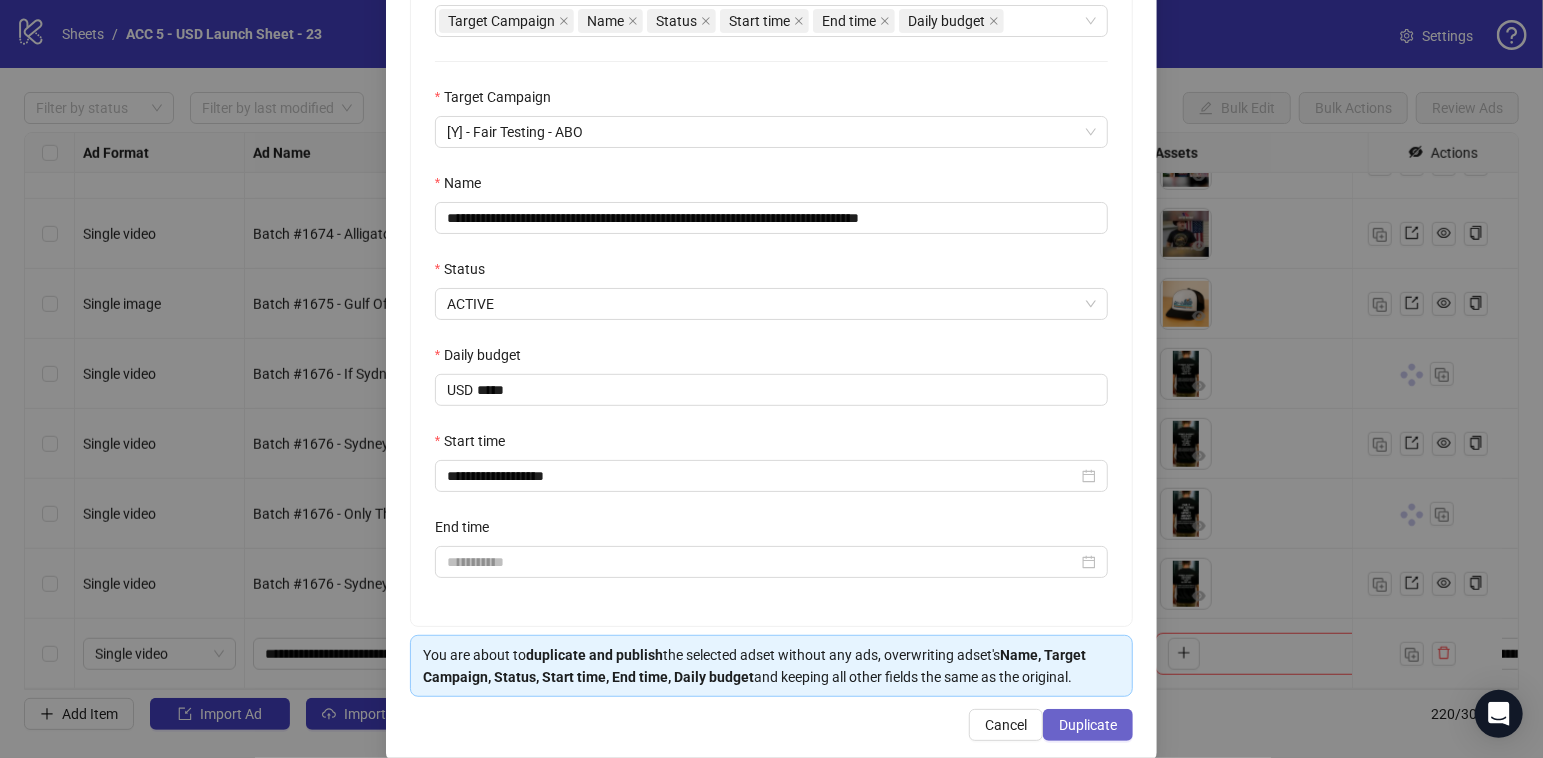 scroll, scrollTop: 459, scrollLeft: 0, axis: vertical 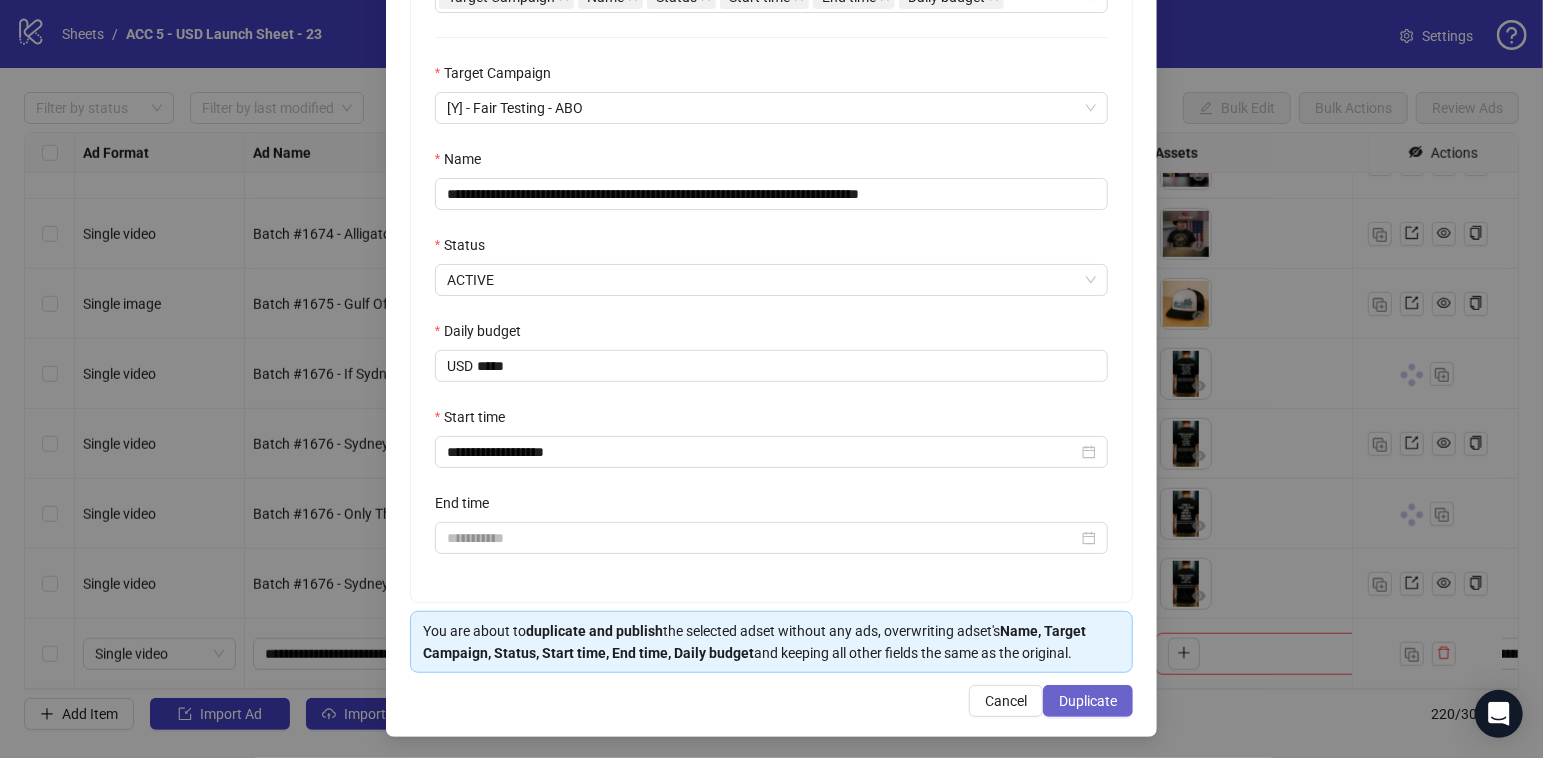 click on "Duplicate" at bounding box center (1088, 701) 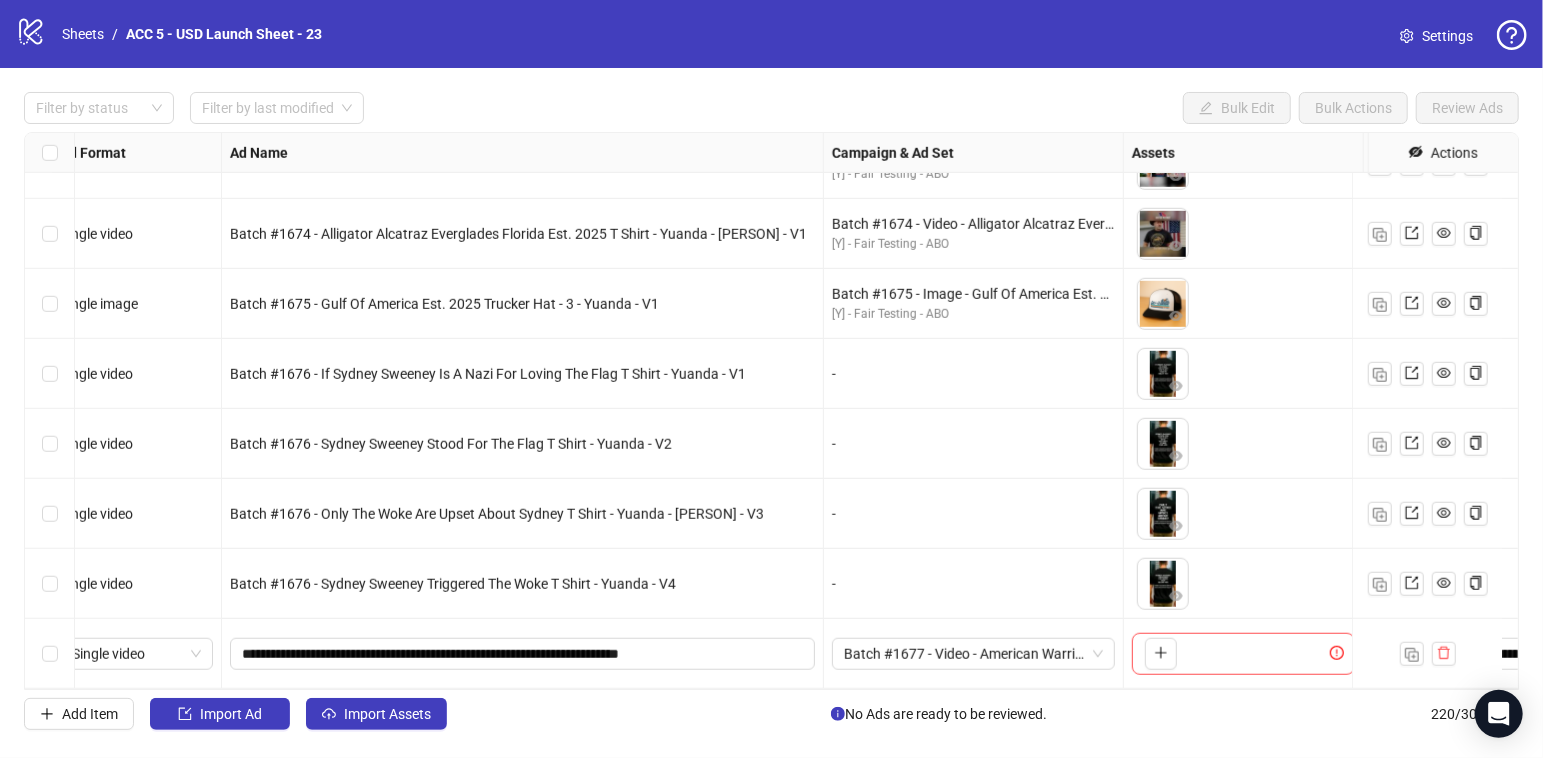 scroll, scrollTop: 14900, scrollLeft: 1686, axis: both 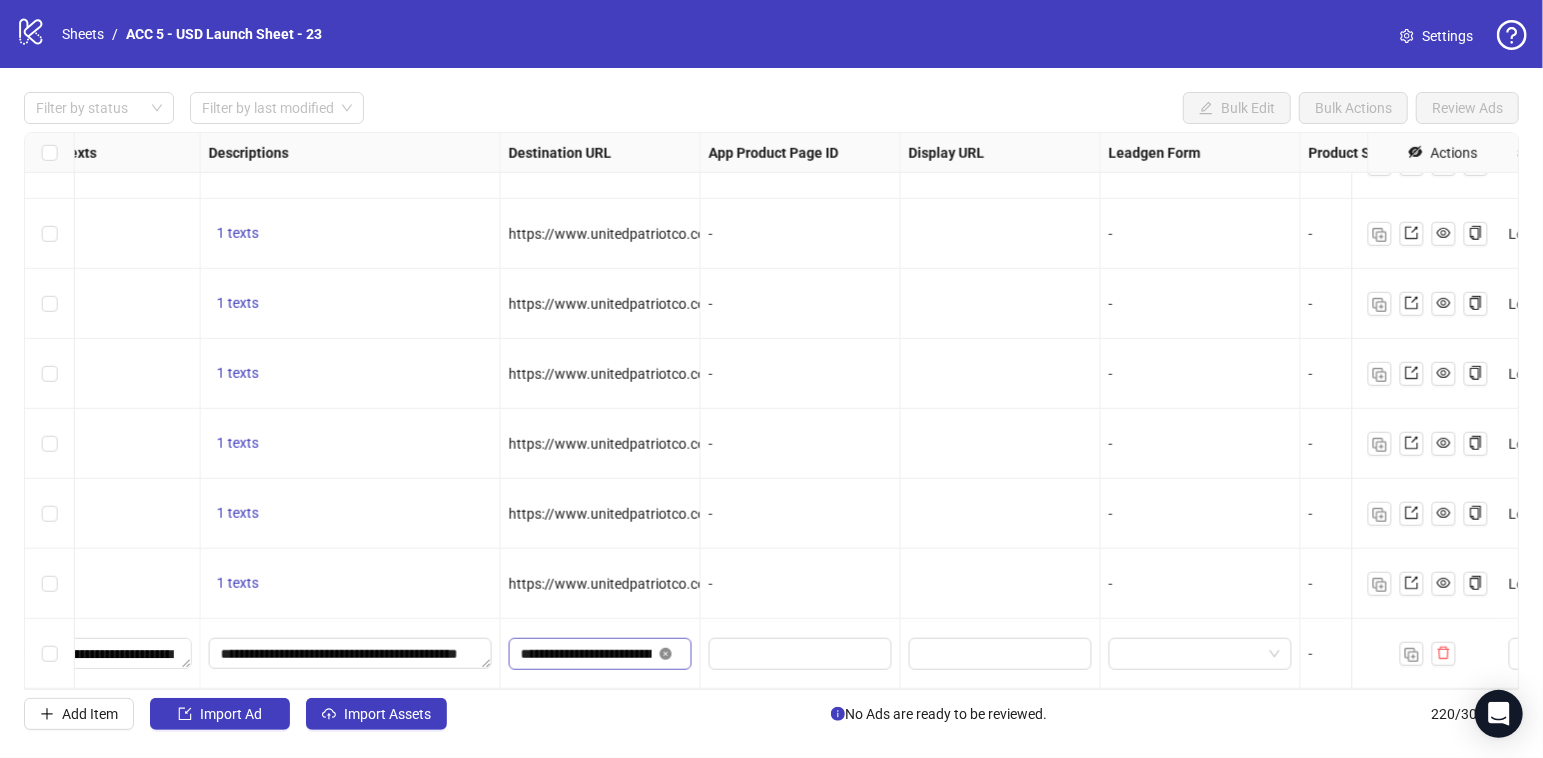 click 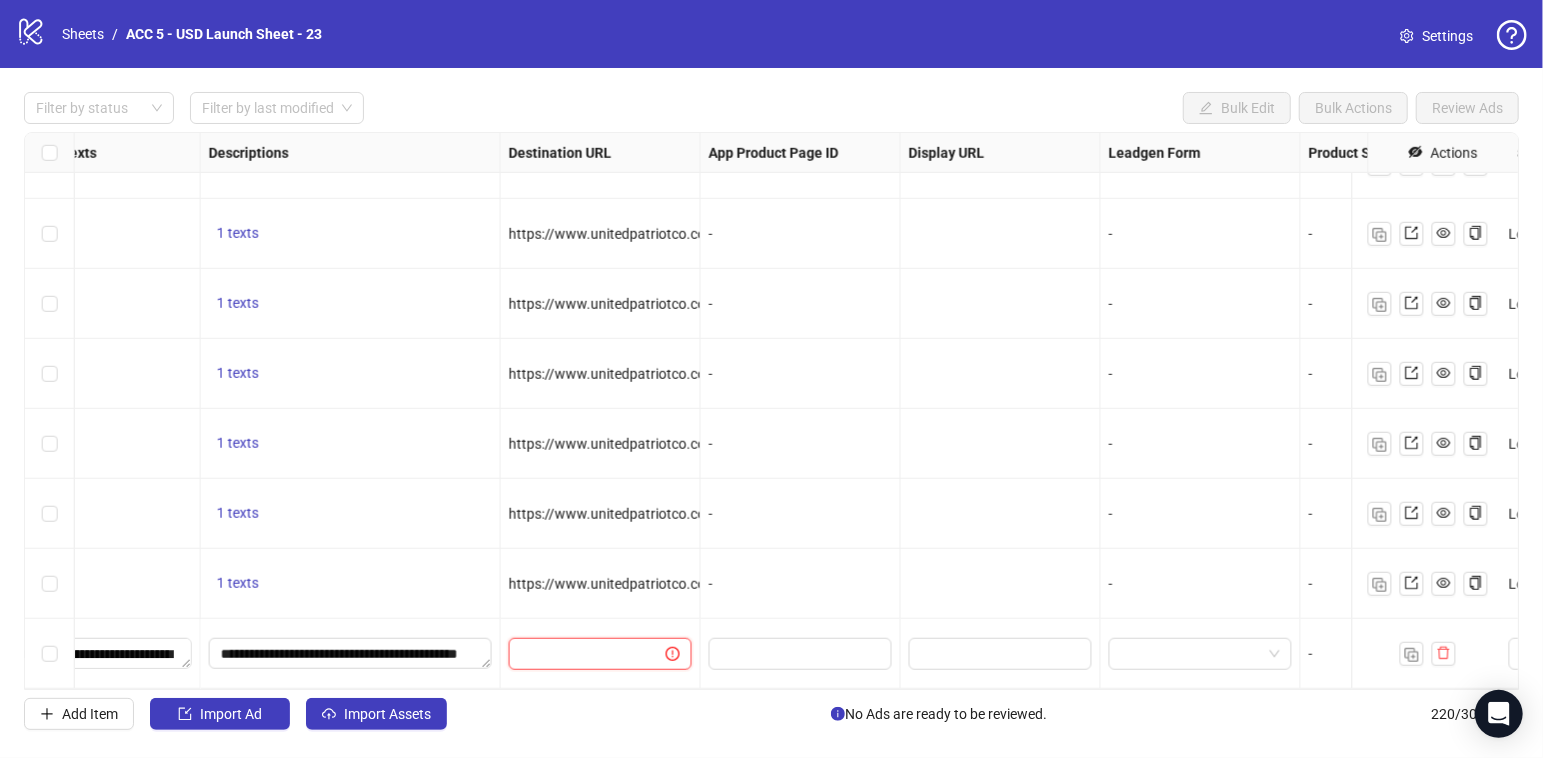 scroll, scrollTop: 0, scrollLeft: 0, axis: both 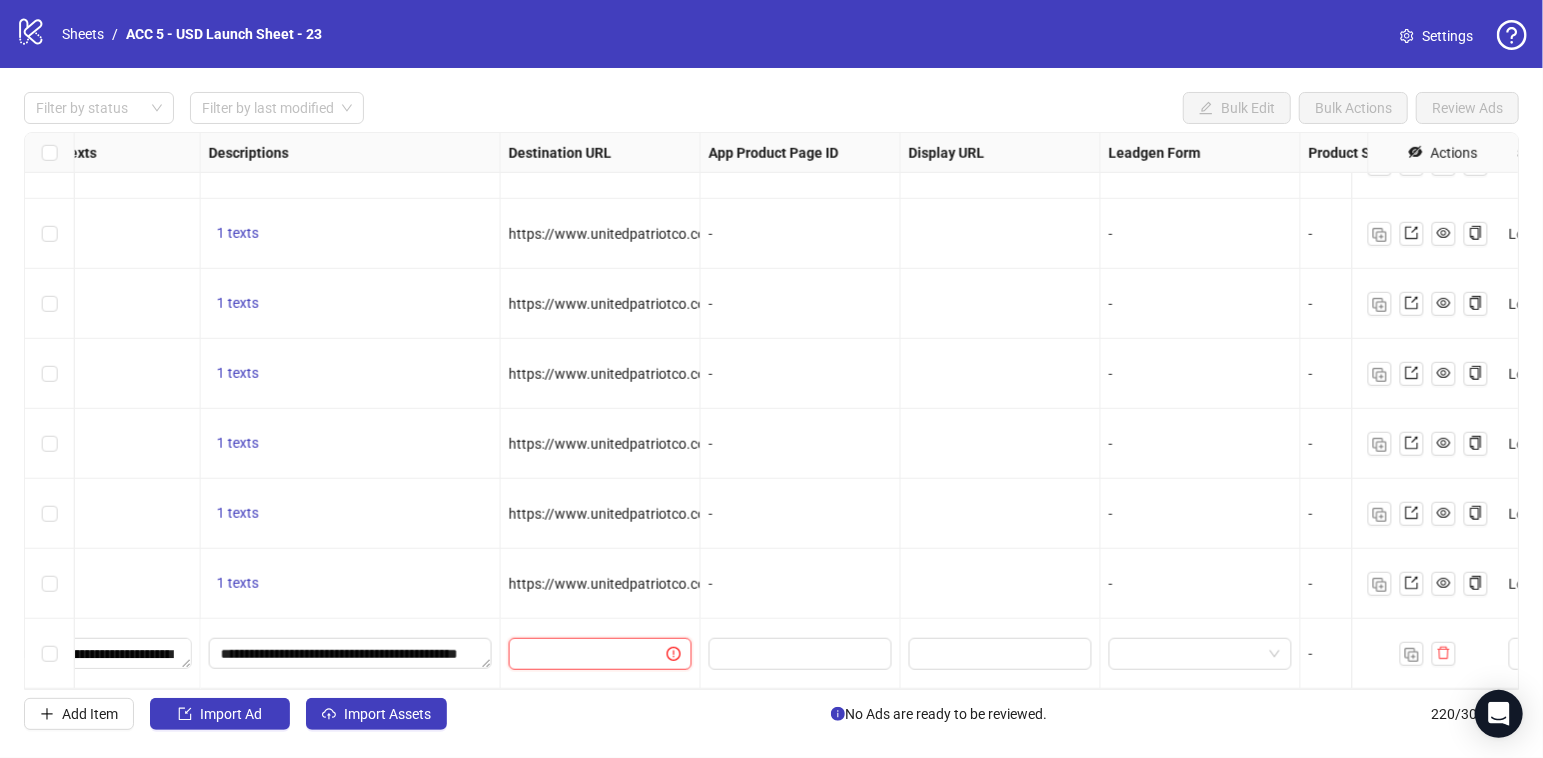 click at bounding box center (580, 654) 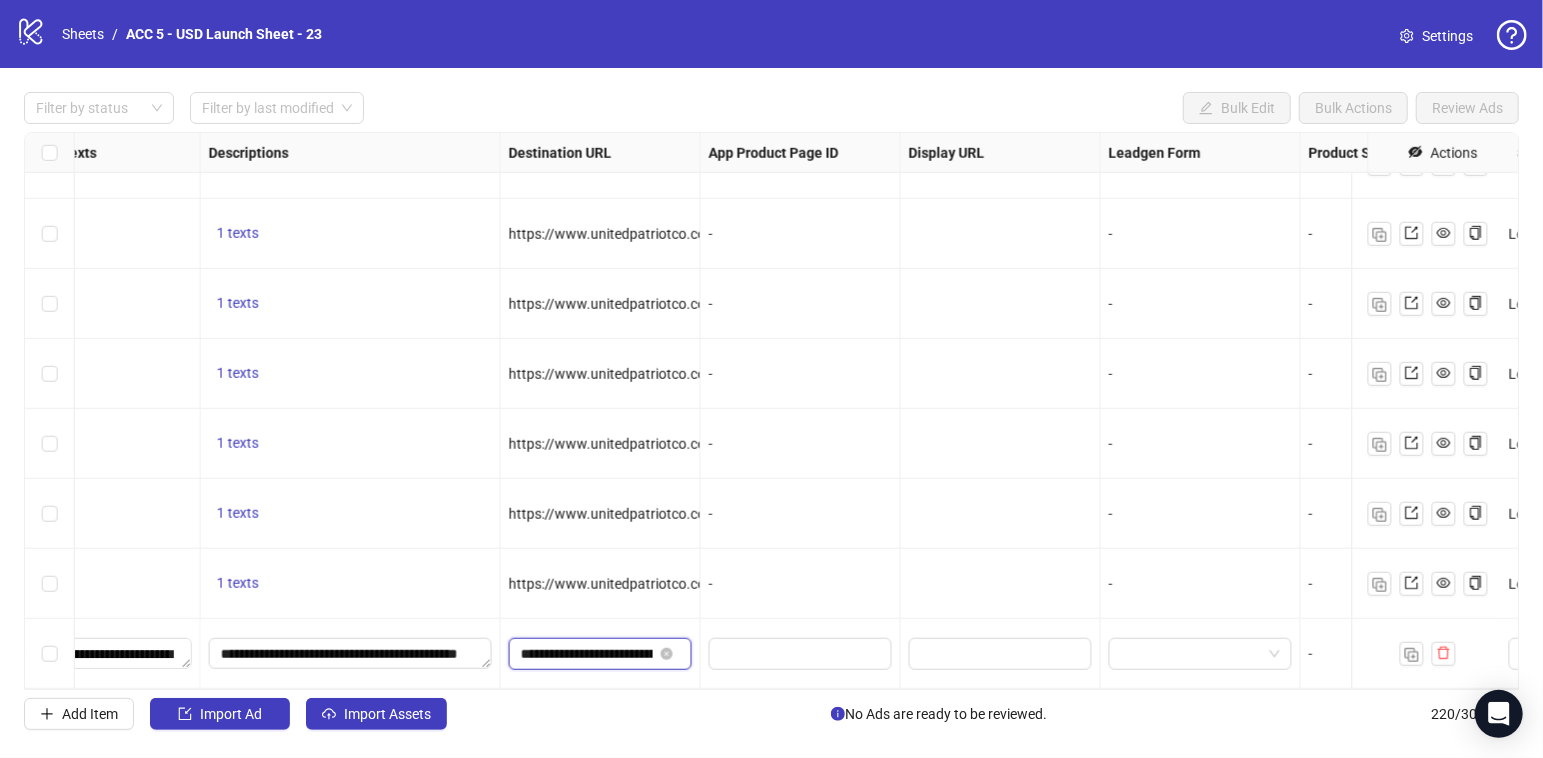 scroll, scrollTop: 0, scrollLeft: 286, axis: horizontal 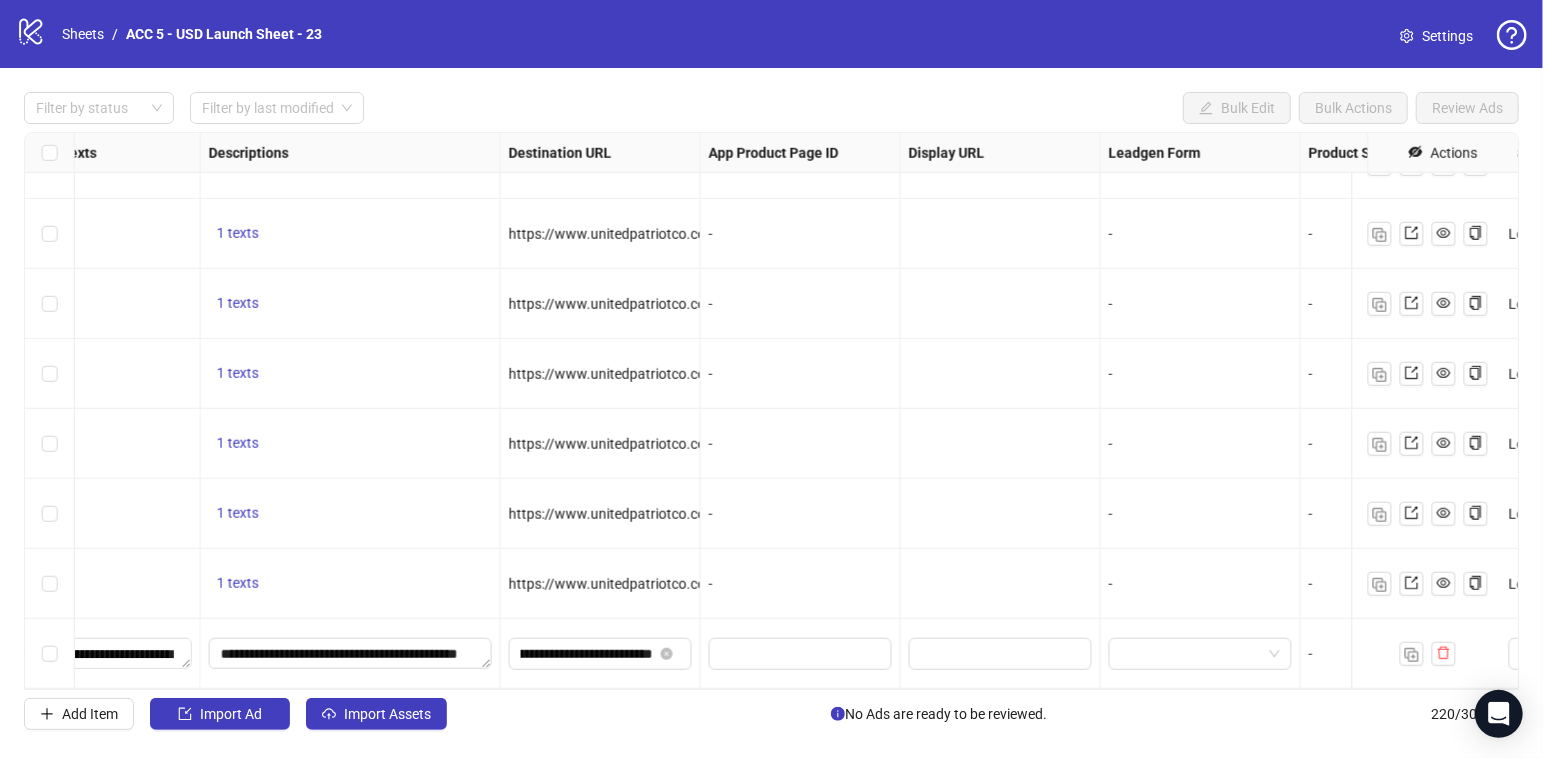 click on "-" at bounding box center [801, 584] 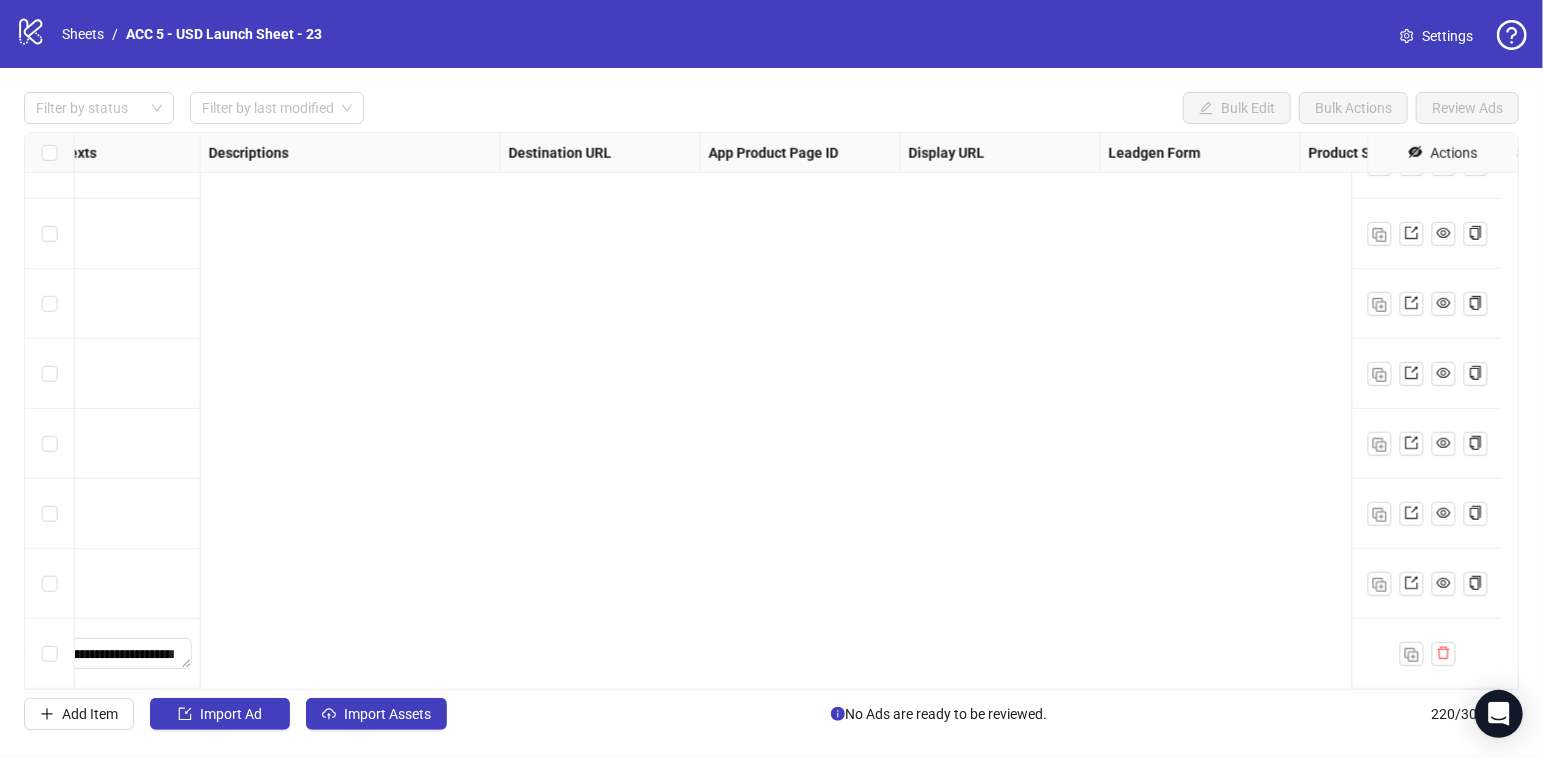 scroll, scrollTop: 14900, scrollLeft: 0, axis: vertical 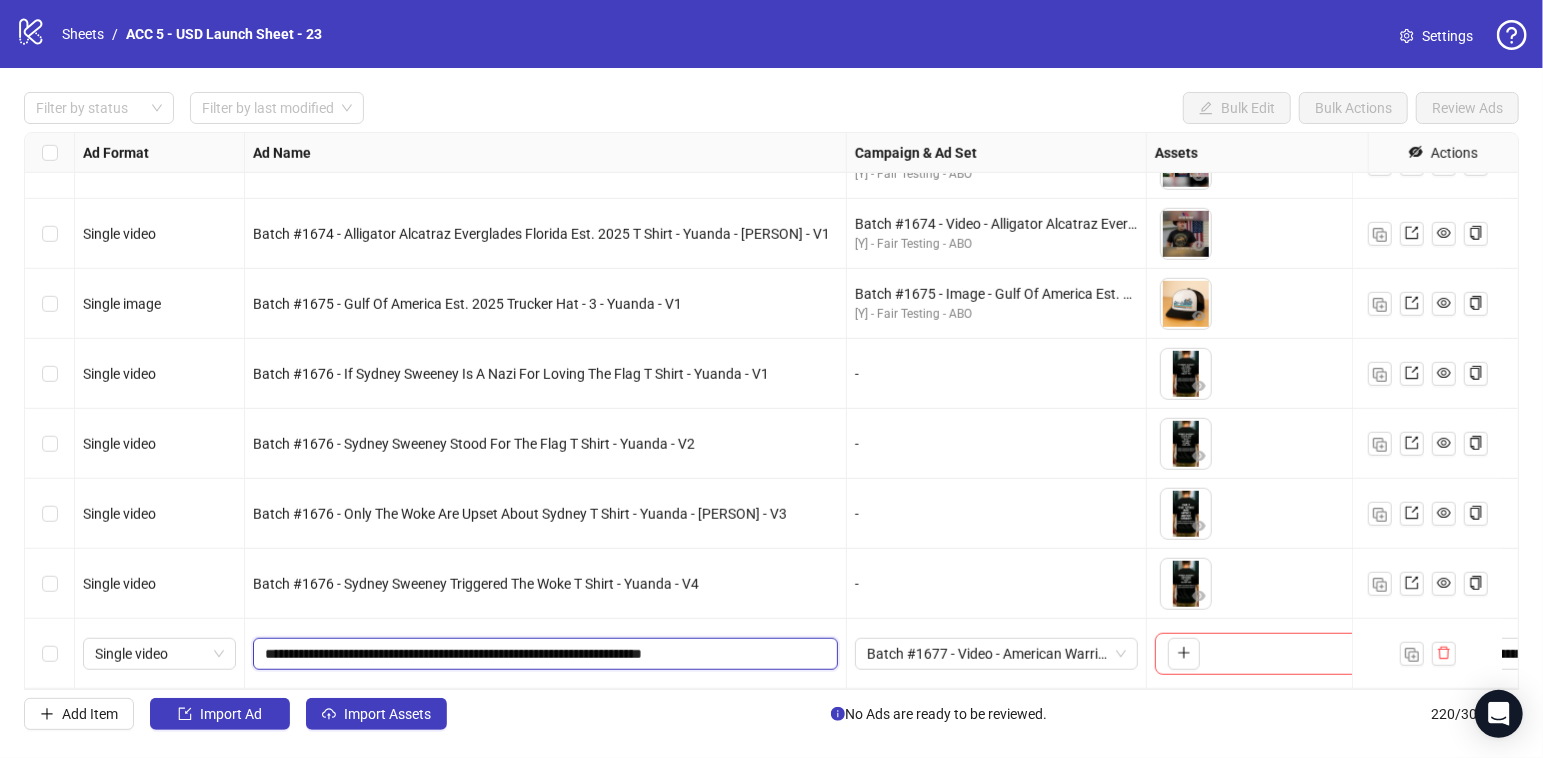 drag, startPoint x: 388, startPoint y: 636, endPoint x: 342, endPoint y: 635, distance: 46.010868 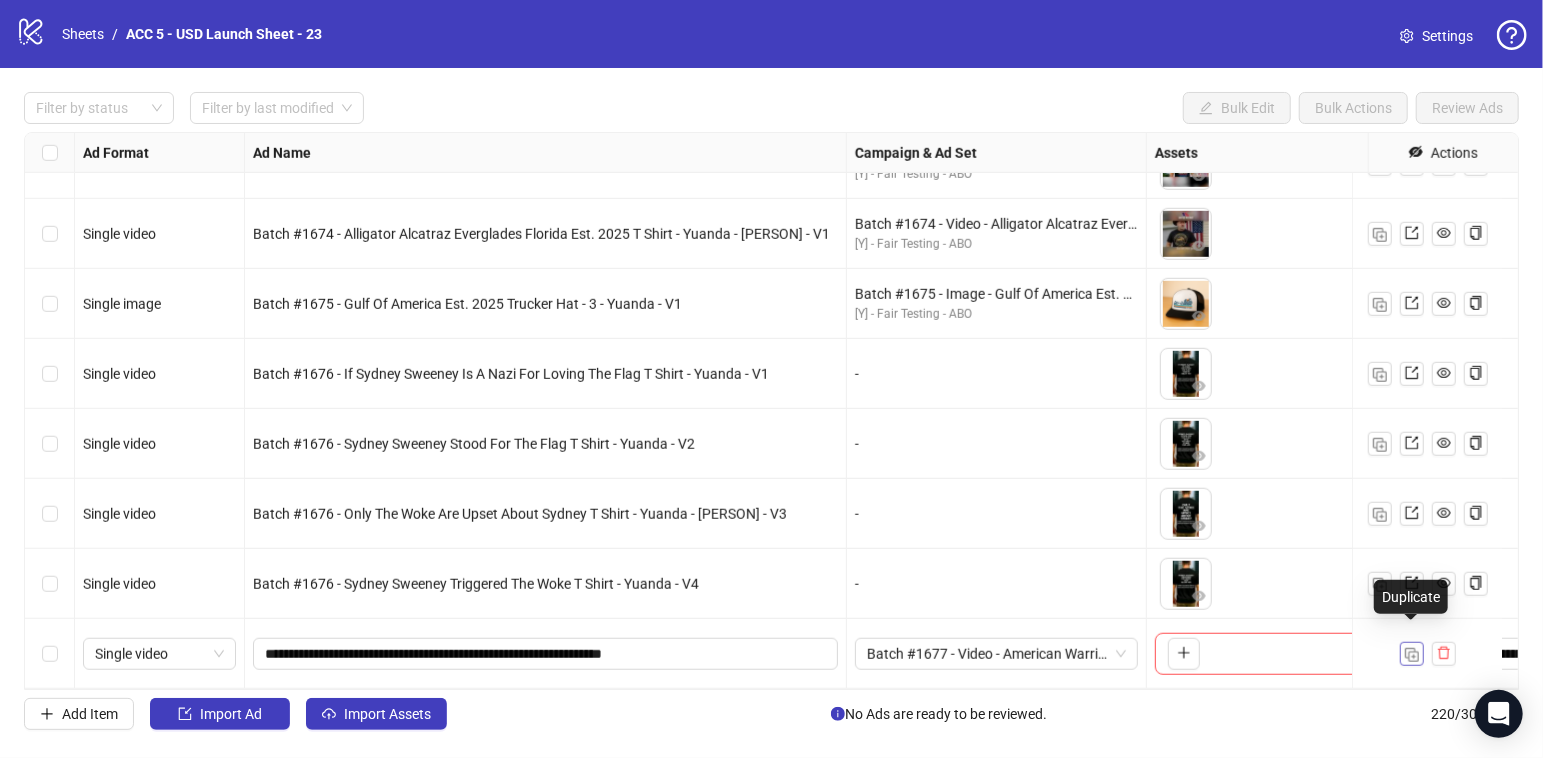 click at bounding box center [1412, 655] 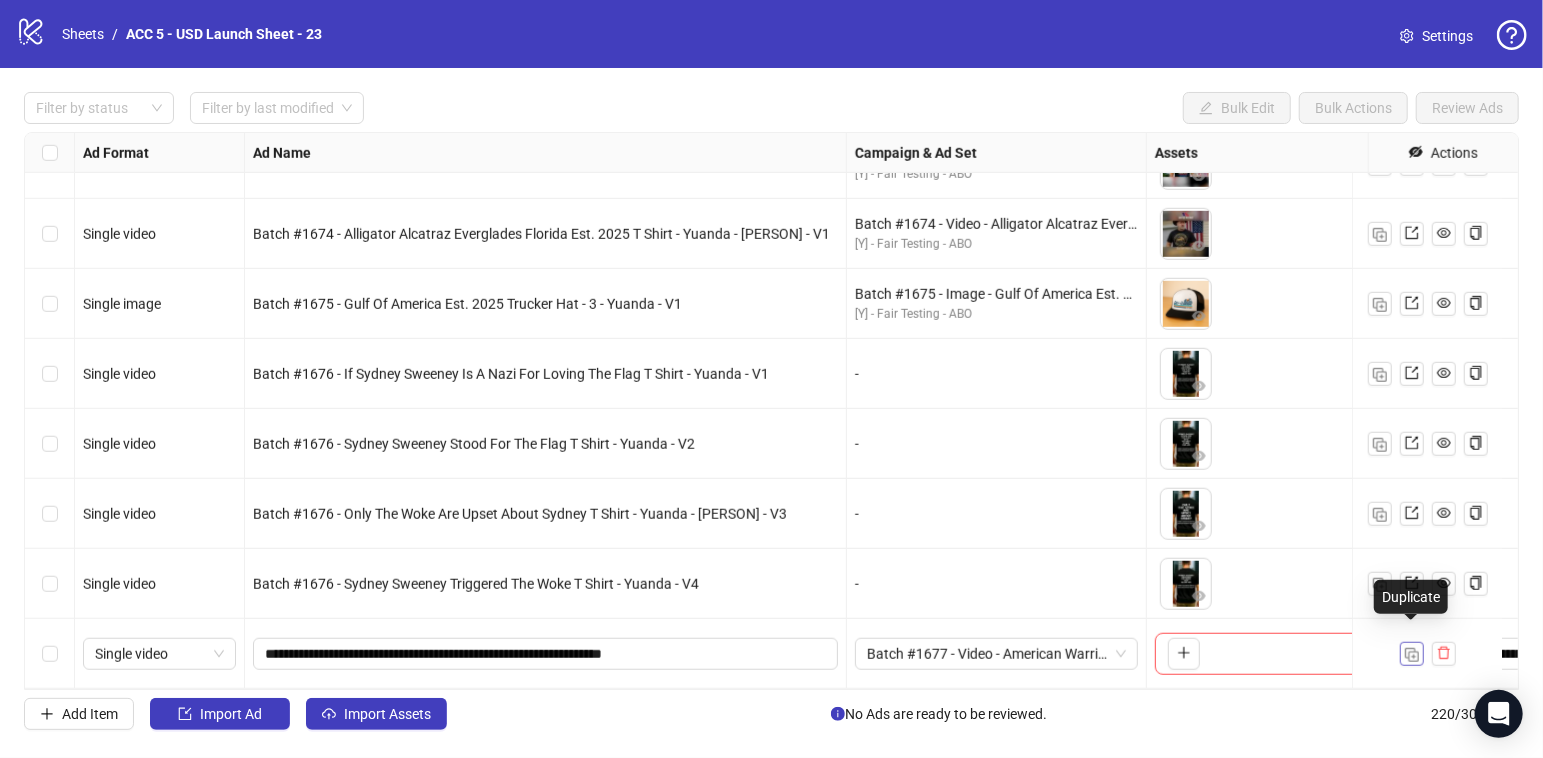 click at bounding box center (1412, 655) 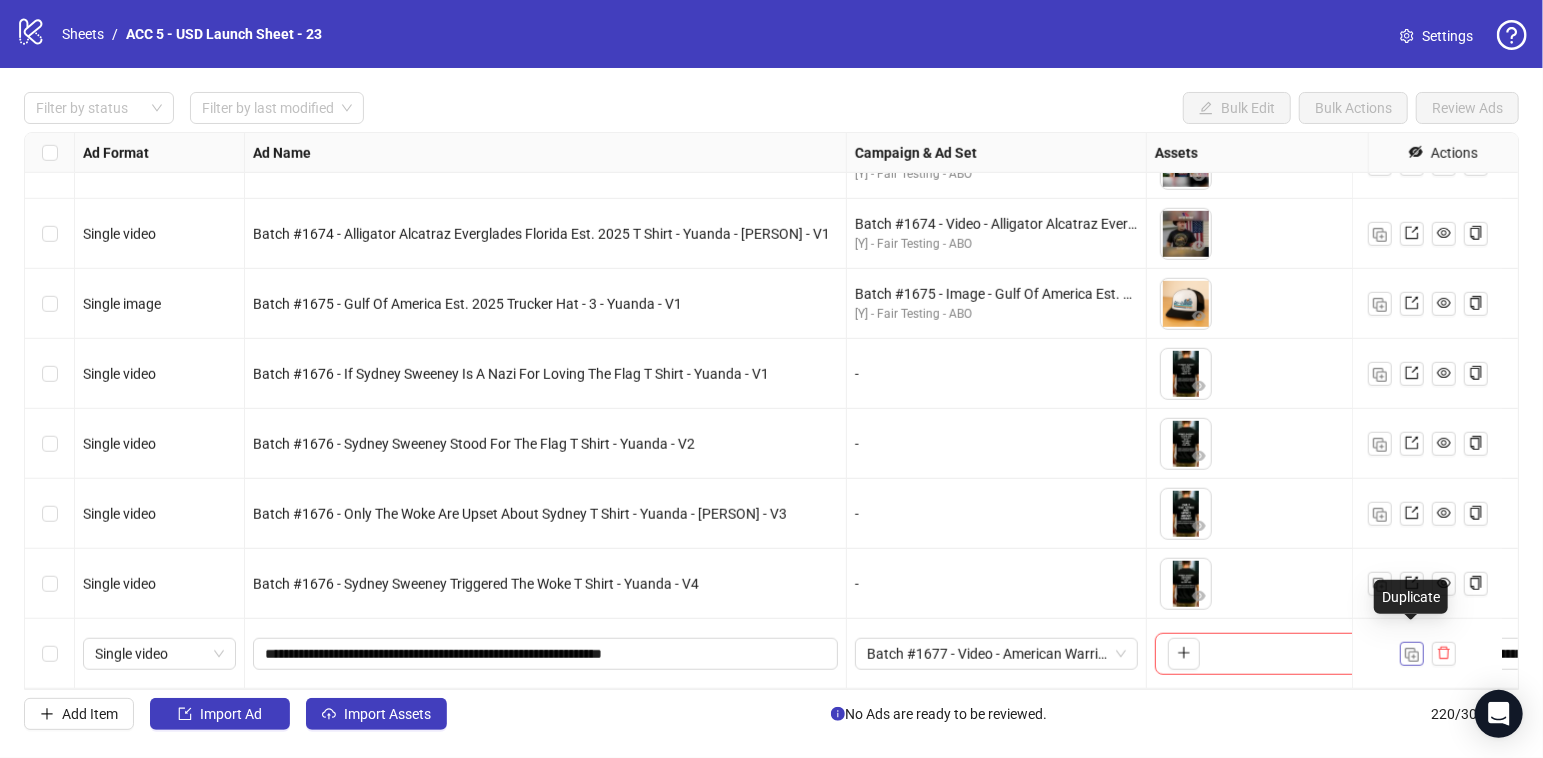 click at bounding box center (1412, 655) 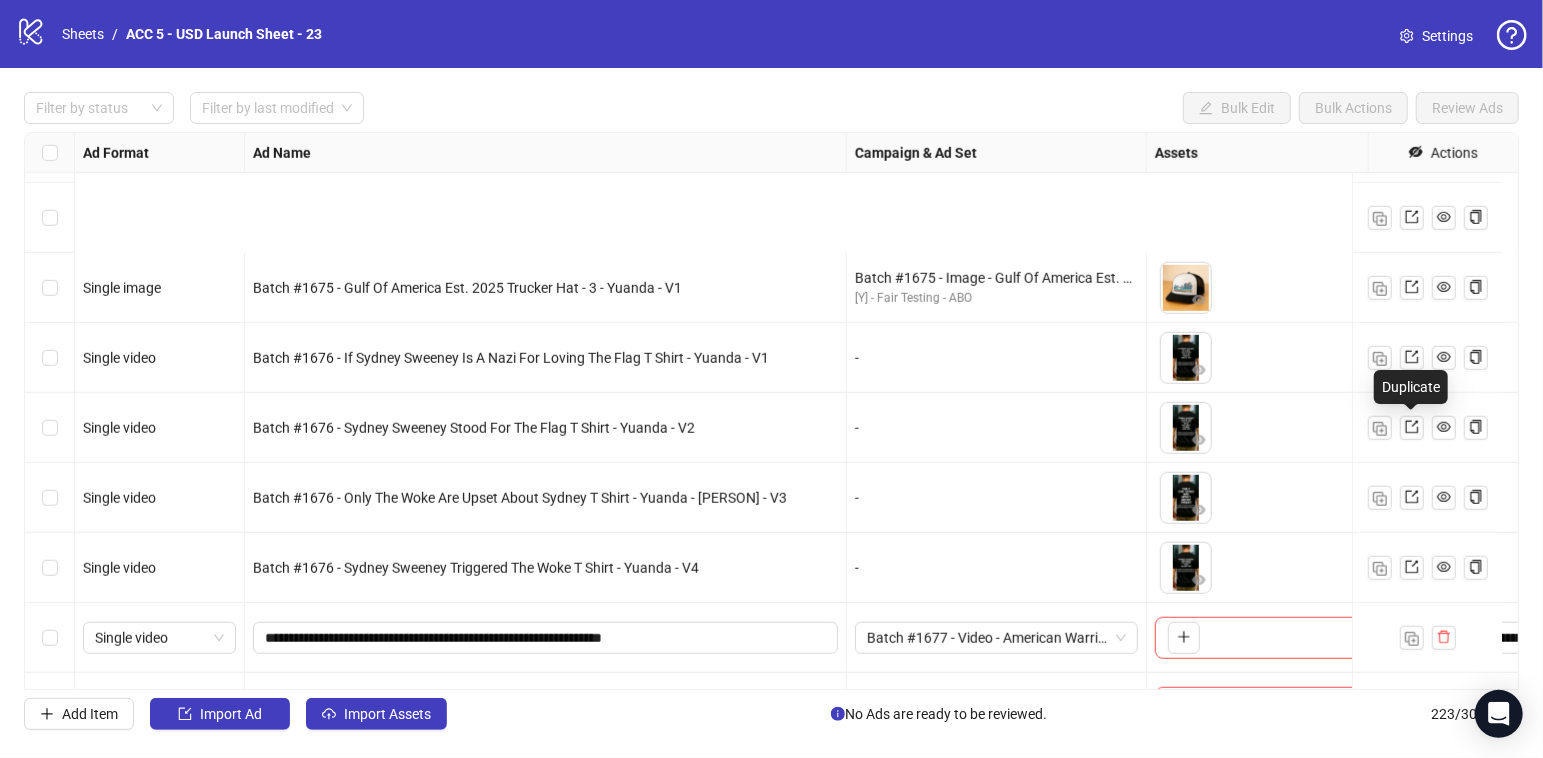 scroll, scrollTop: 15110, scrollLeft: 0, axis: vertical 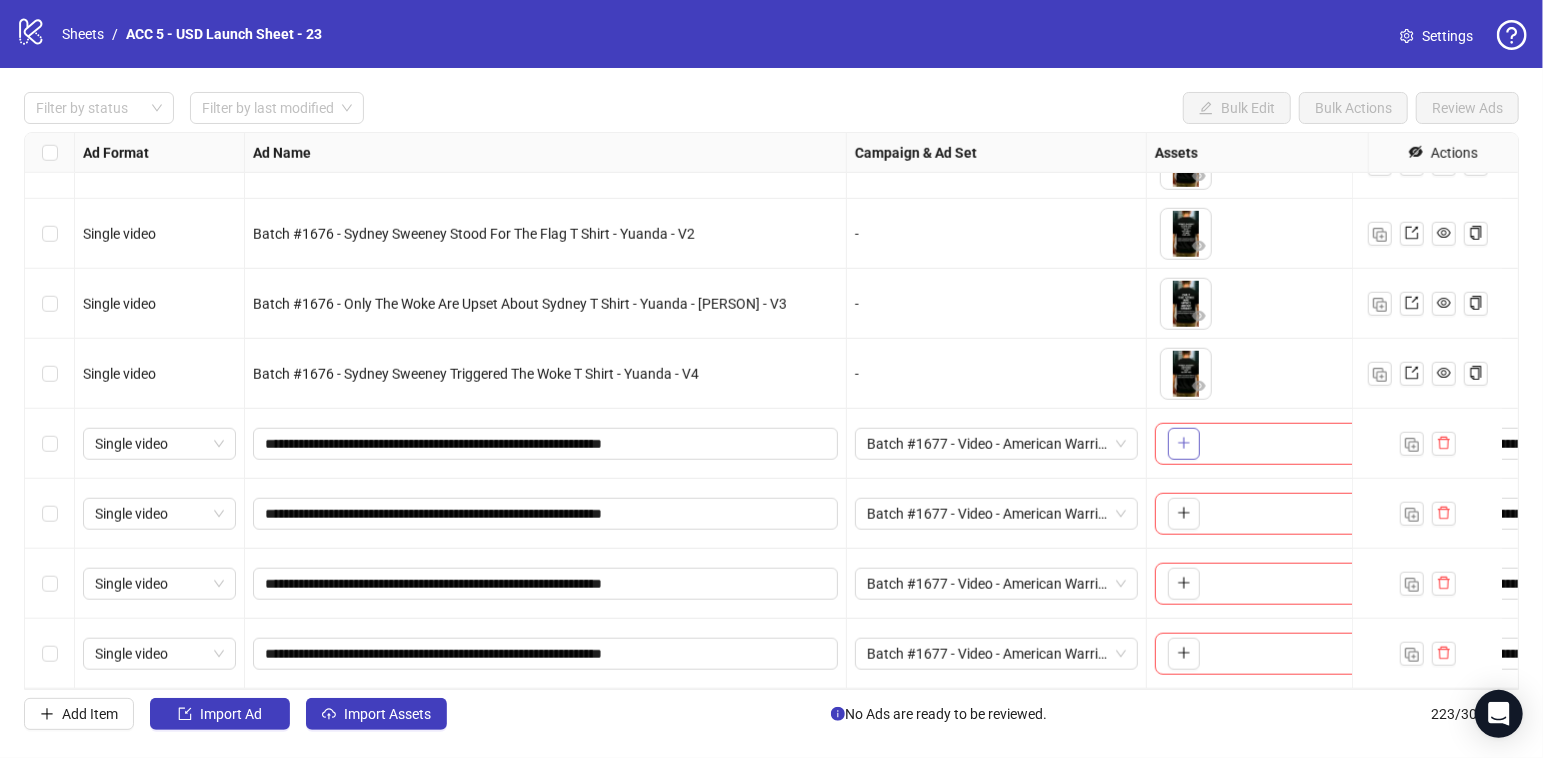 click at bounding box center (1184, 444) 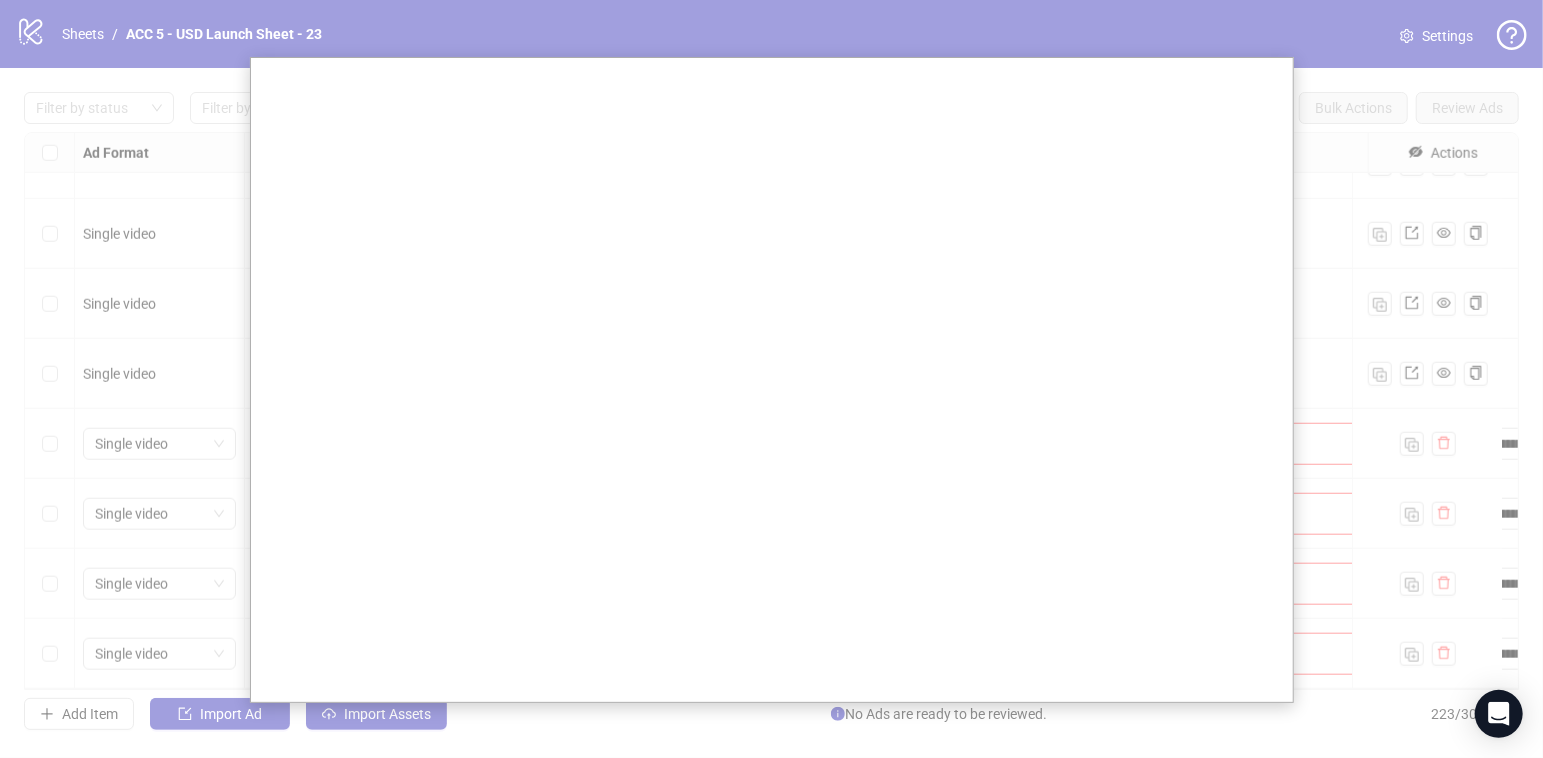 click at bounding box center (772, 380) 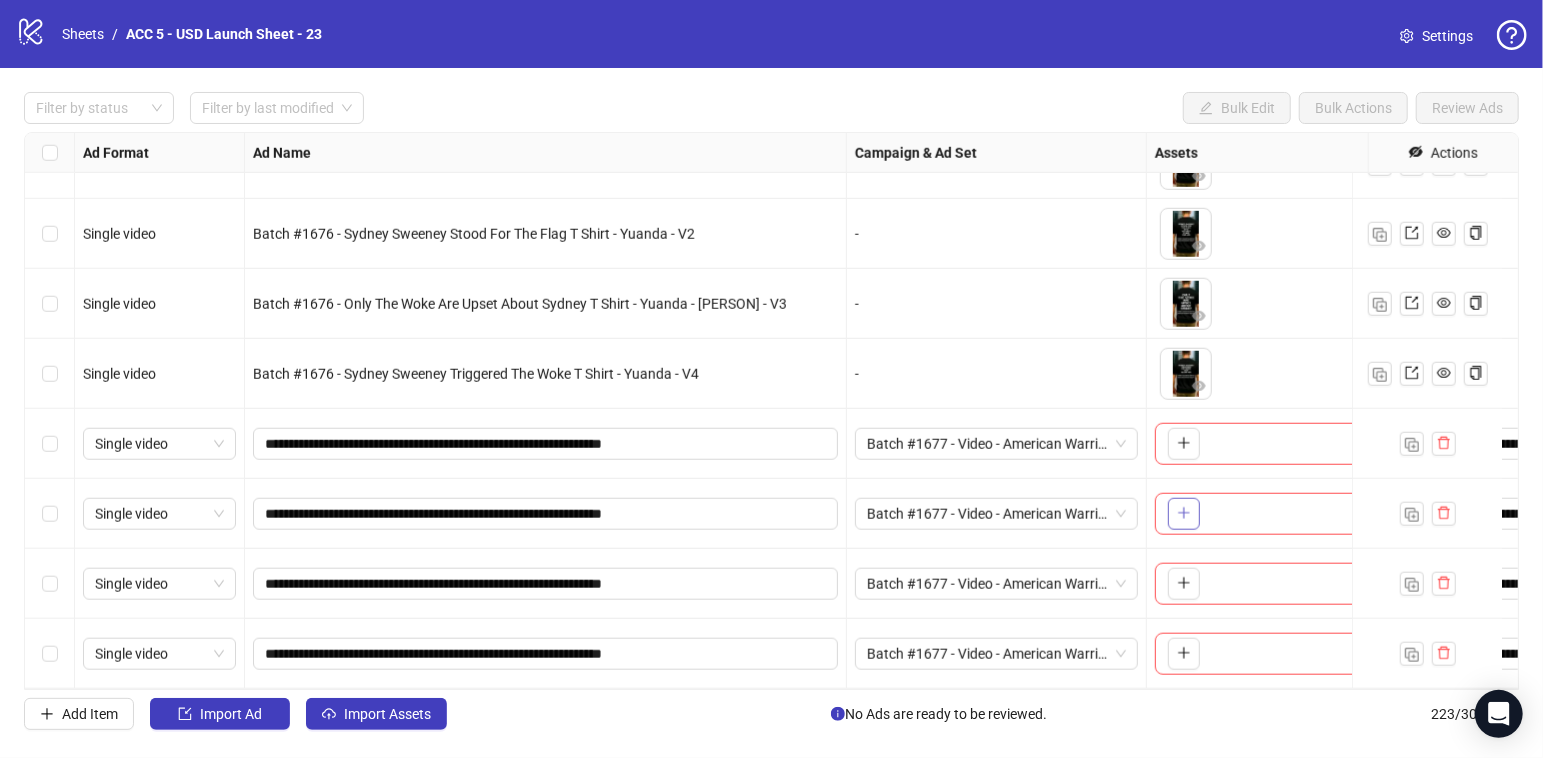 click 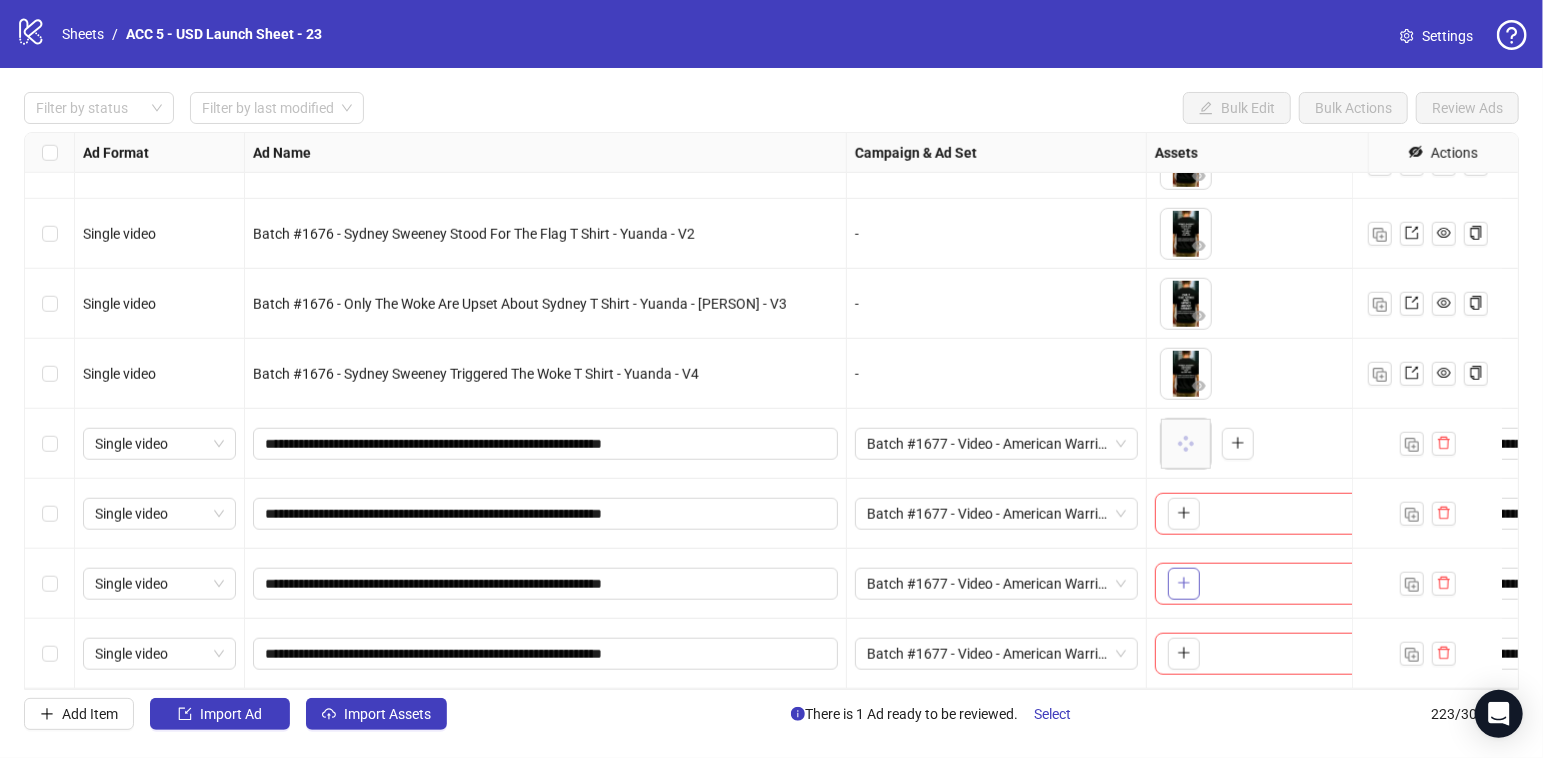 click at bounding box center [1184, 584] 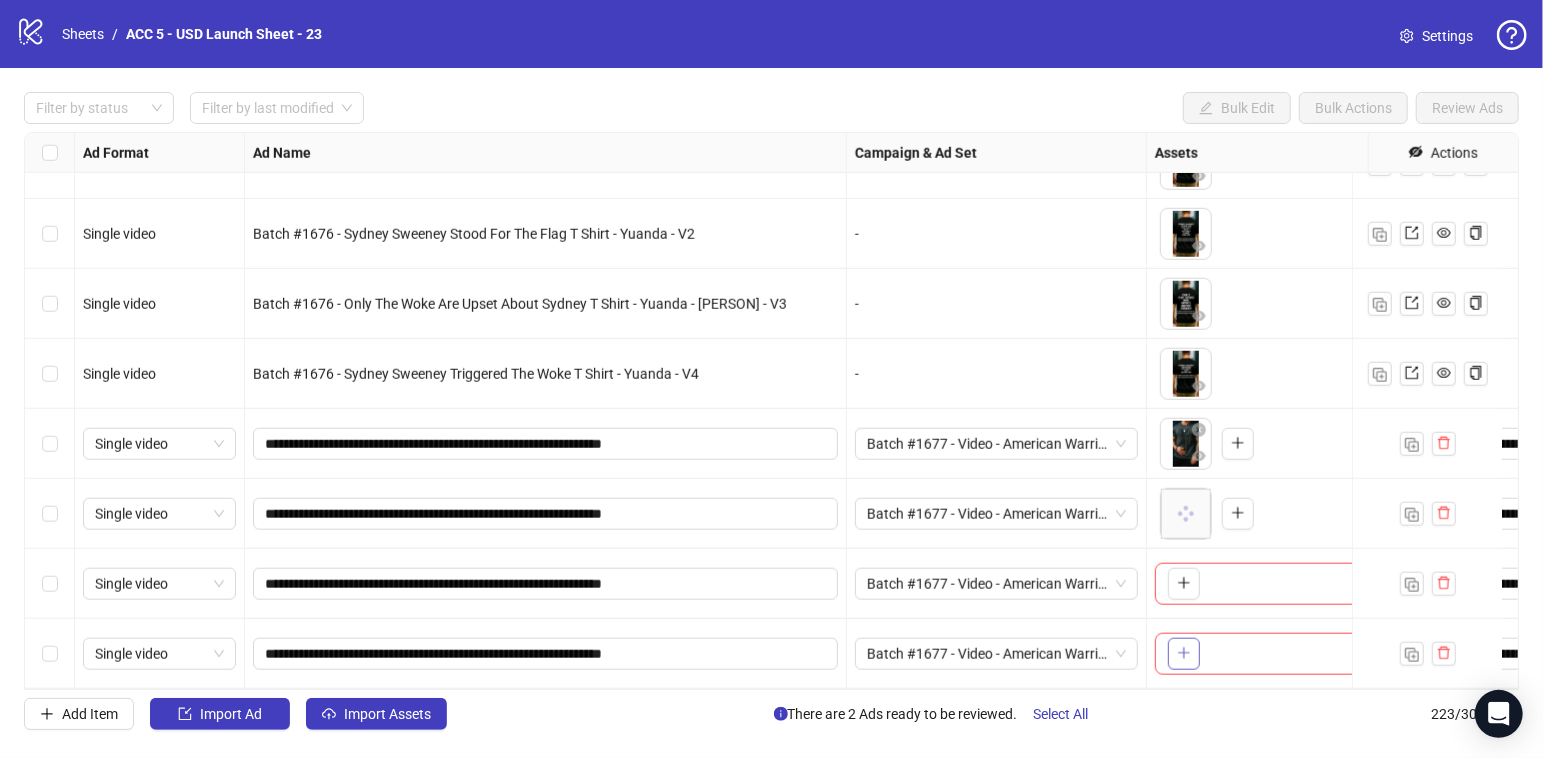 click 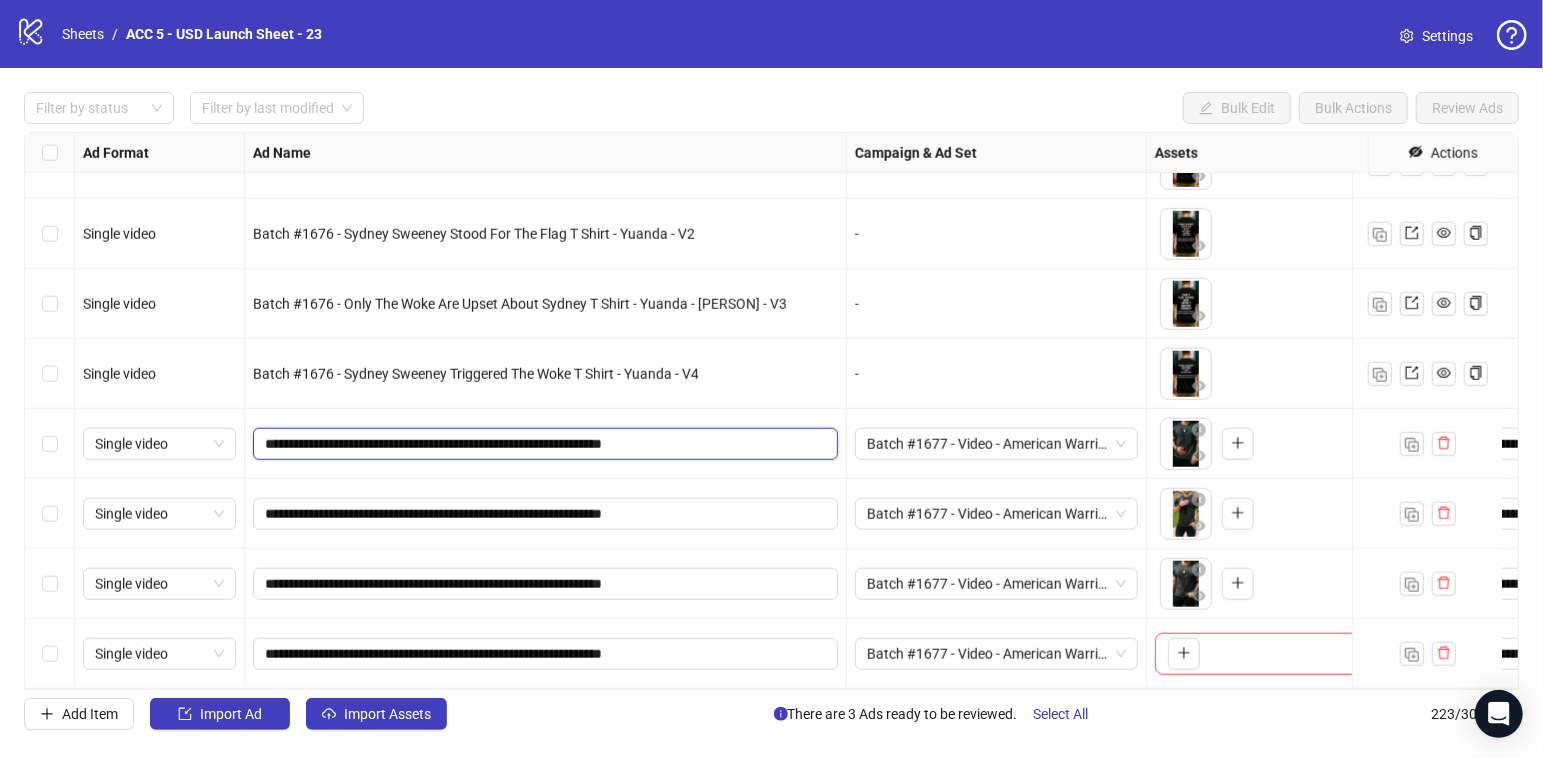 click on "**********" at bounding box center (543, 444) 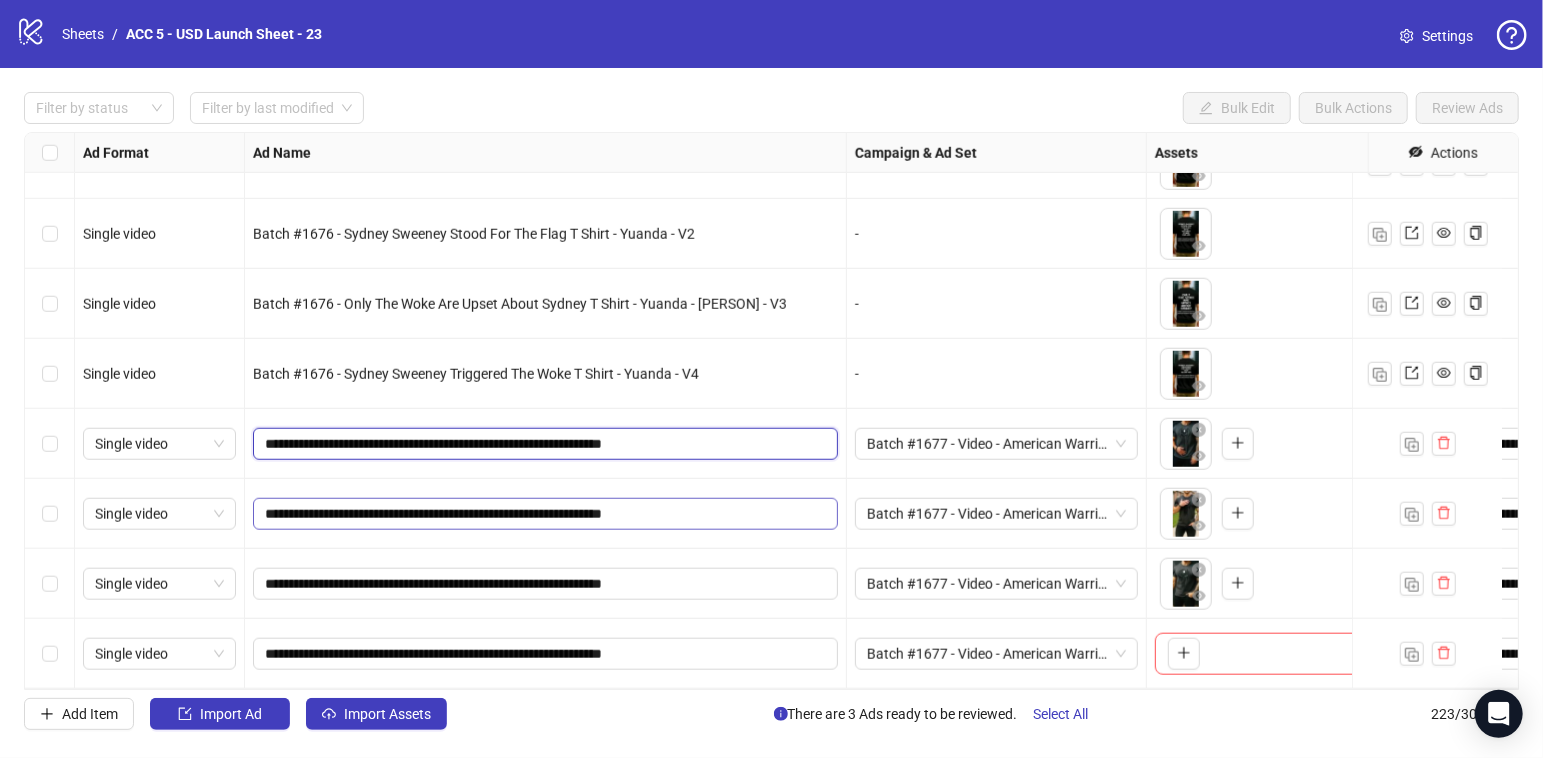 type on "**********" 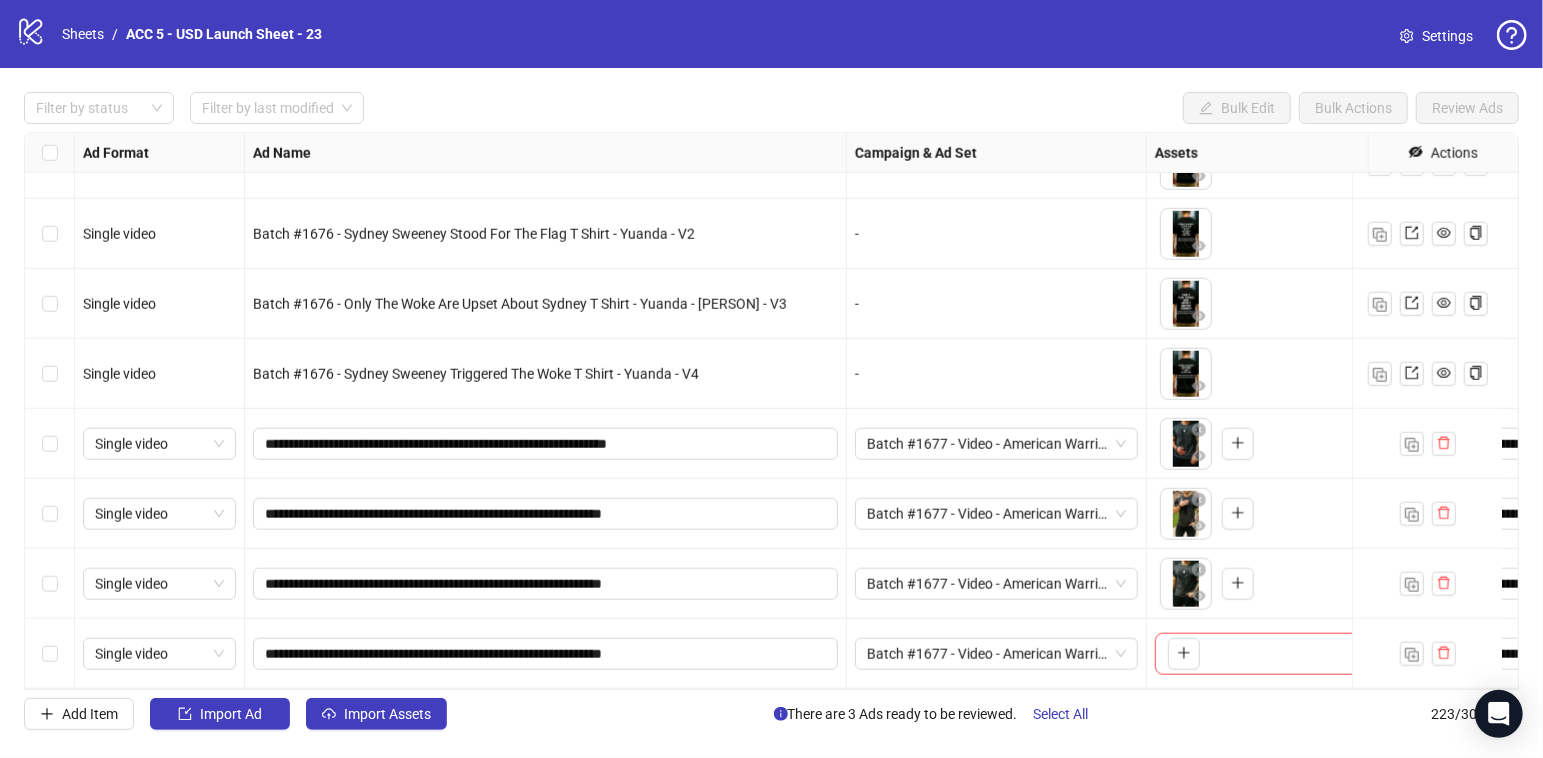 click on "**********" at bounding box center (545, 514) 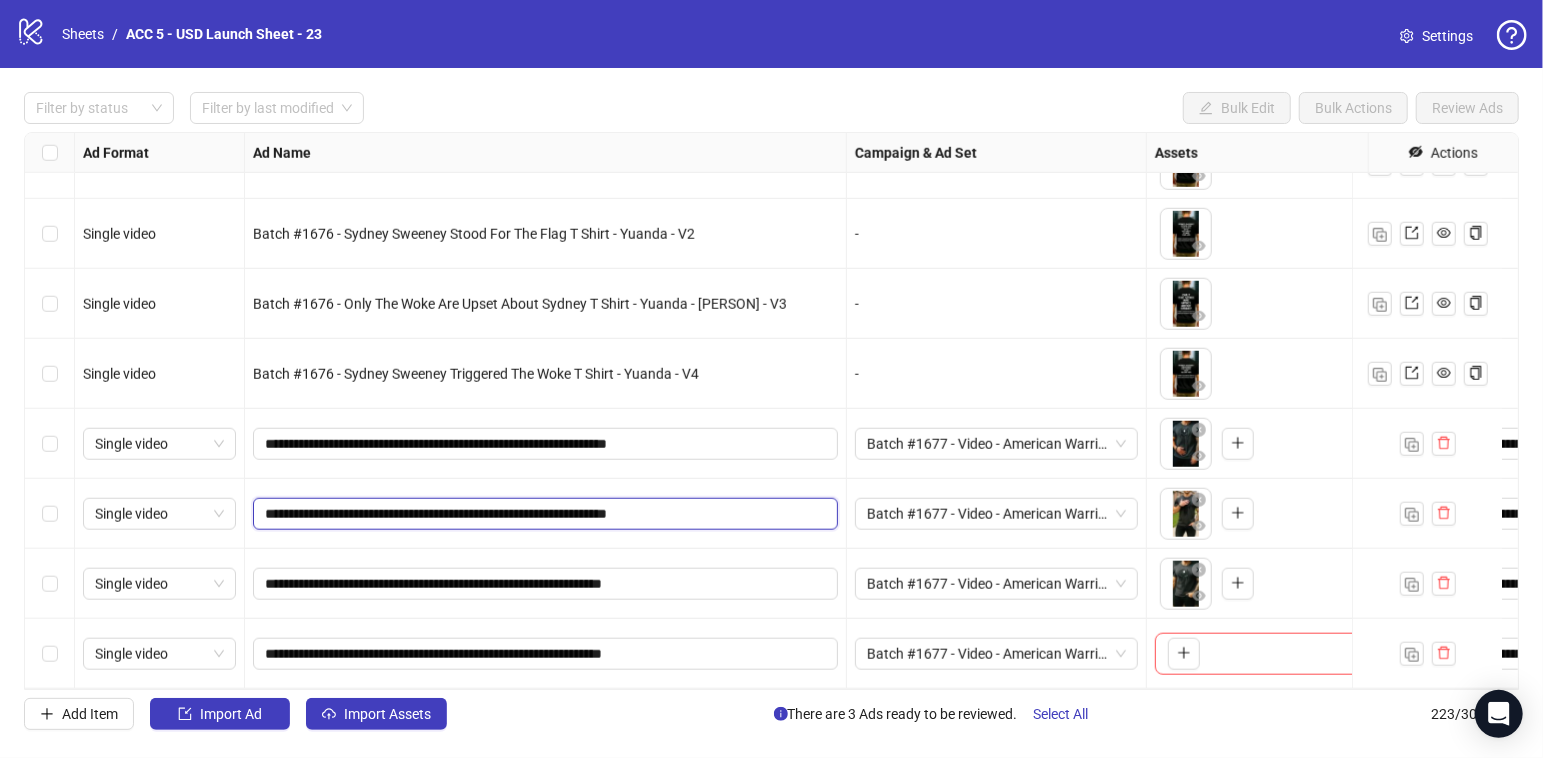 type on "**********" 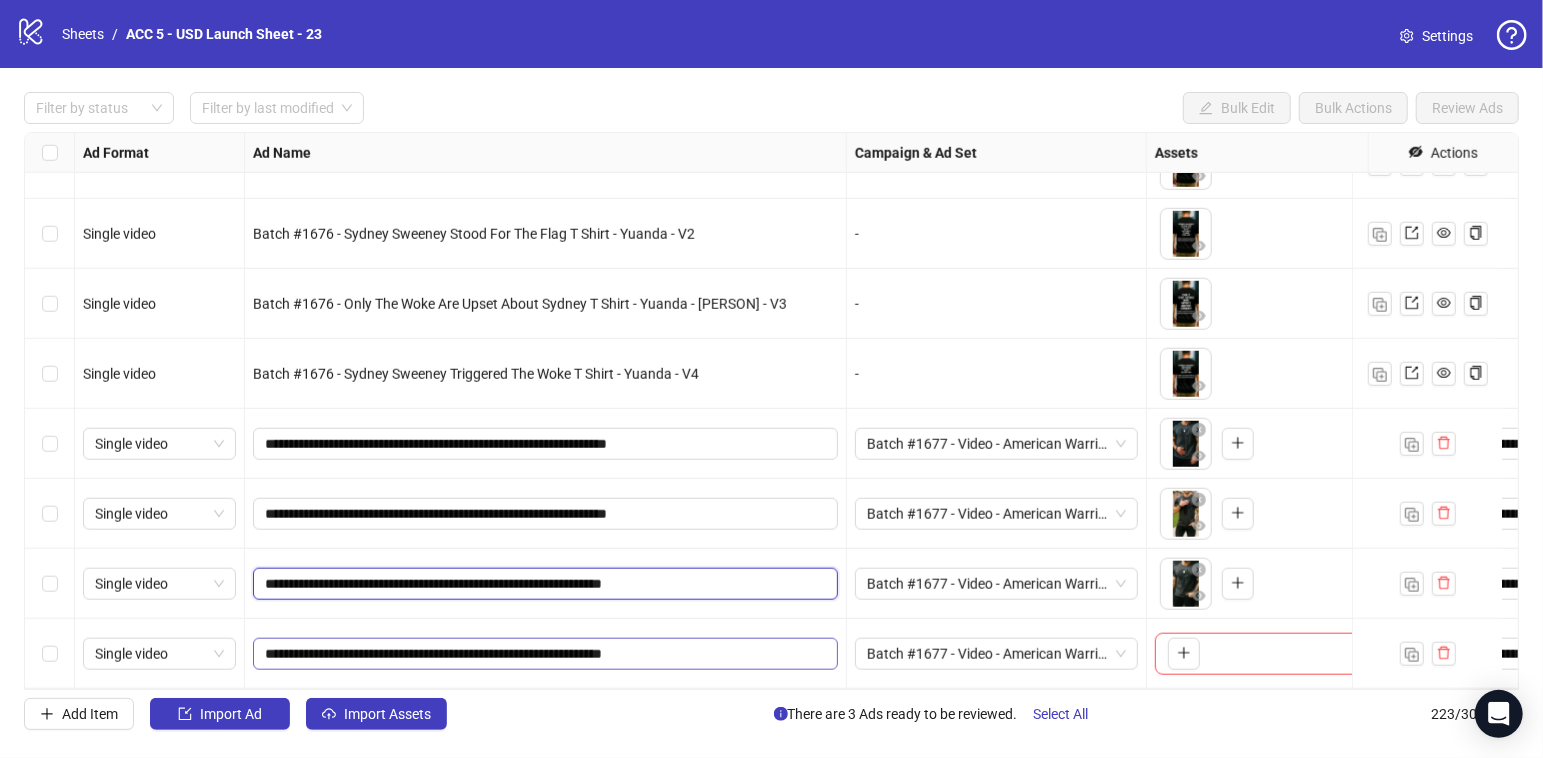 click on "**********" at bounding box center [543, 584] 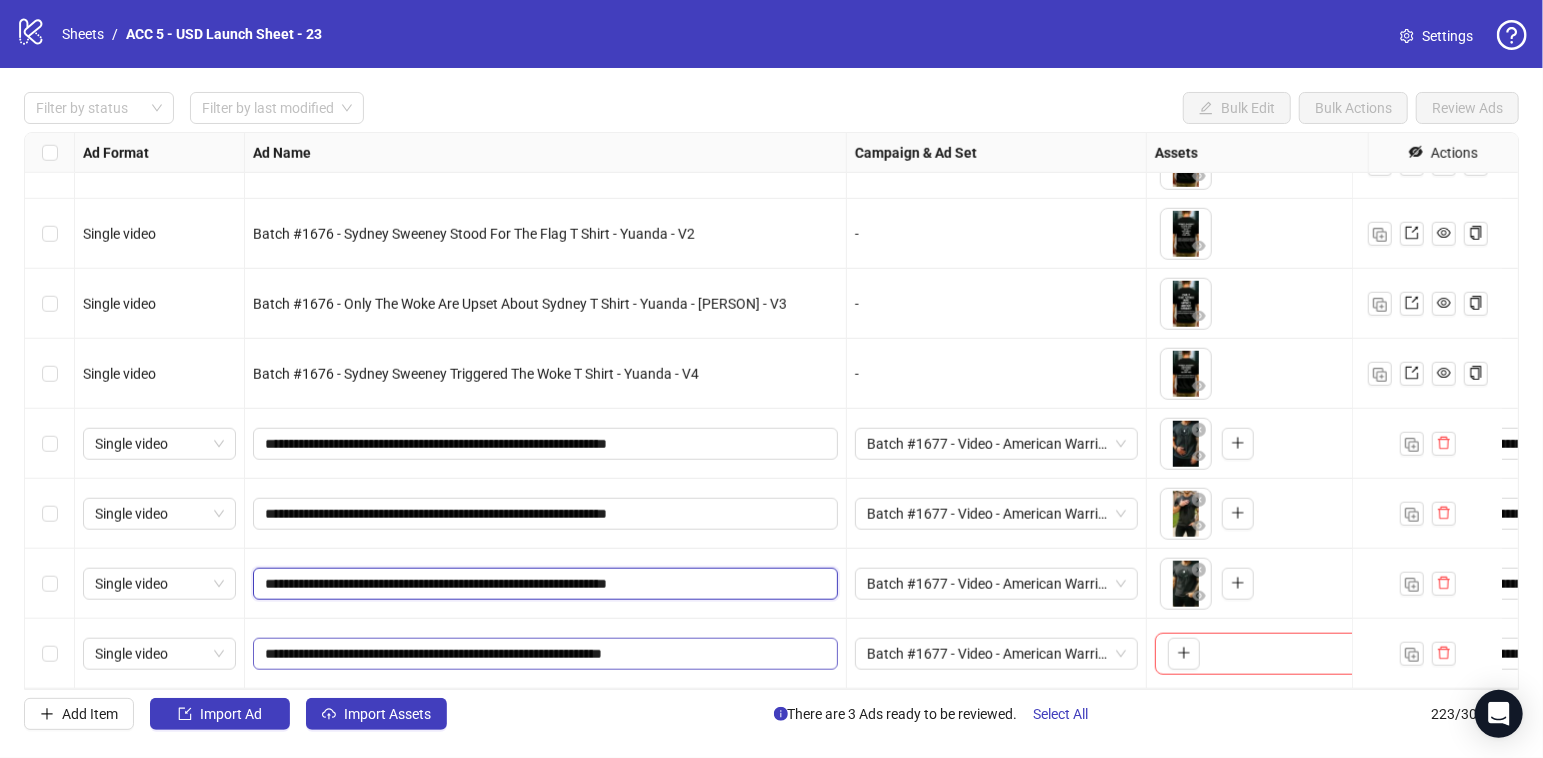 type on "**********" 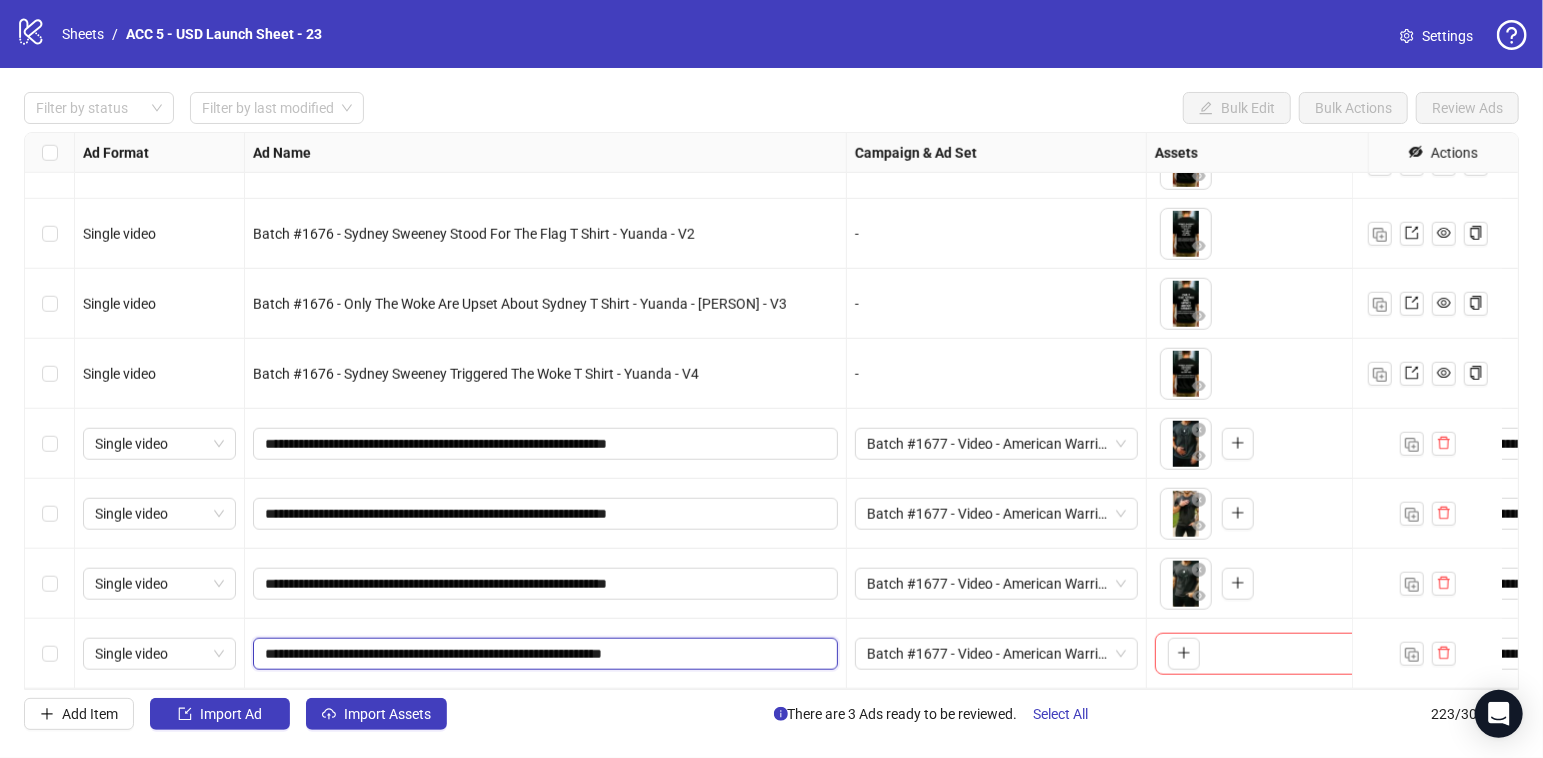 drag, startPoint x: 706, startPoint y: 642, endPoint x: 747, endPoint y: 599, distance: 59.413803 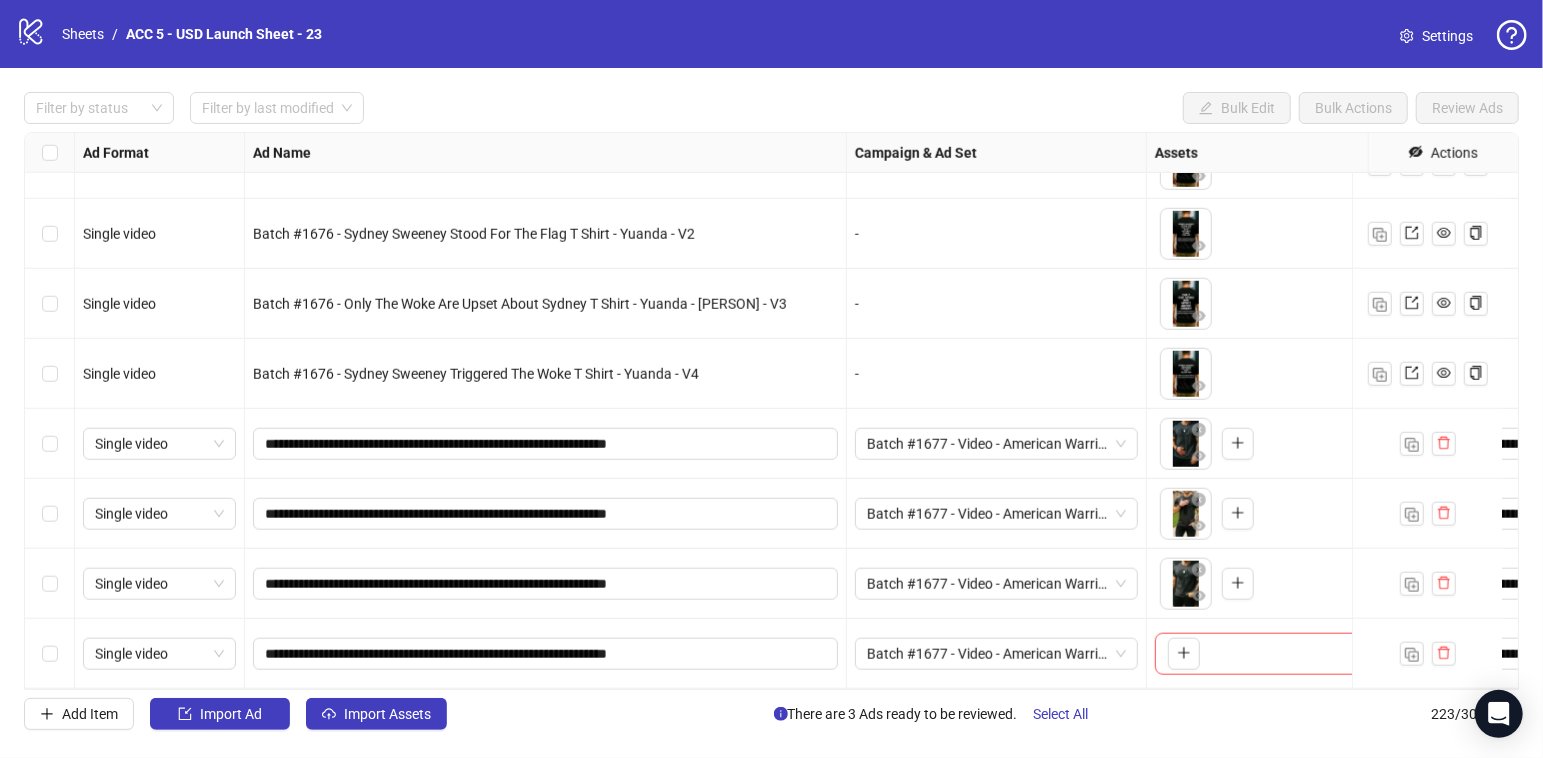 click on "**********" at bounding box center [546, 584] 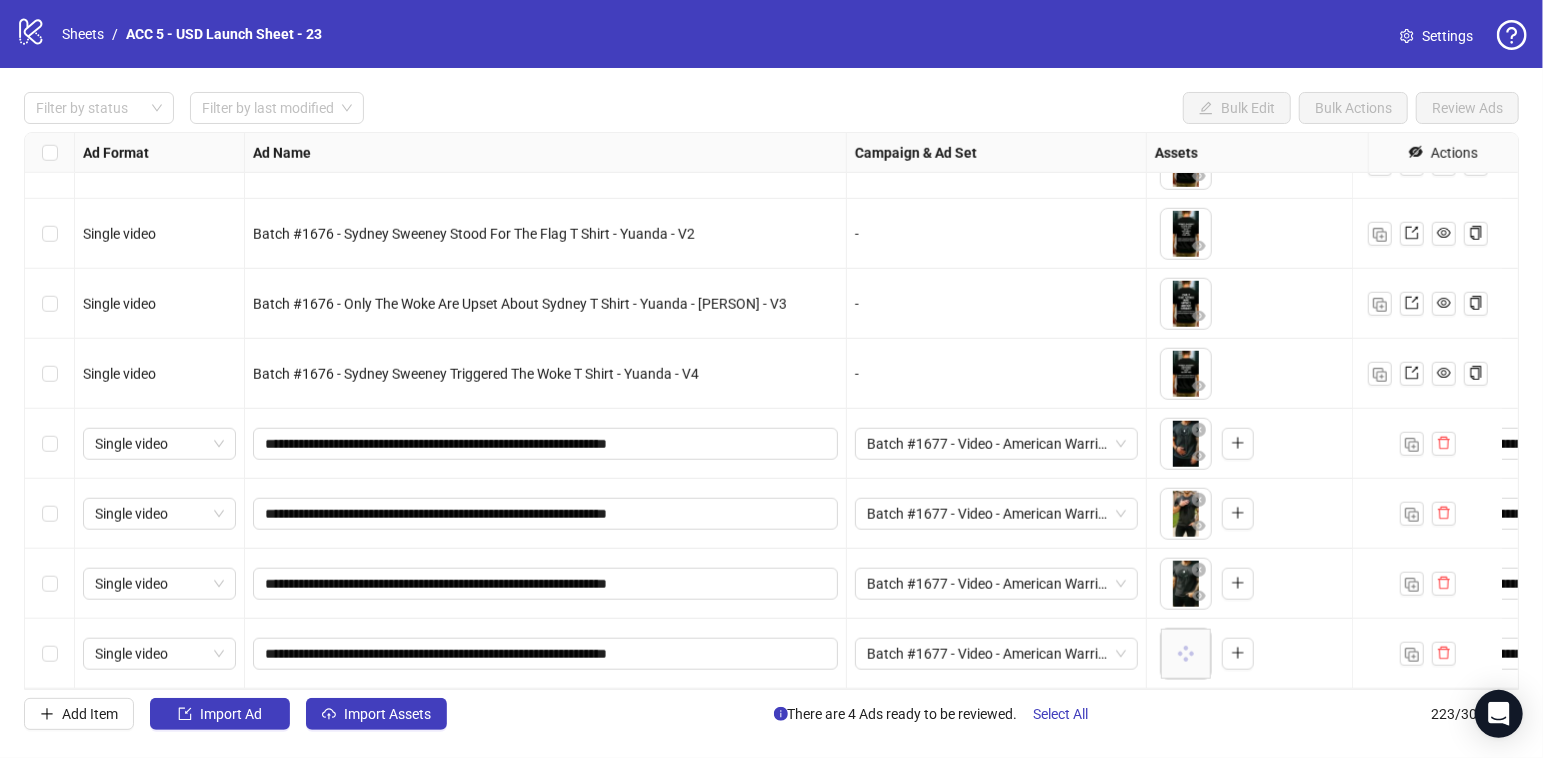 click at bounding box center (50, 514) 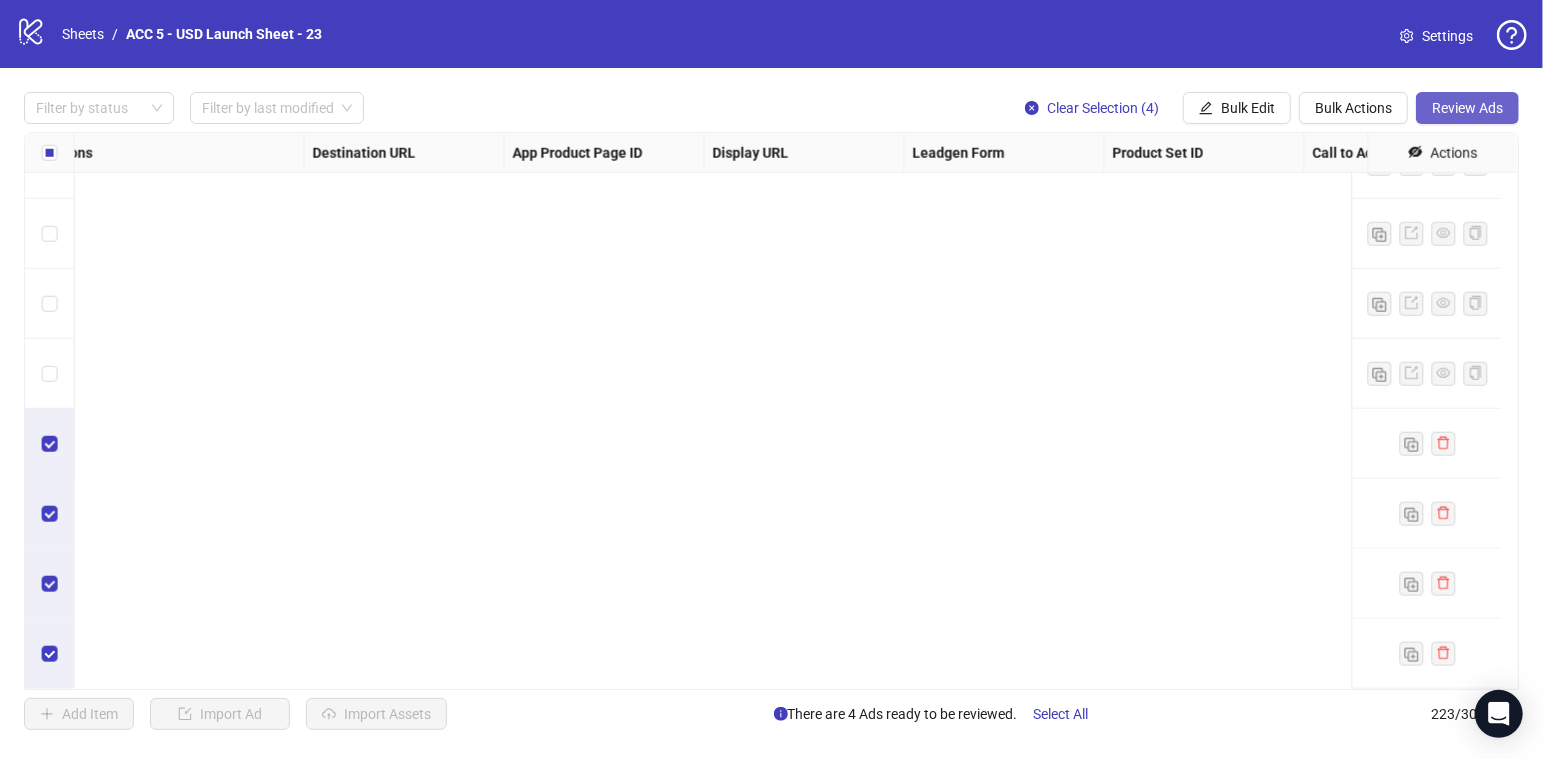 scroll, scrollTop: 15110, scrollLeft: 0, axis: vertical 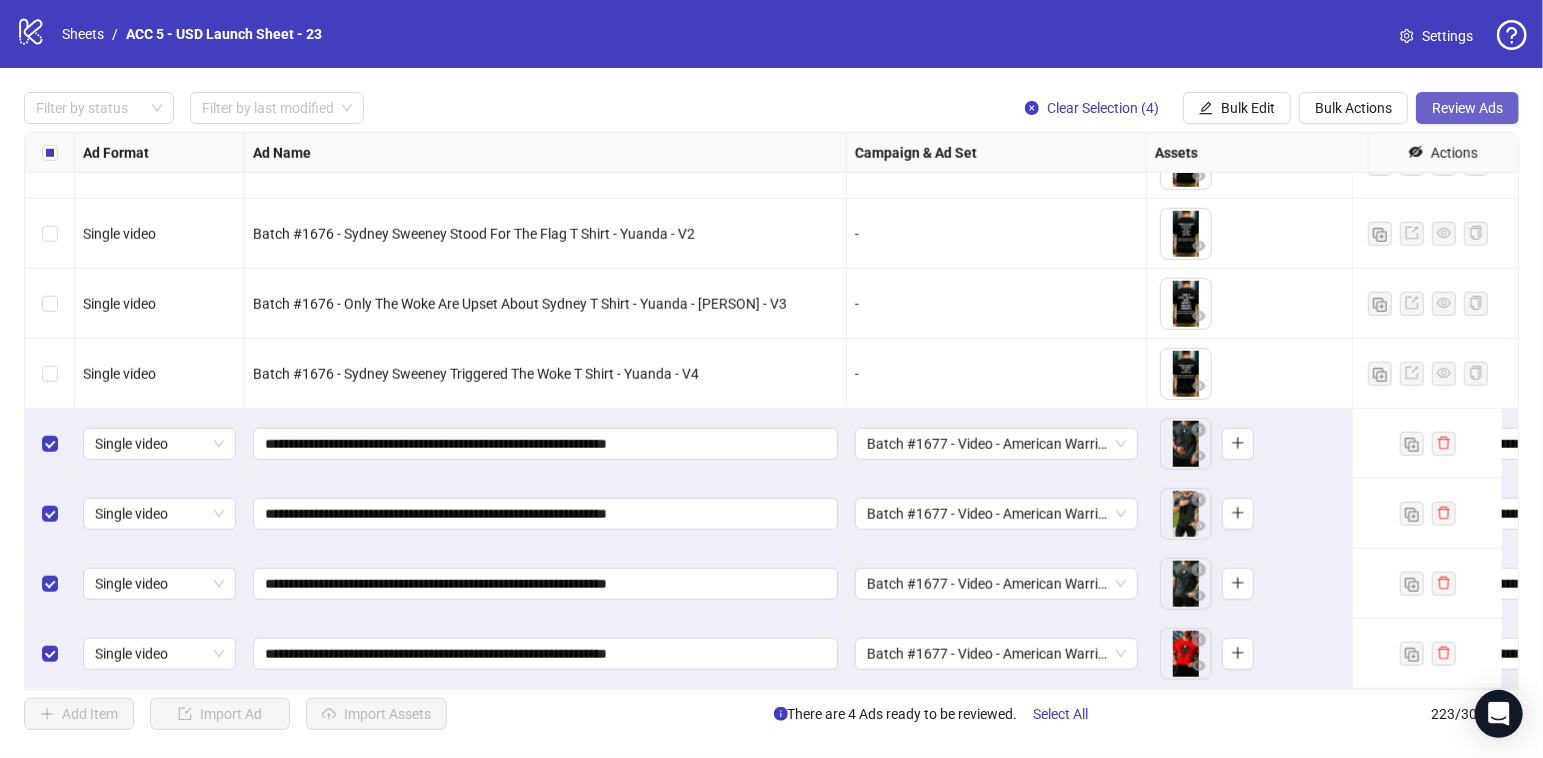 click on "Review Ads" at bounding box center [1467, 108] 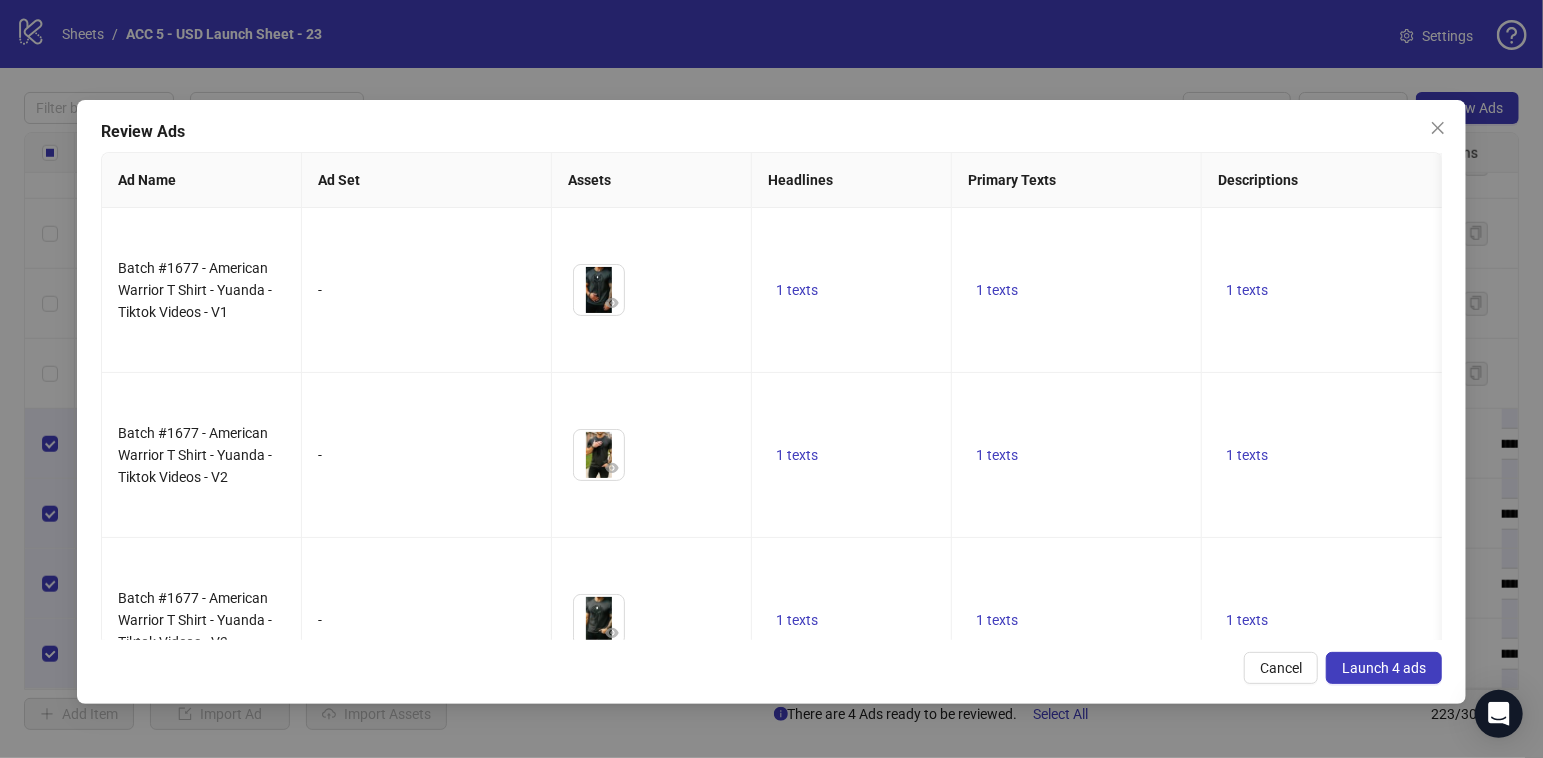 click on "Launch 4 ads" at bounding box center [1384, 668] 